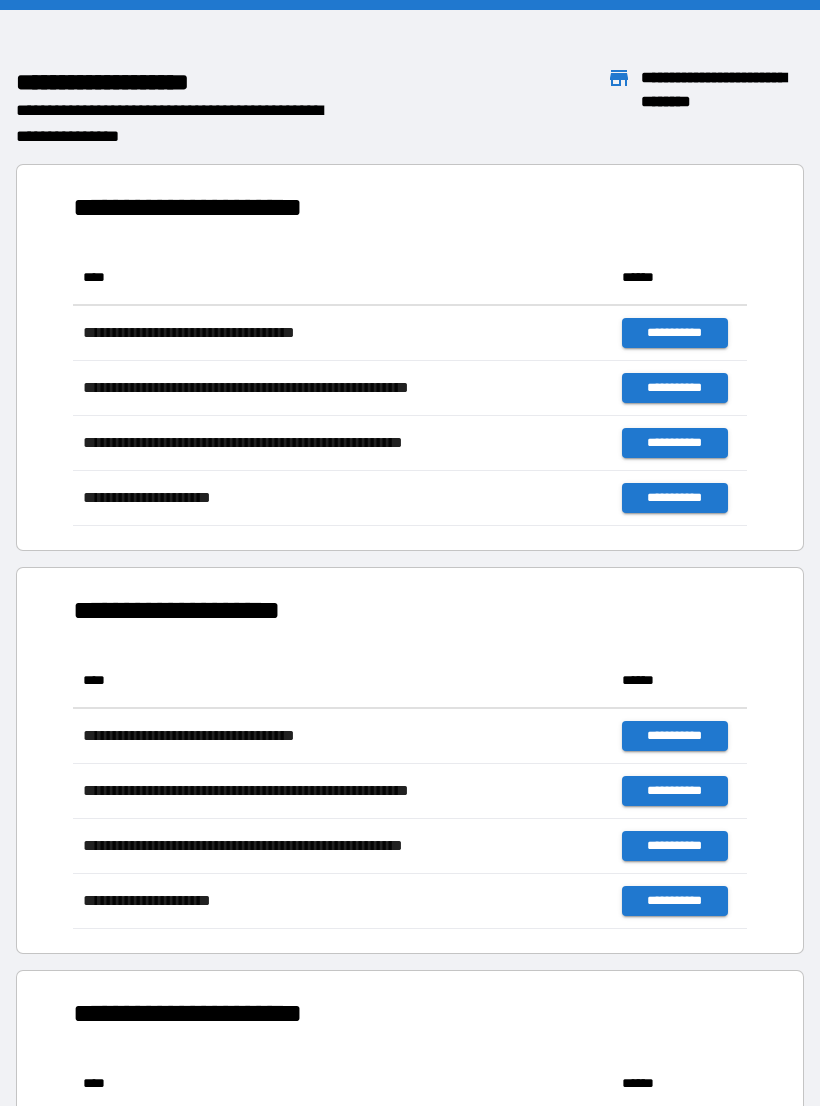 scroll, scrollTop: 0, scrollLeft: 0, axis: both 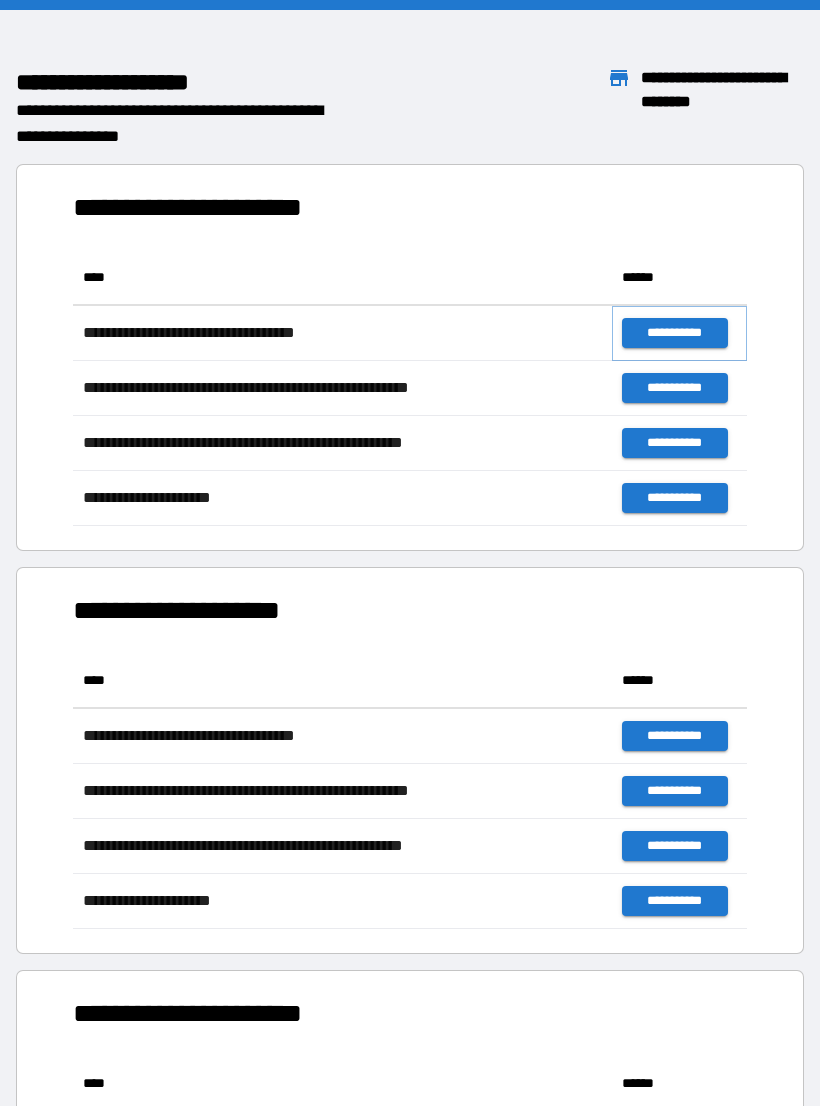 click on "**********" at bounding box center [674, 333] 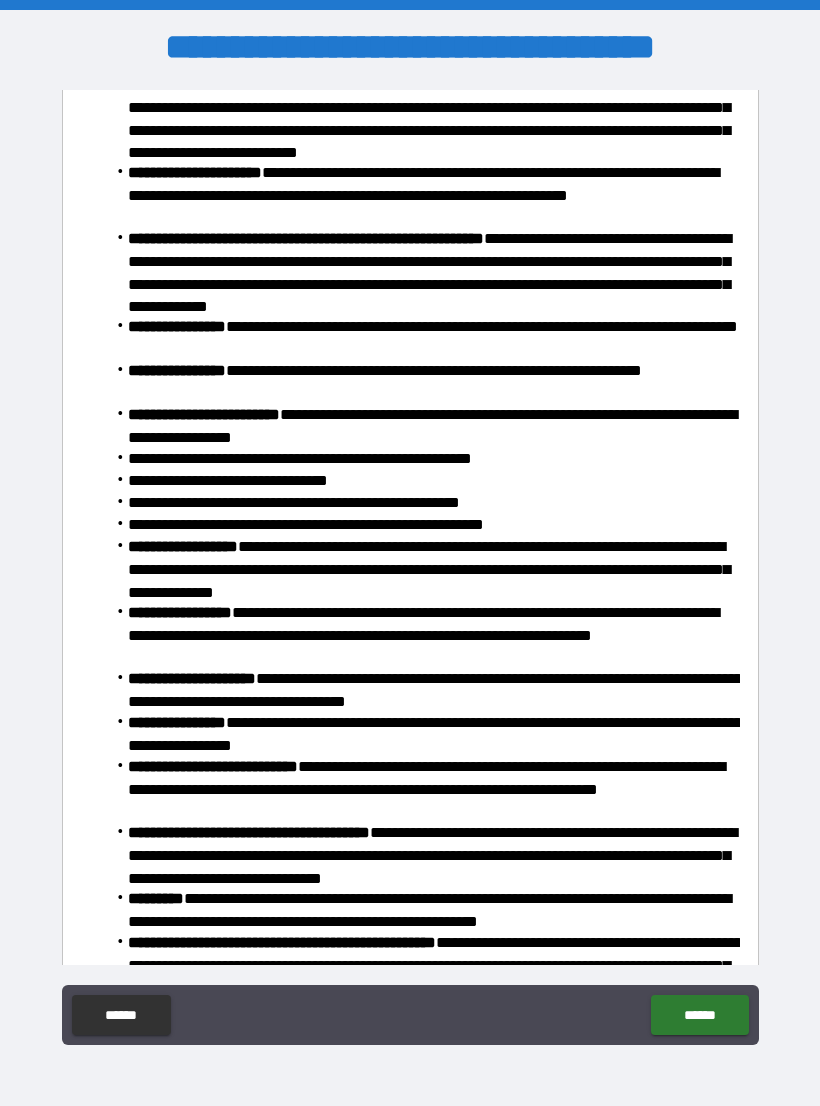scroll, scrollTop: 912, scrollLeft: 0, axis: vertical 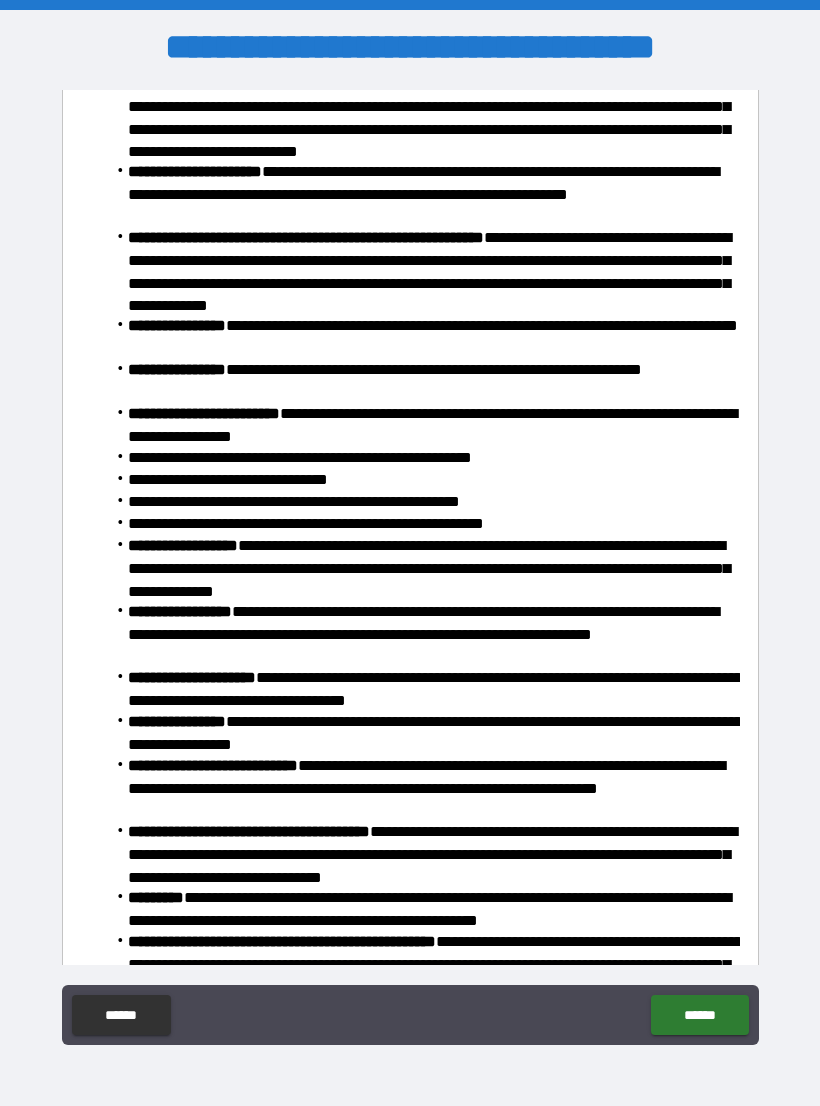 click on "******" at bounding box center (699, 1015) 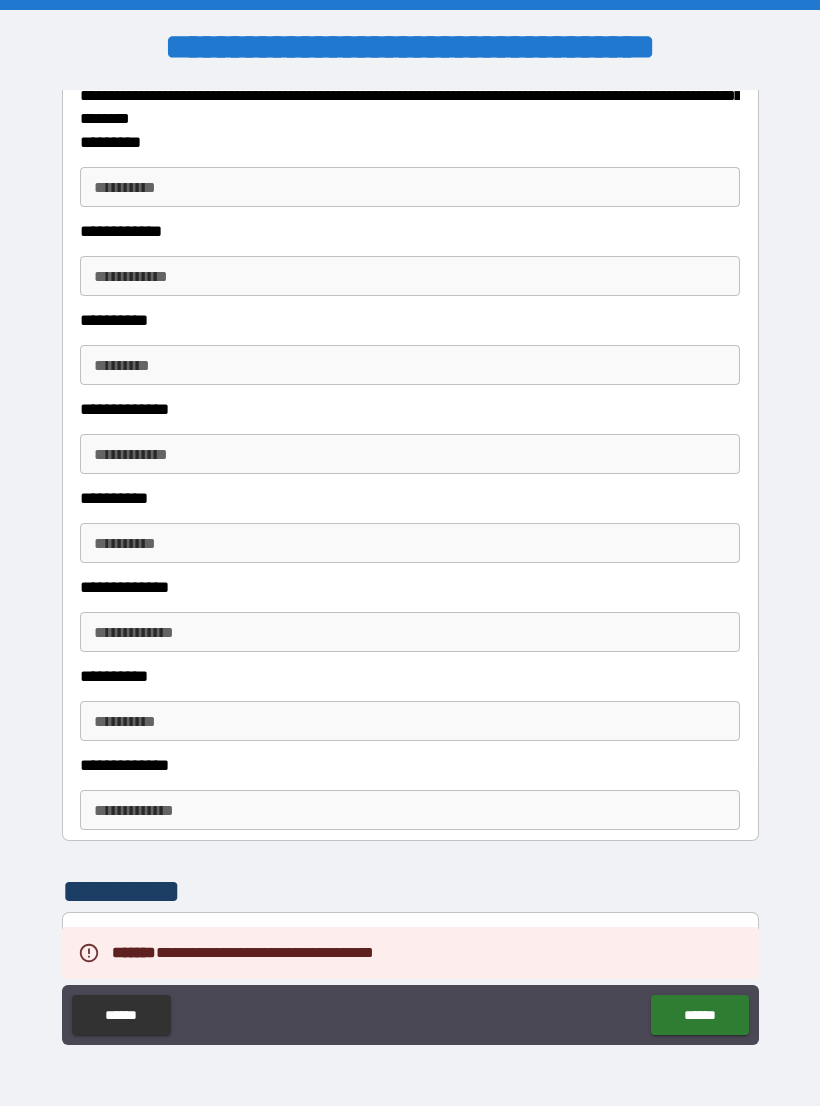 scroll, scrollTop: 2647, scrollLeft: 0, axis: vertical 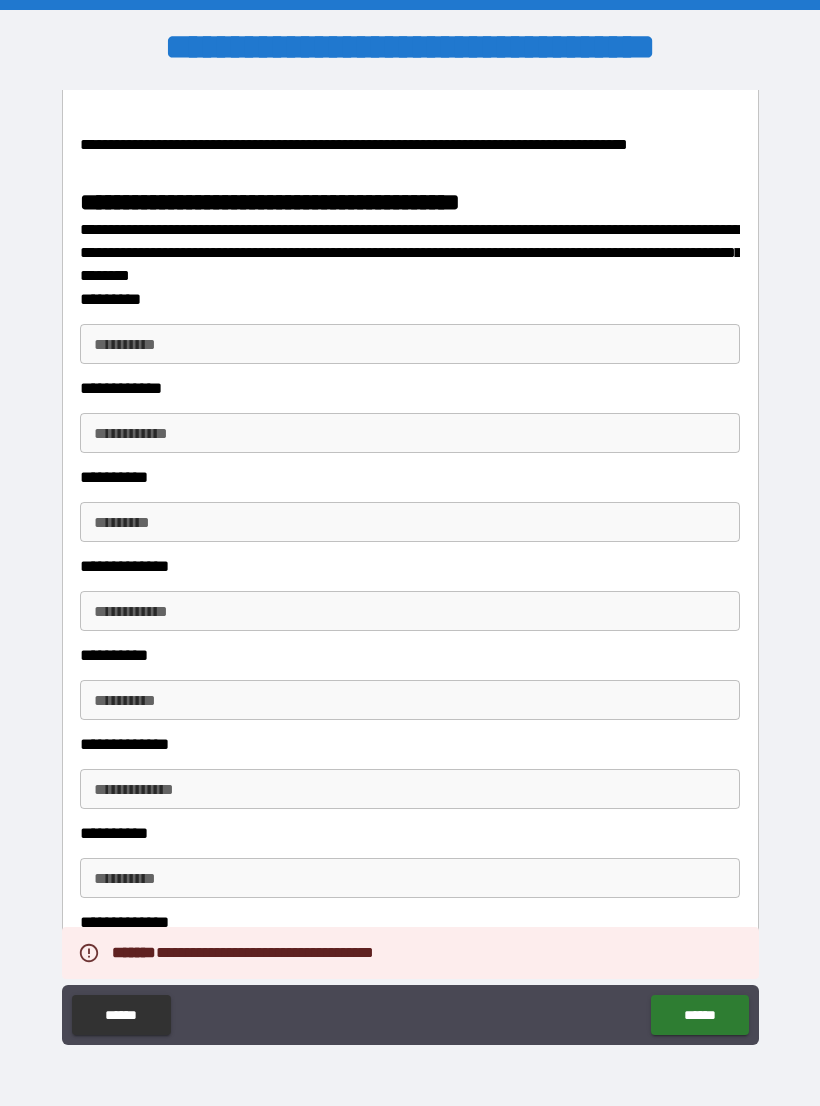 click on "**********" at bounding box center [410, 344] 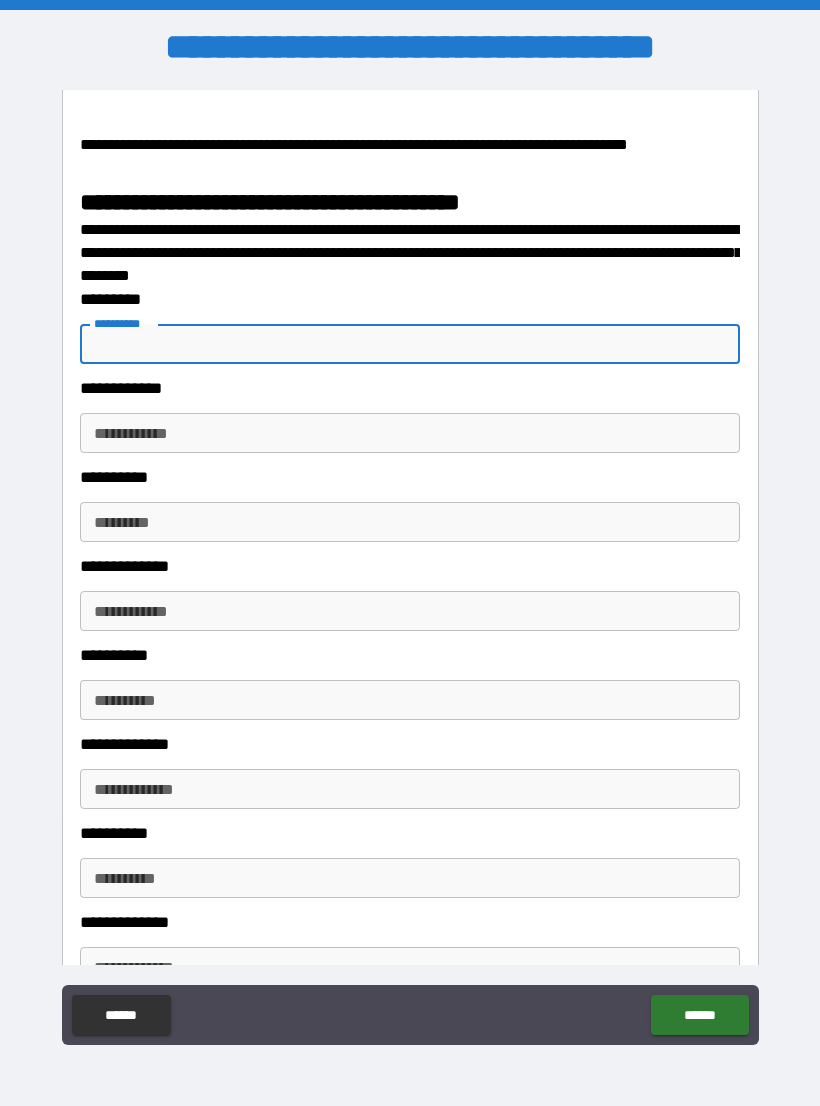 click on "**********" at bounding box center (410, 344) 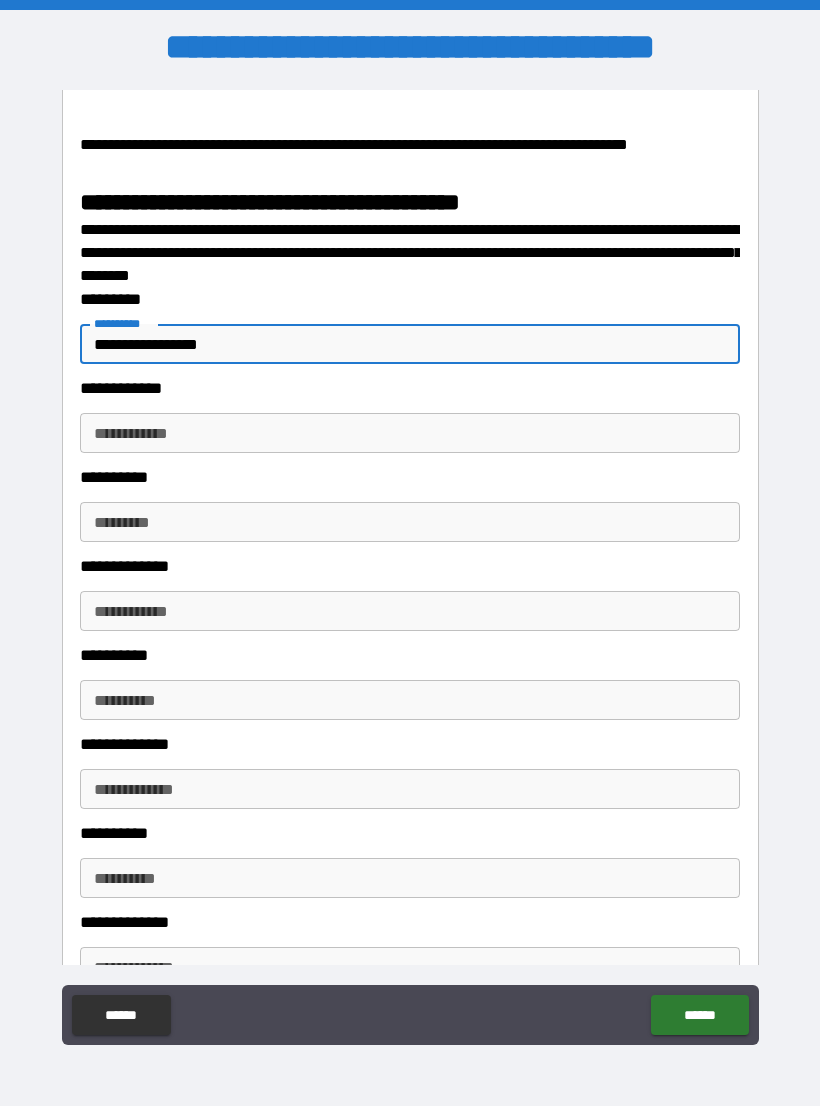 type on "**********" 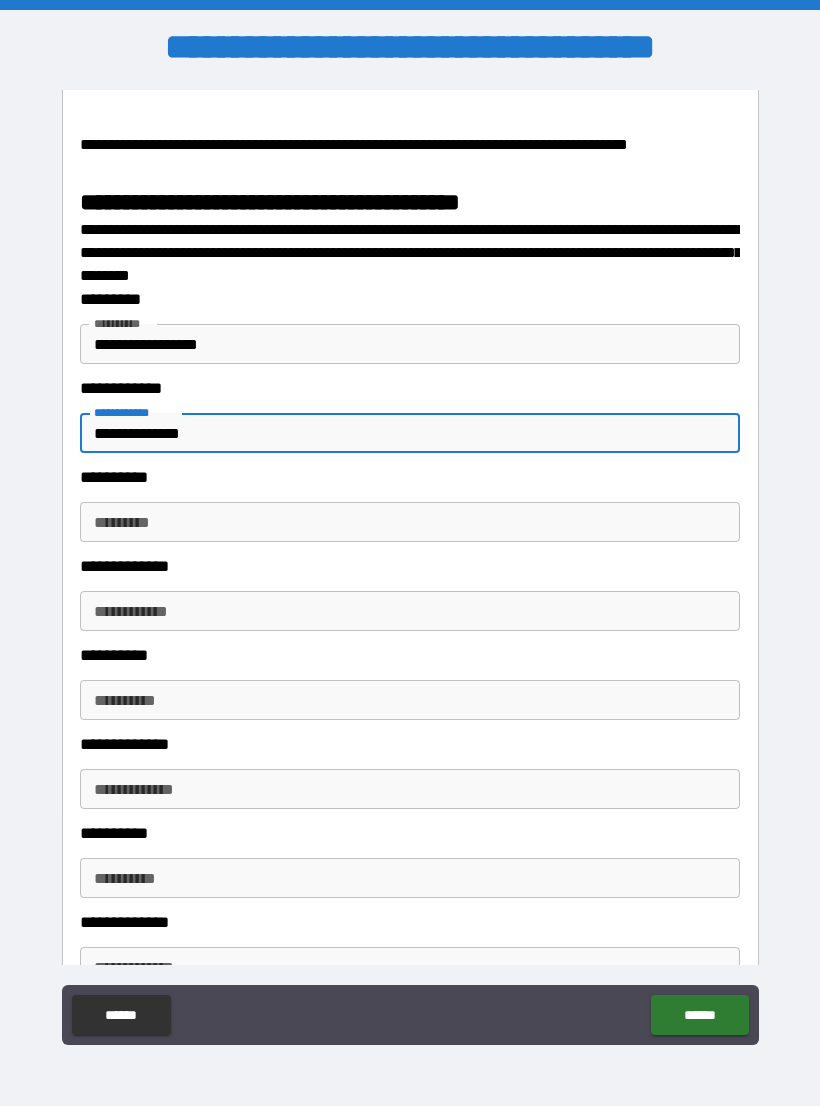 type on "**********" 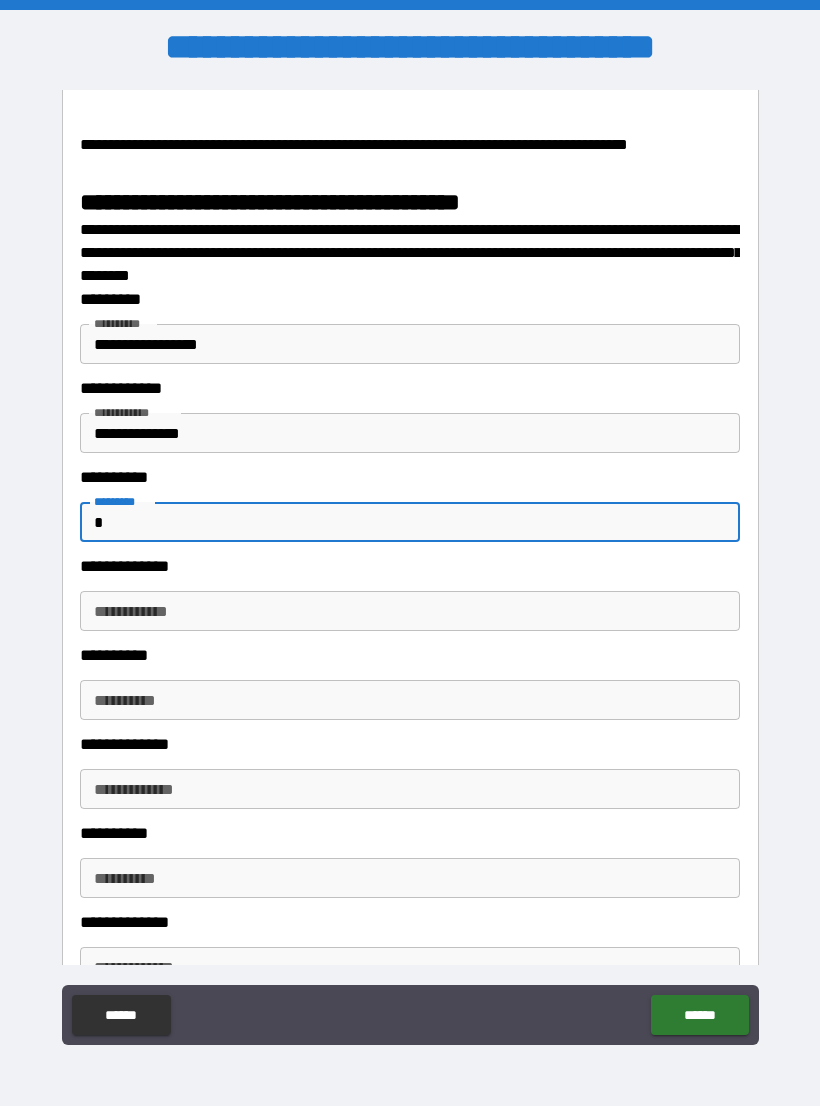 type on "*" 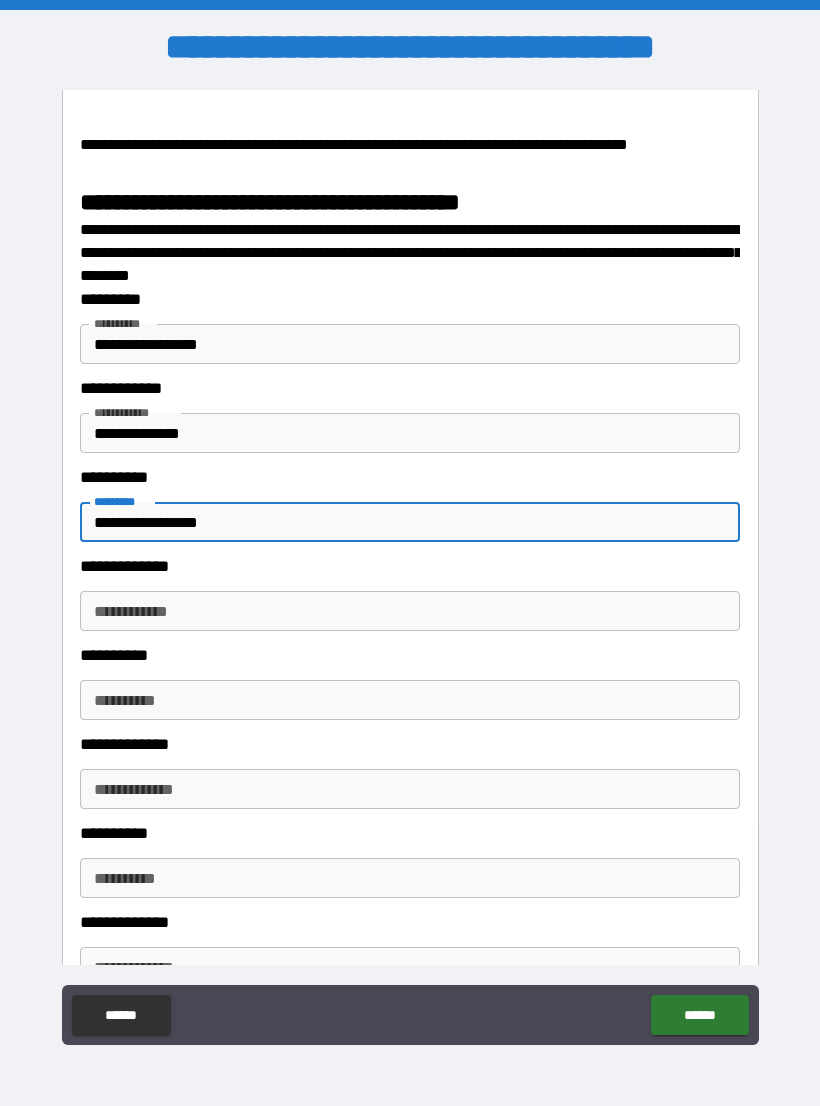 type on "**********" 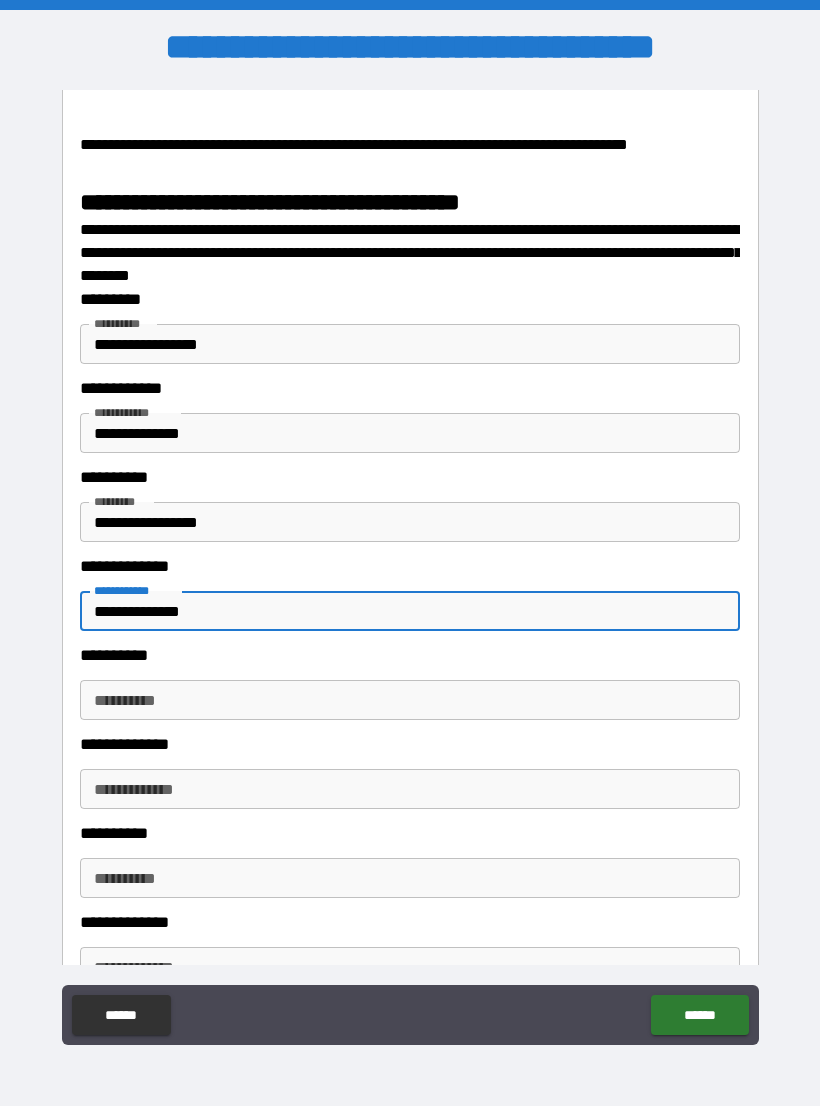 type on "**********" 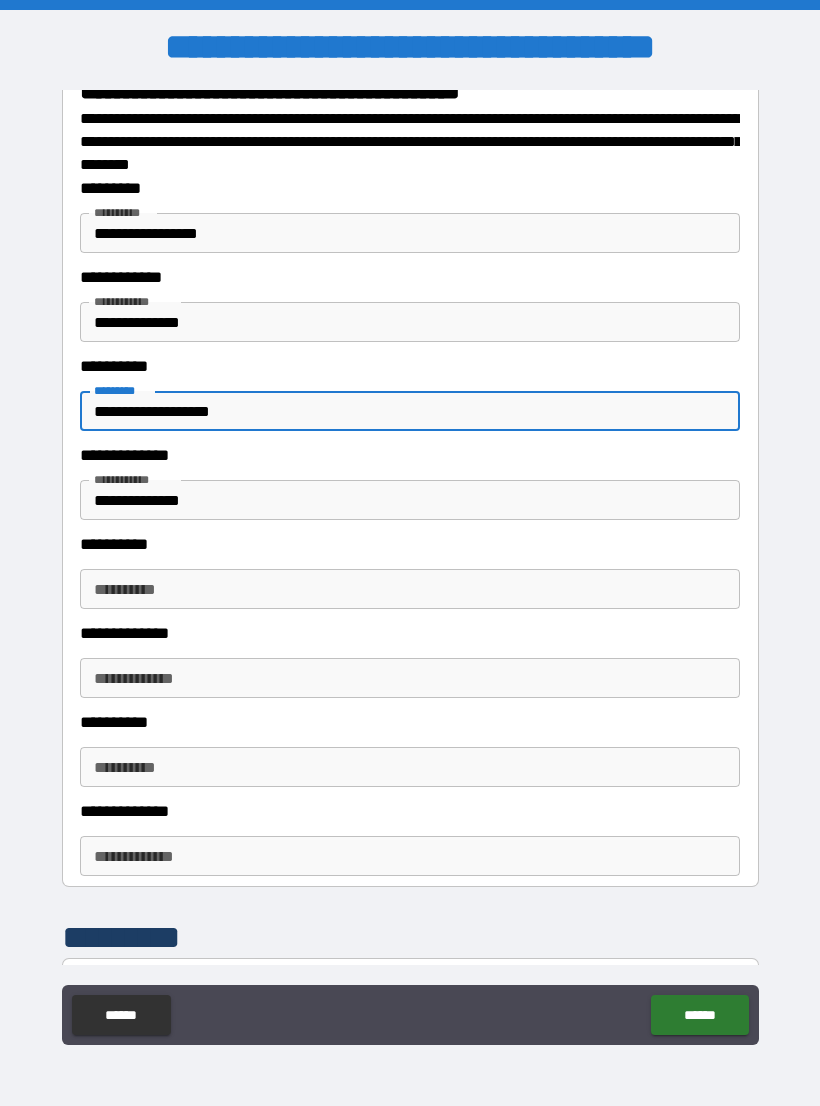 scroll, scrollTop: 2765, scrollLeft: 0, axis: vertical 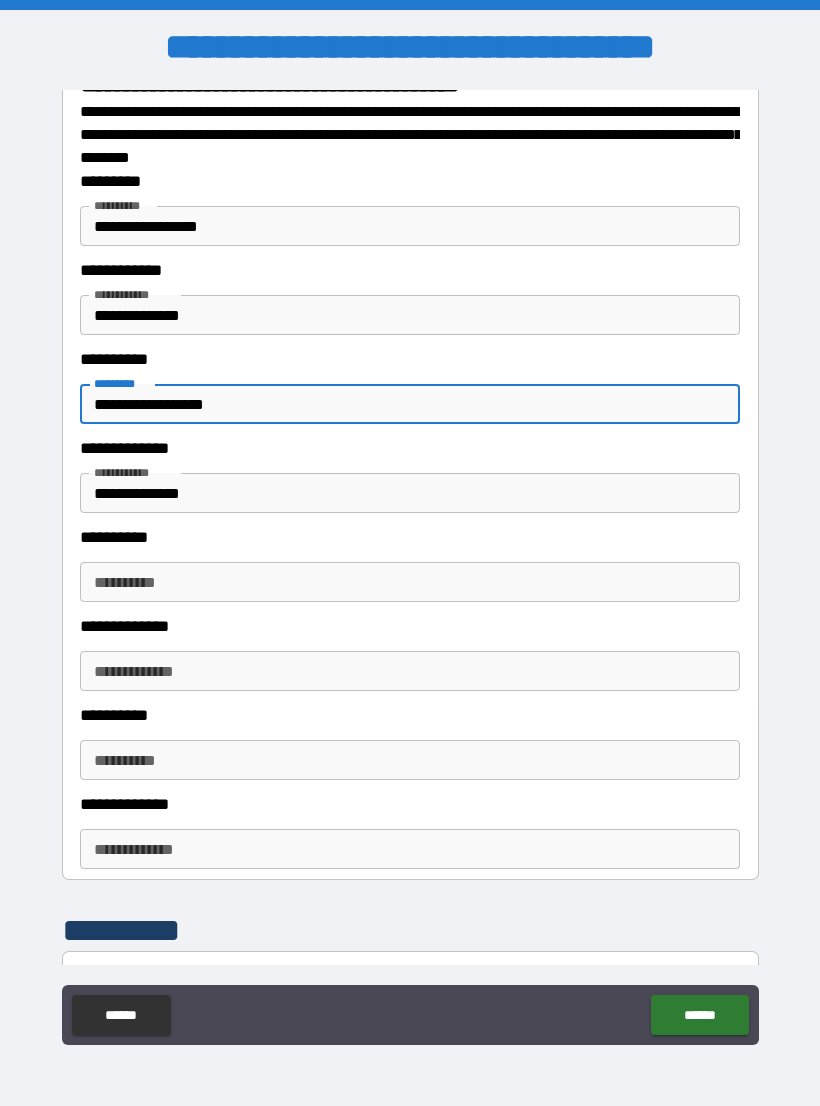 type on "**********" 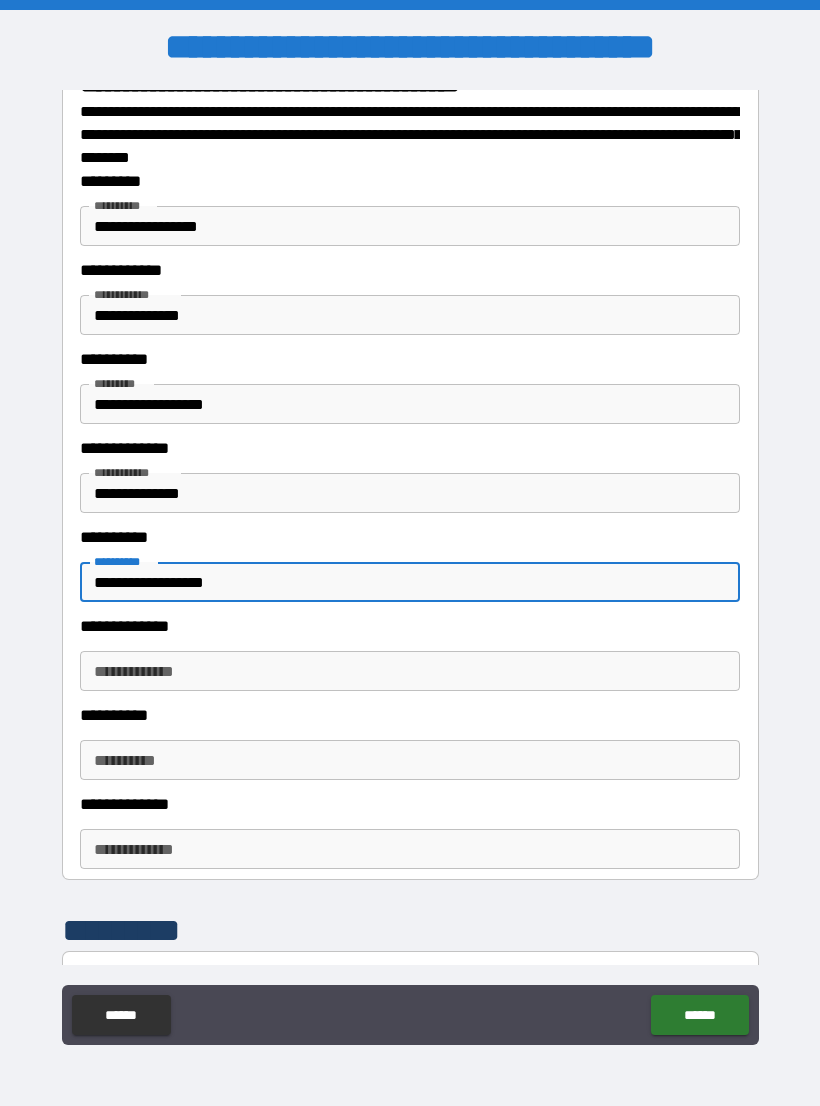type on "**********" 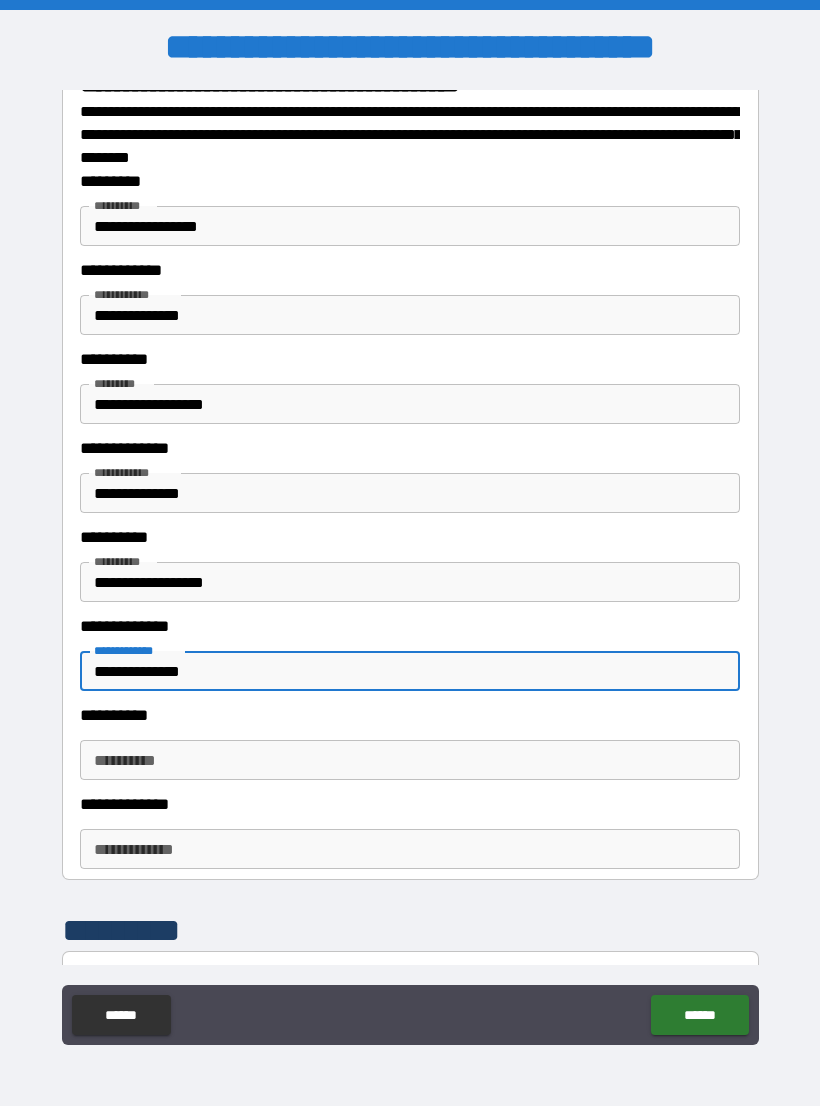 type on "**********" 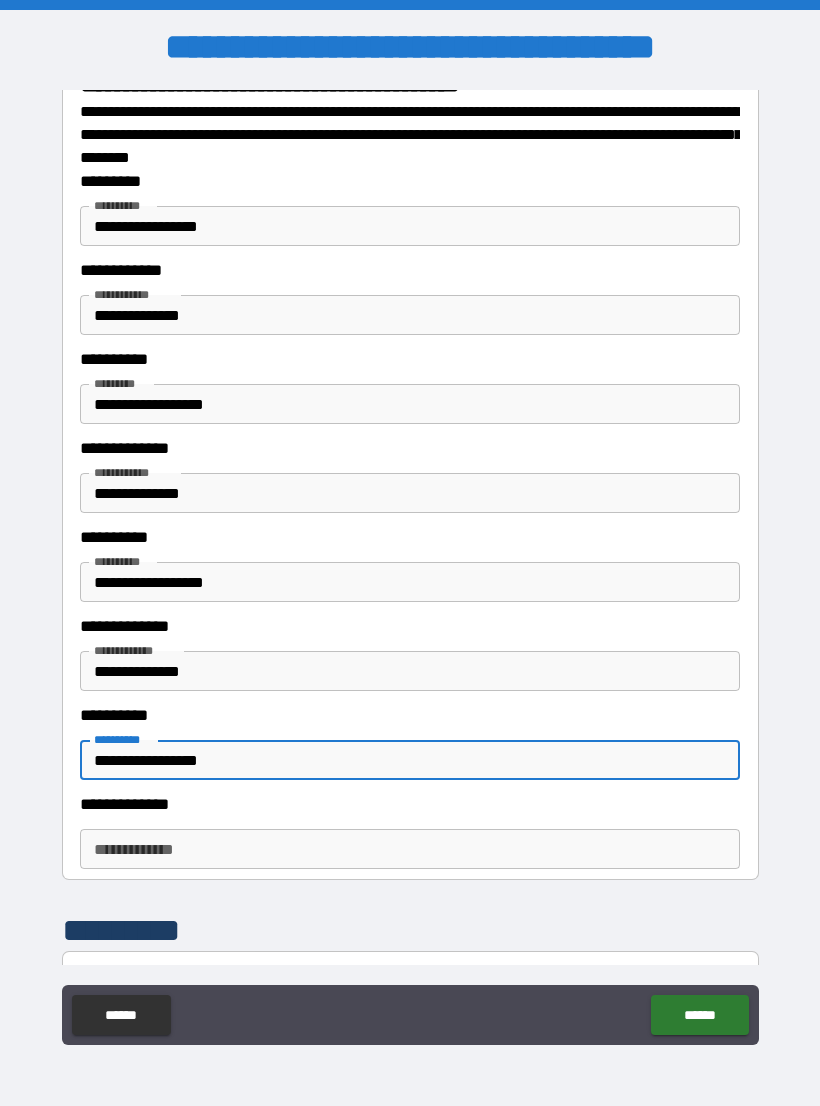 type on "**********" 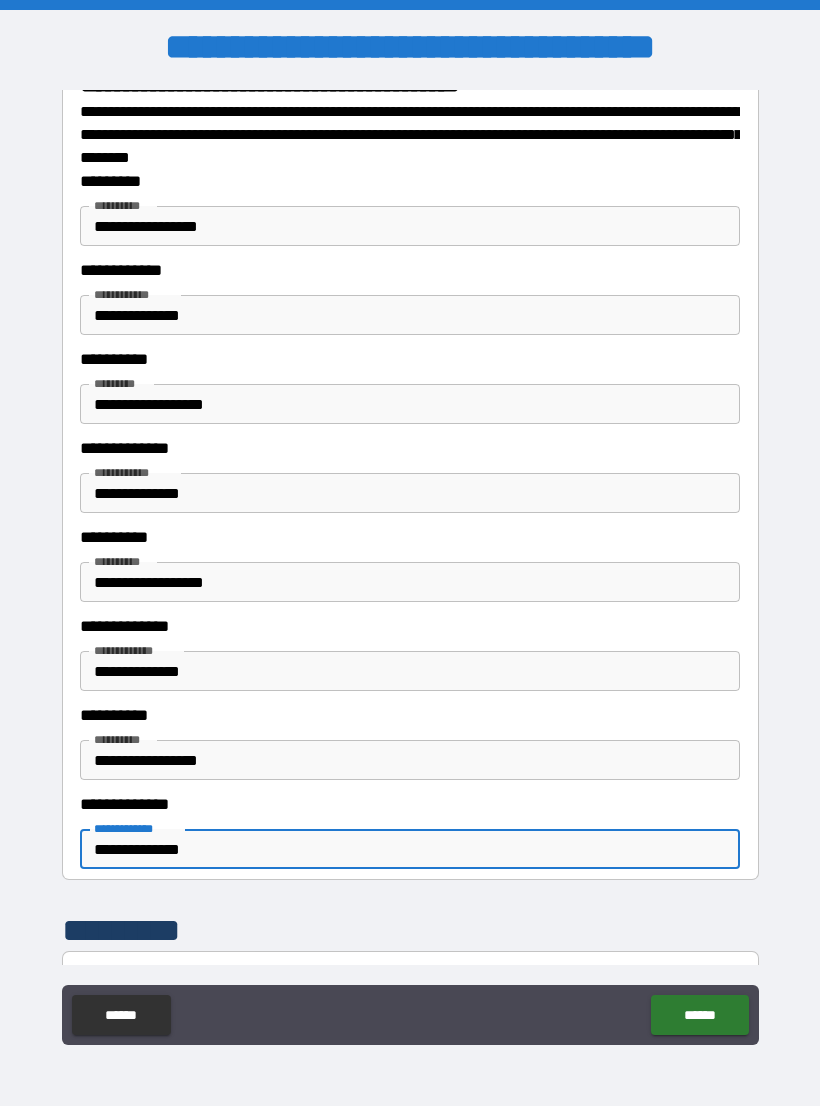 type on "**********" 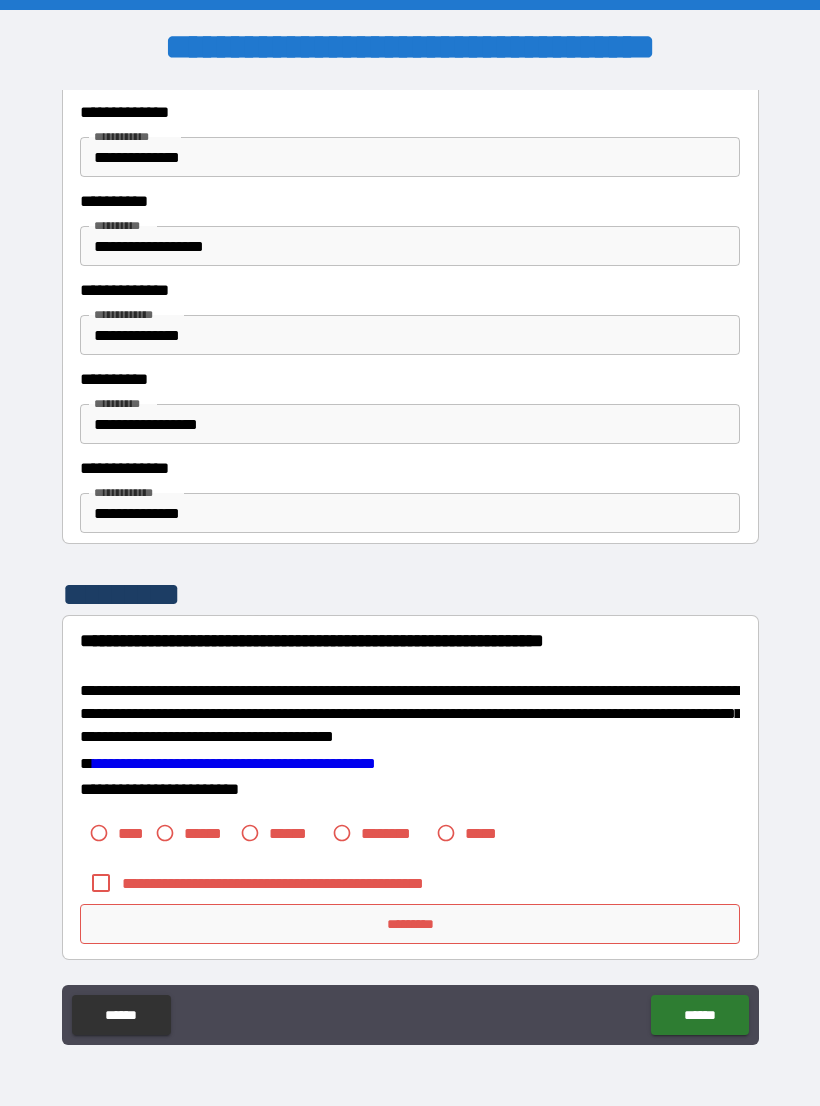 scroll, scrollTop: 3114, scrollLeft: 0, axis: vertical 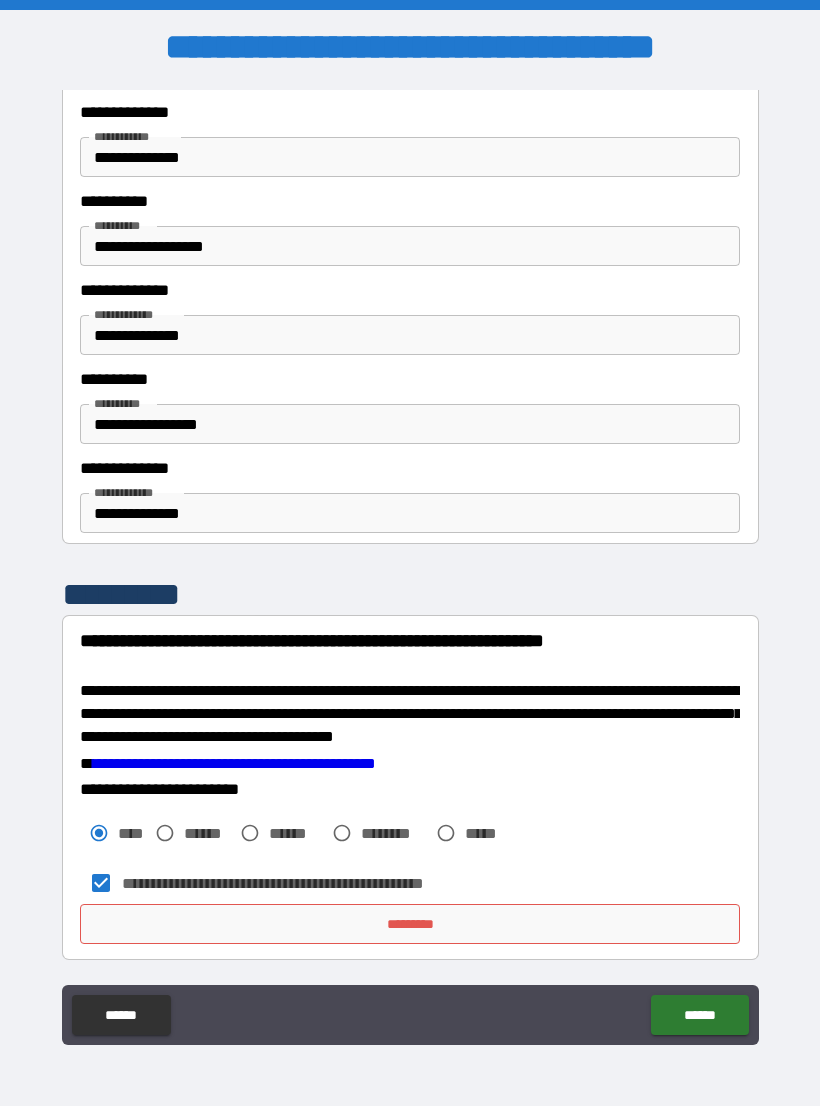 click on "*********" at bounding box center [410, 924] 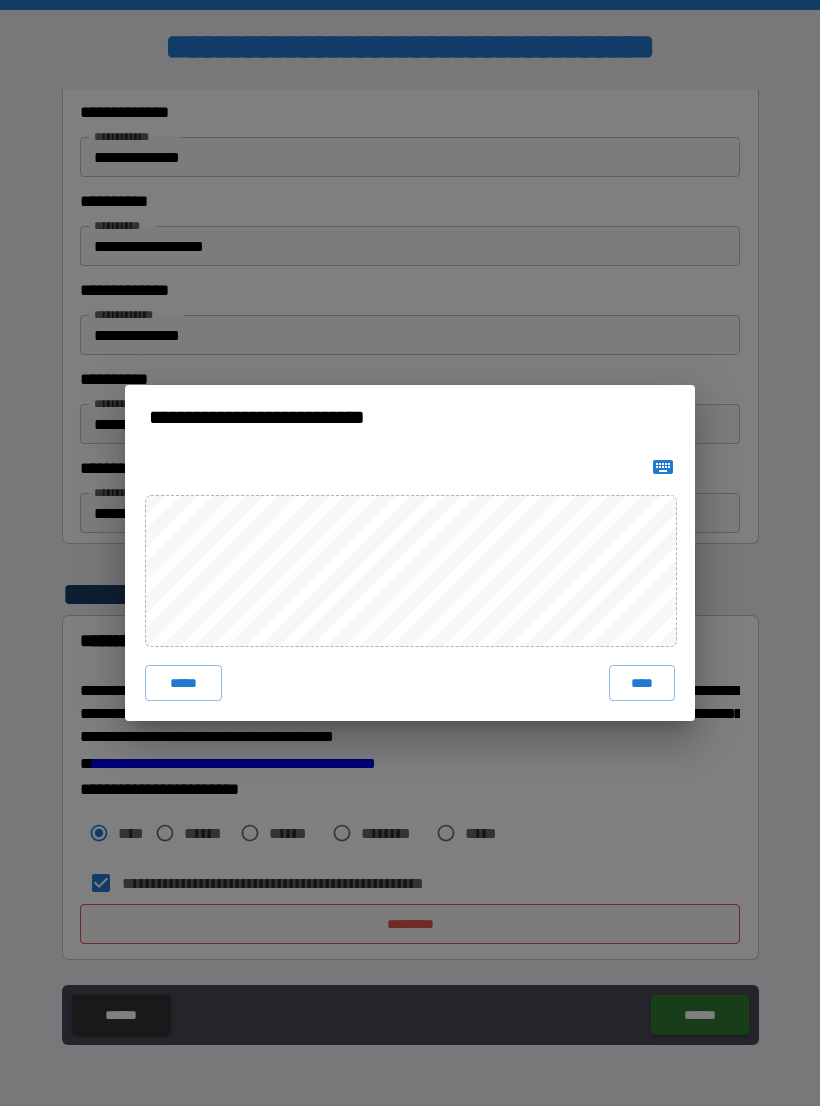 click on "****" at bounding box center (642, 683) 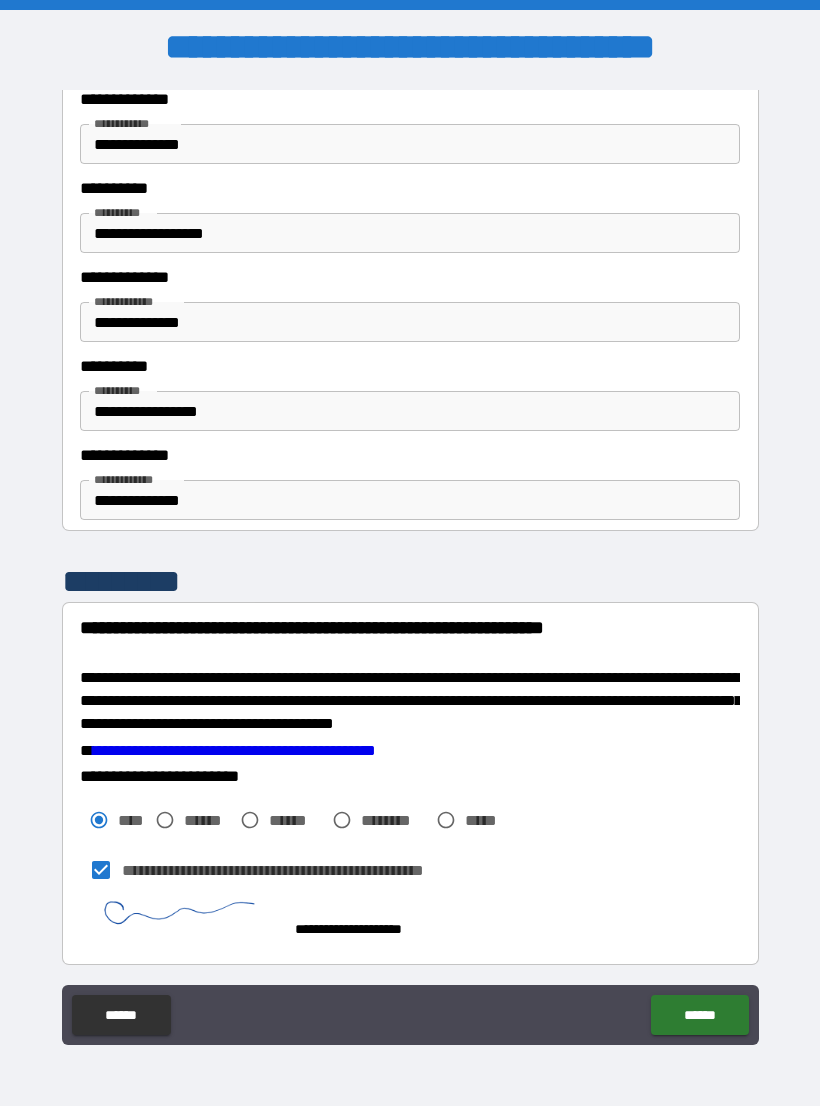 scroll, scrollTop: 3104, scrollLeft: 0, axis: vertical 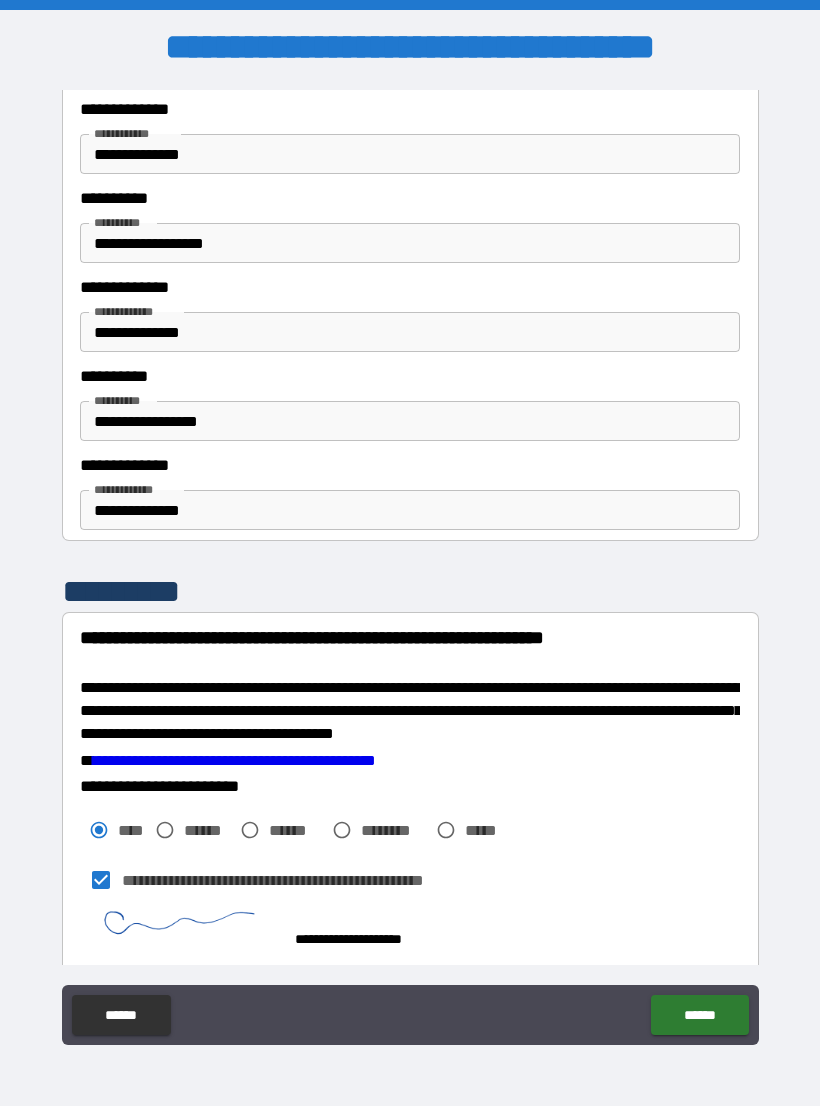 click on "******" at bounding box center [699, 1015] 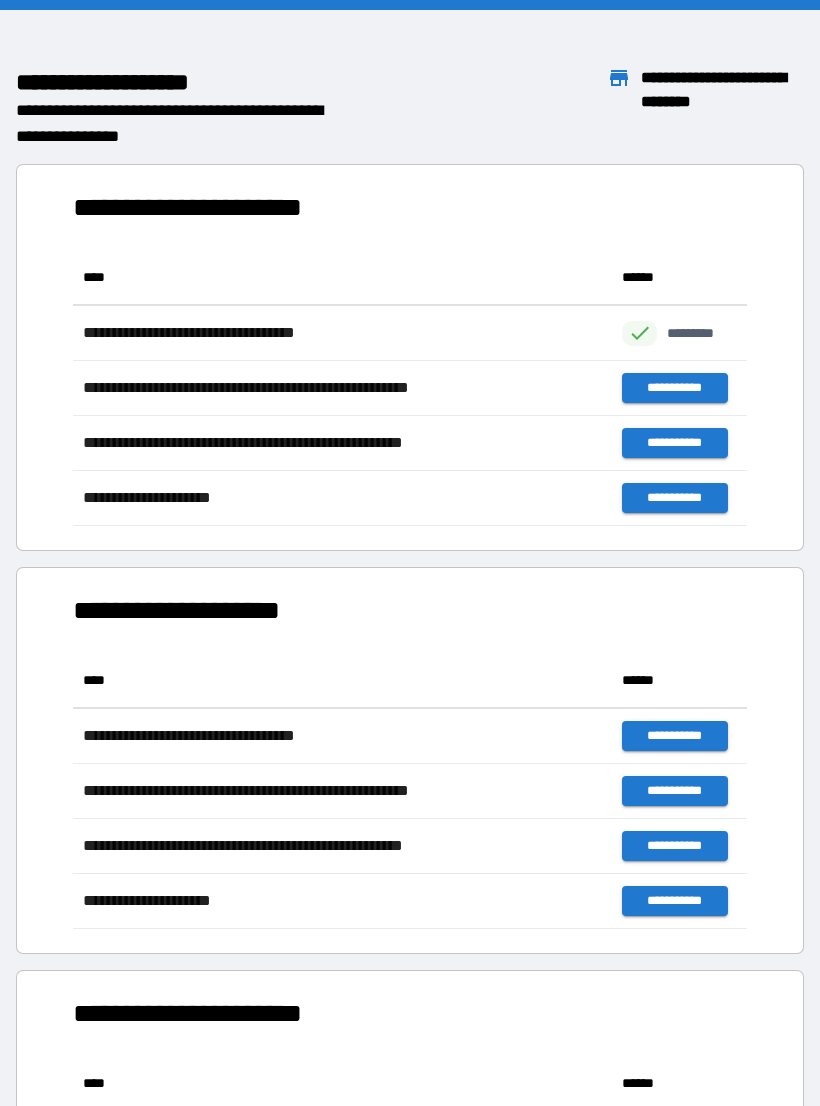 scroll, scrollTop: 1, scrollLeft: 1, axis: both 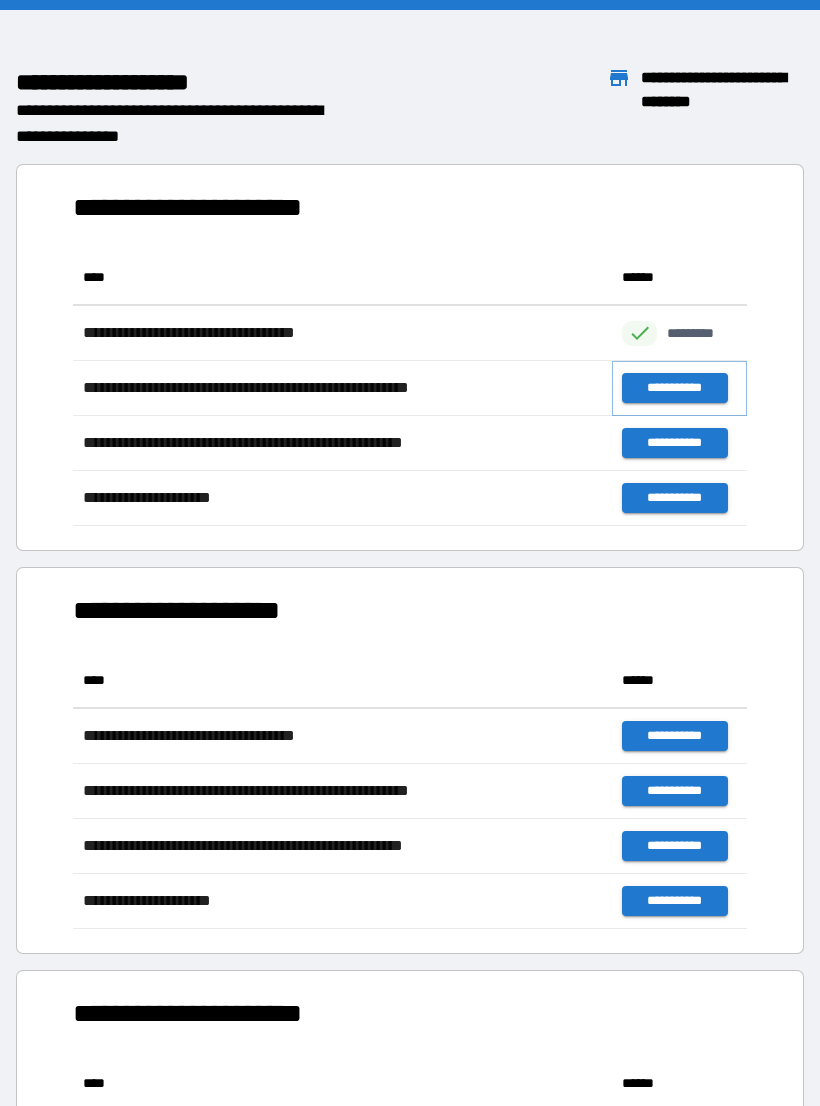 click on "**********" at bounding box center [674, 388] 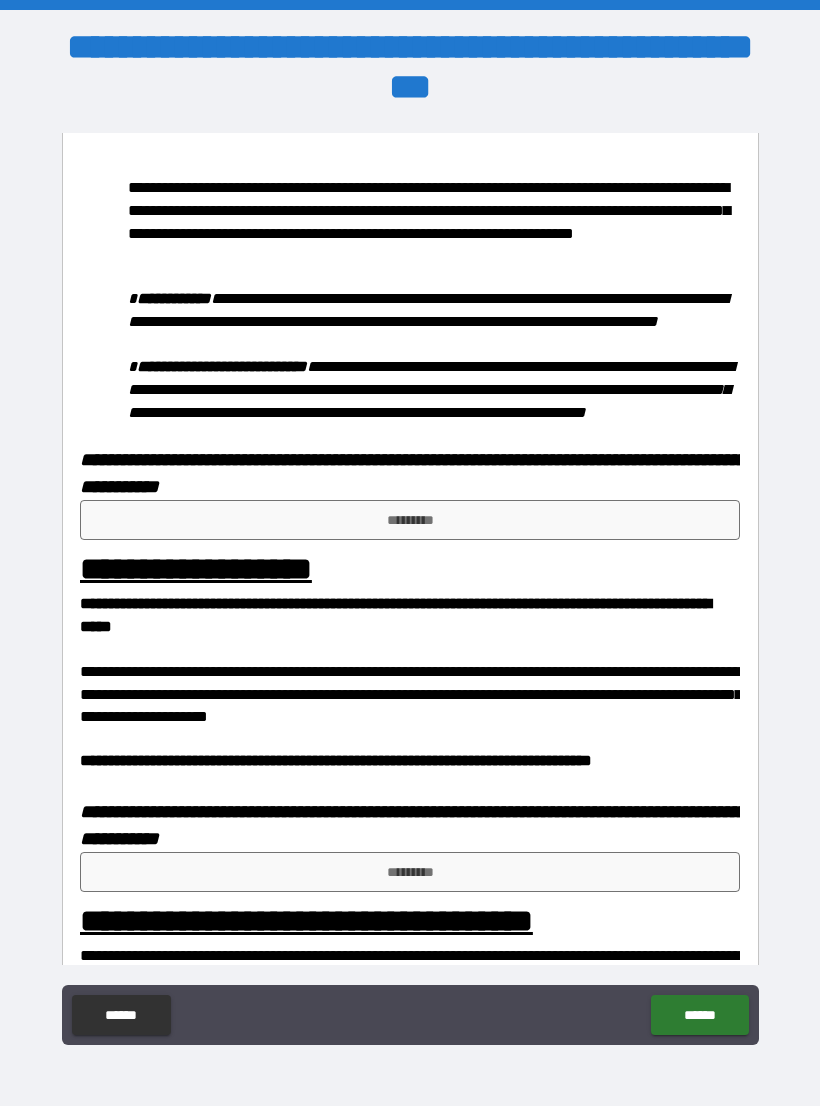 scroll, scrollTop: 1014, scrollLeft: 0, axis: vertical 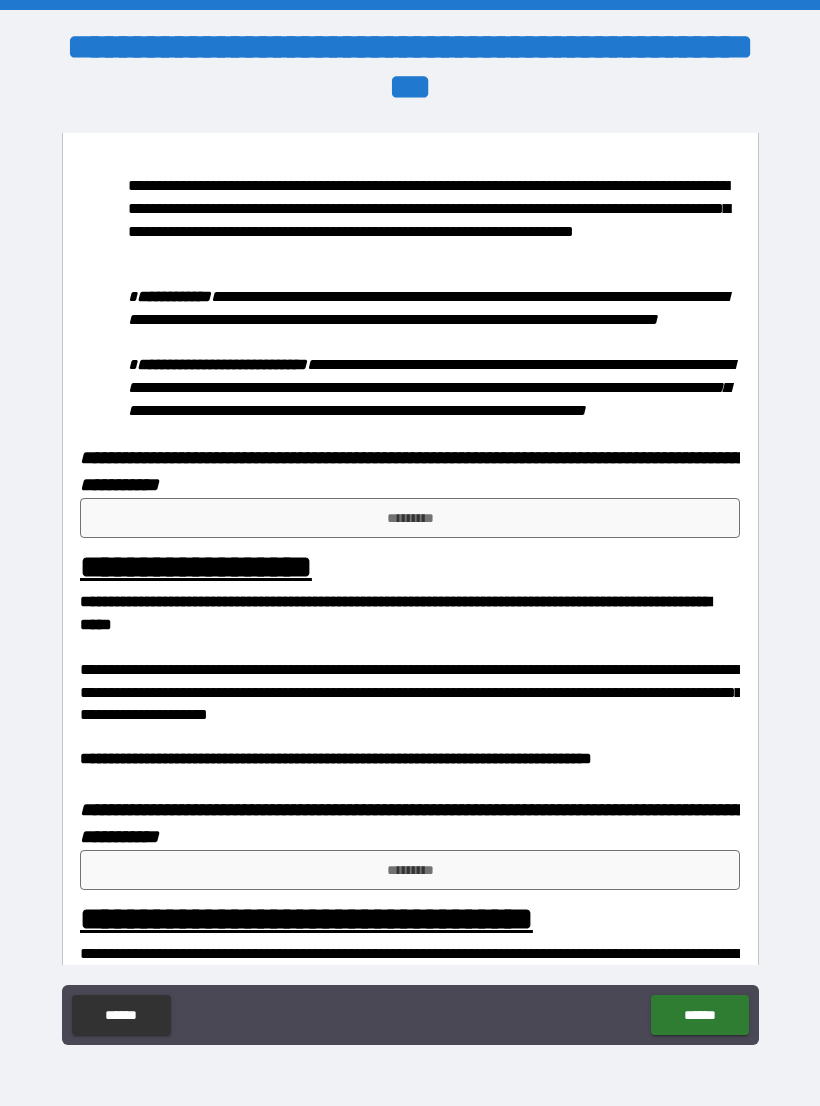 click on "*********" at bounding box center (410, 518) 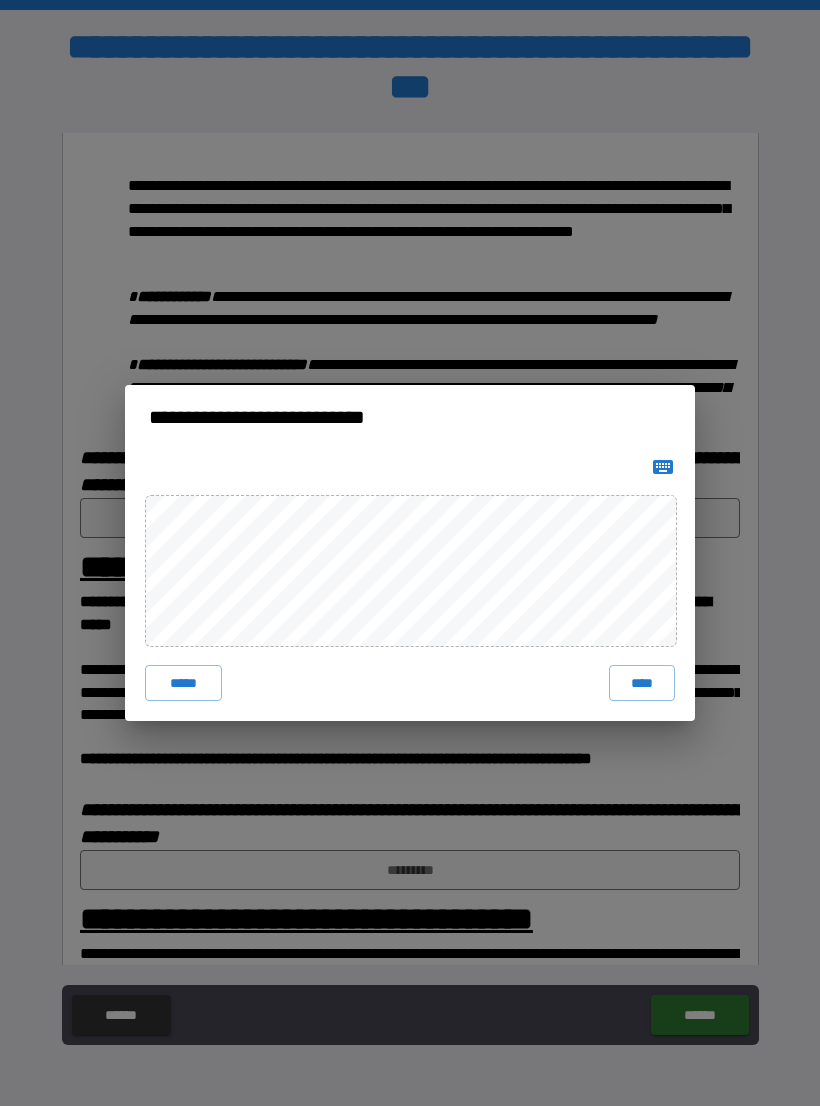 click on "****" at bounding box center (642, 683) 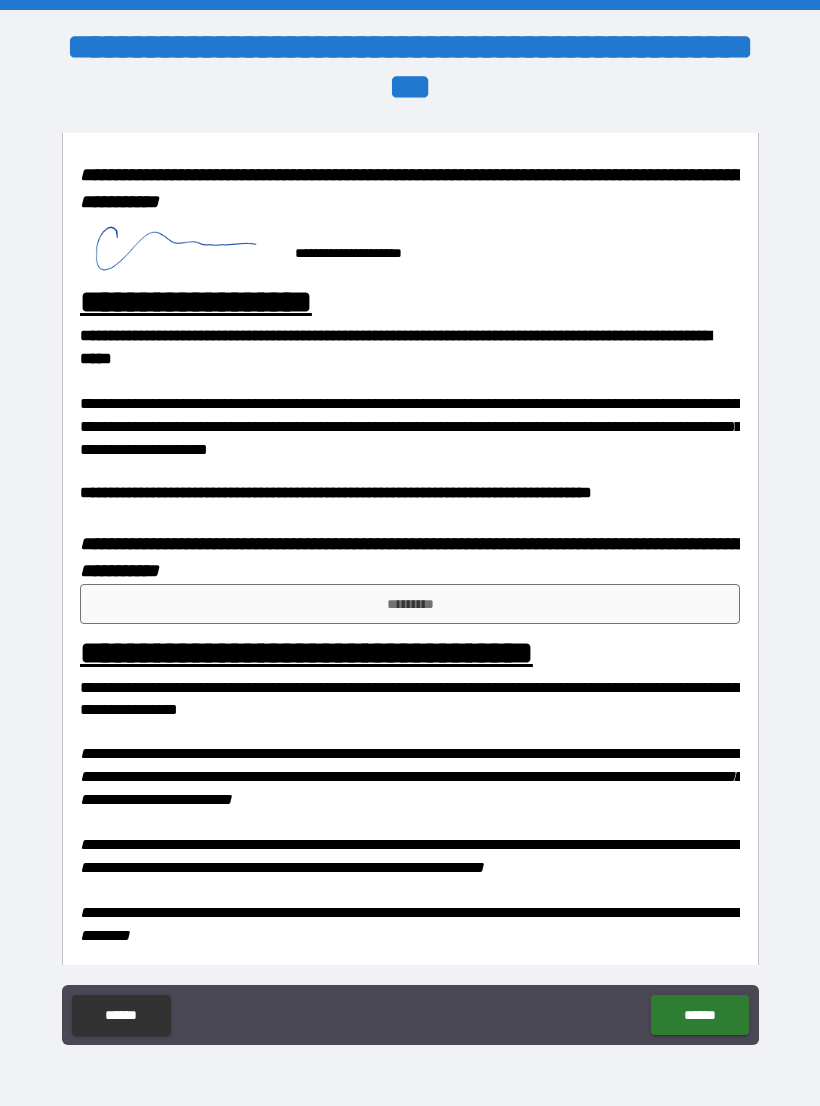 scroll, scrollTop: 1285, scrollLeft: 0, axis: vertical 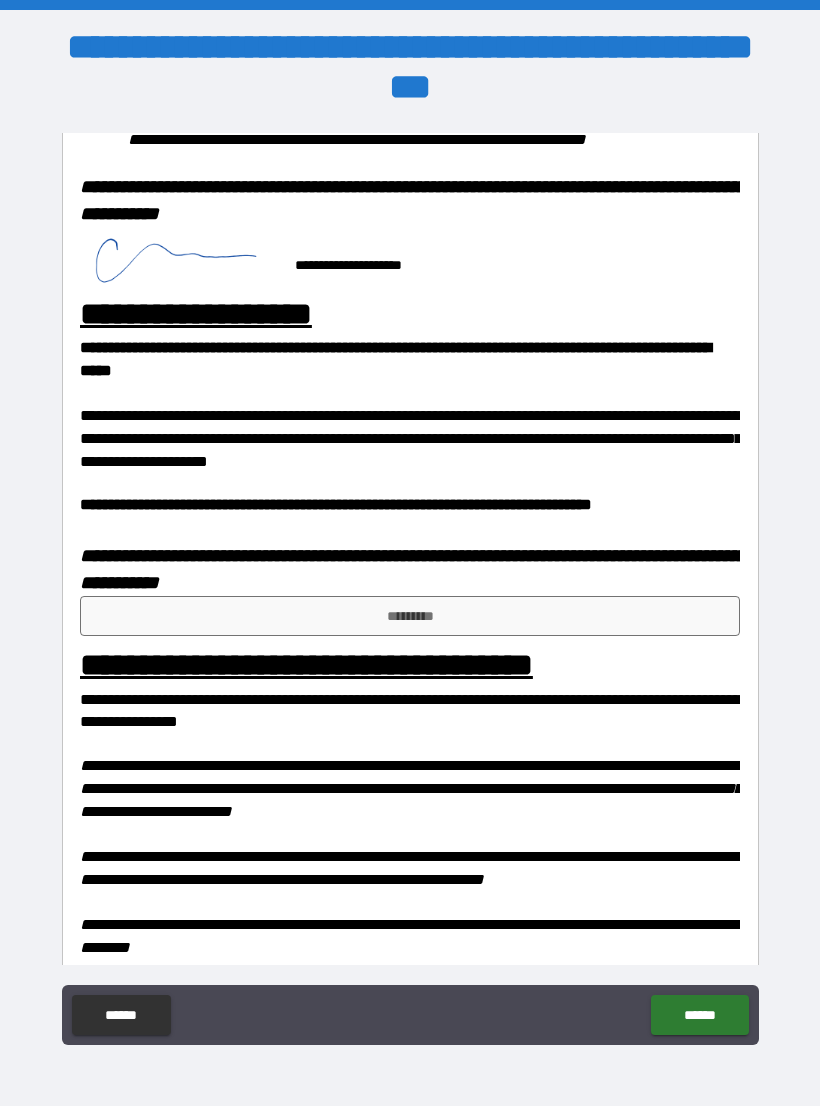 click on "*********" at bounding box center (410, 616) 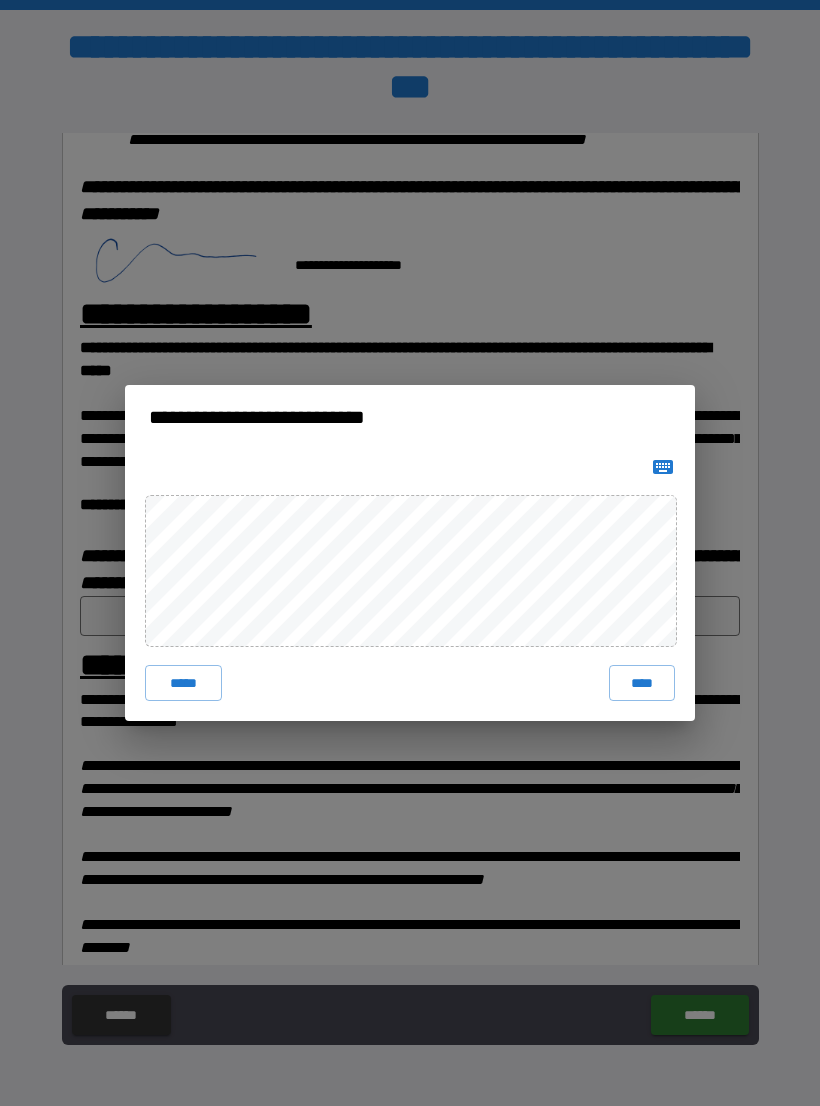click on "****" at bounding box center (642, 683) 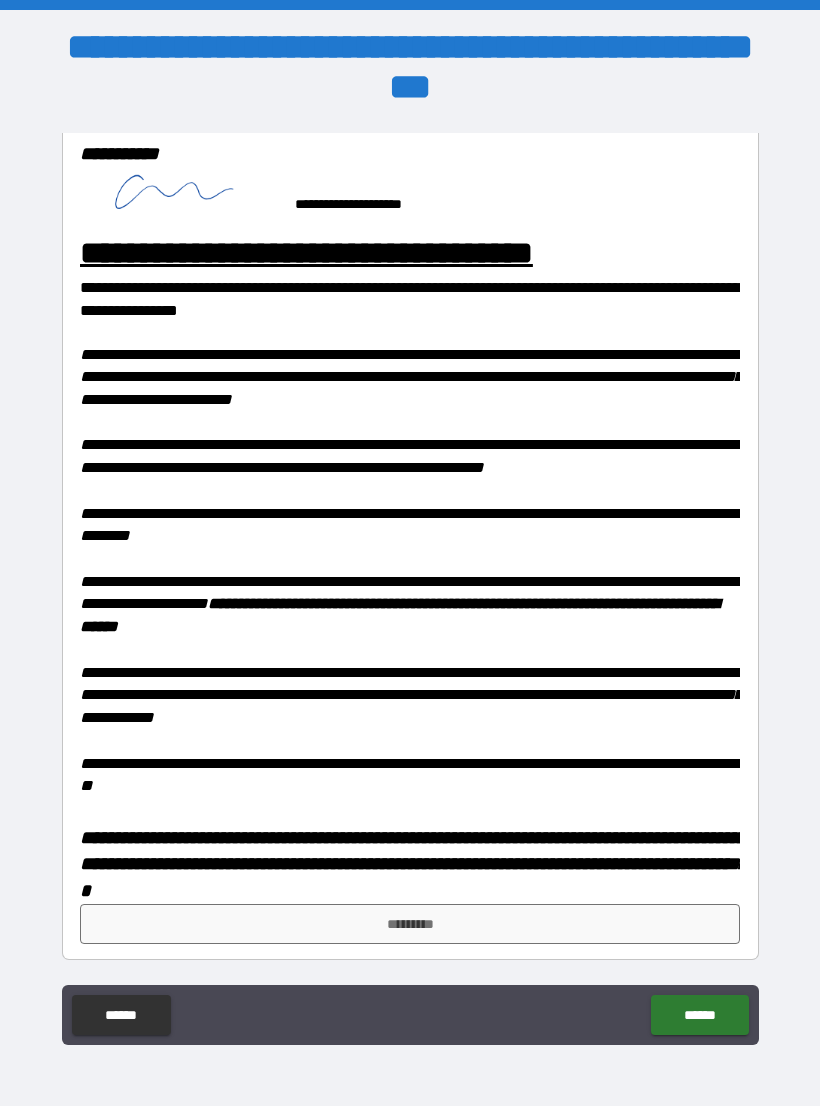 scroll, scrollTop: 1722, scrollLeft: 0, axis: vertical 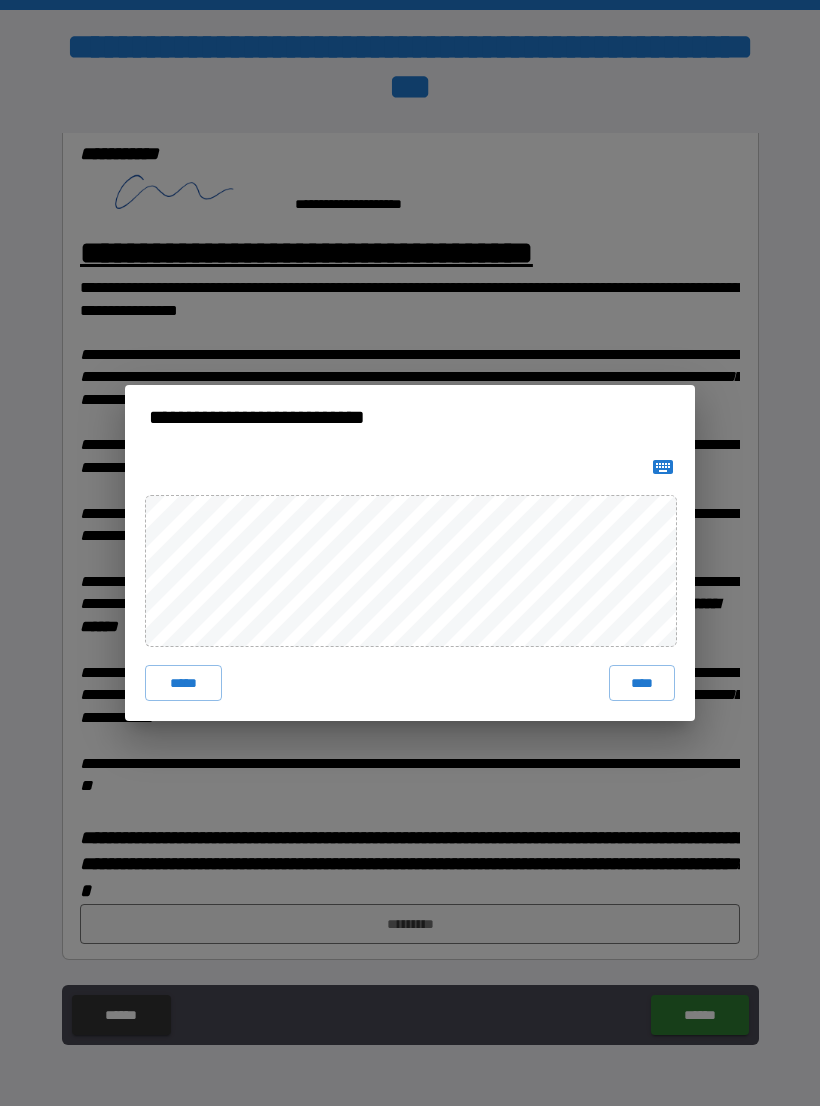 click on "****" at bounding box center (642, 683) 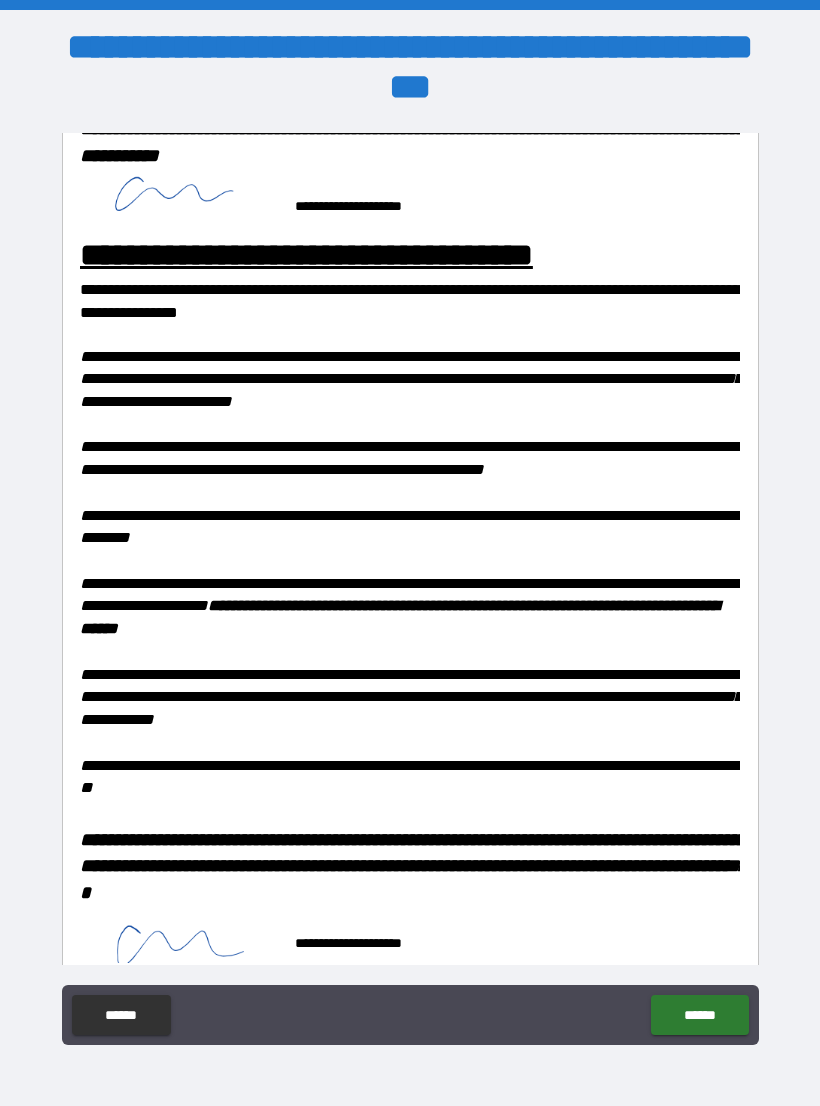 click on "******" at bounding box center [699, 1015] 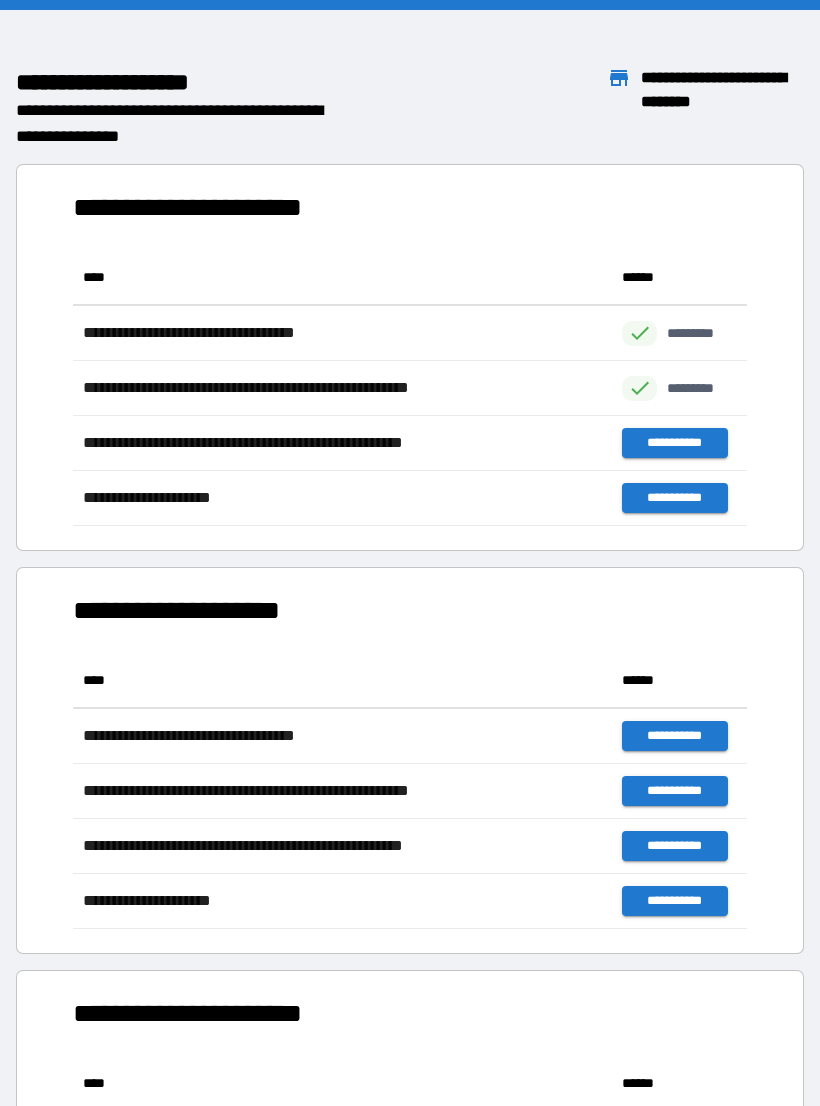 scroll, scrollTop: 1, scrollLeft: 1, axis: both 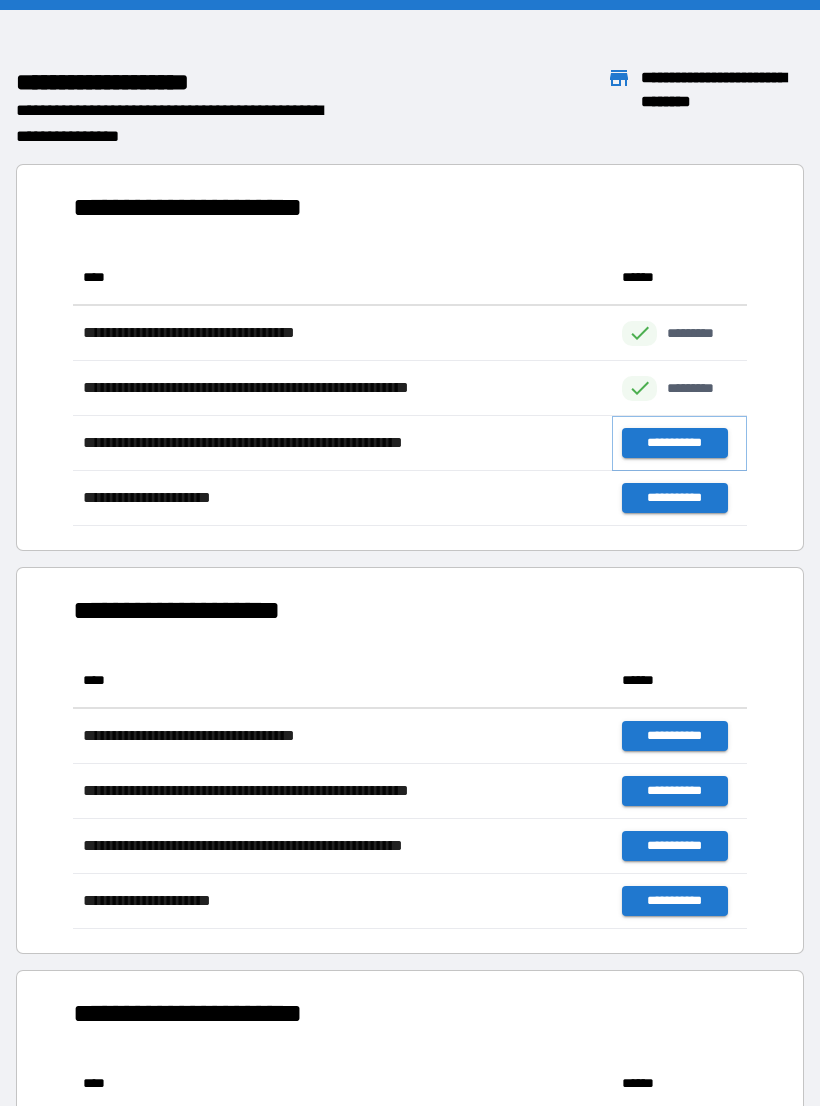 click on "**********" at bounding box center [674, 443] 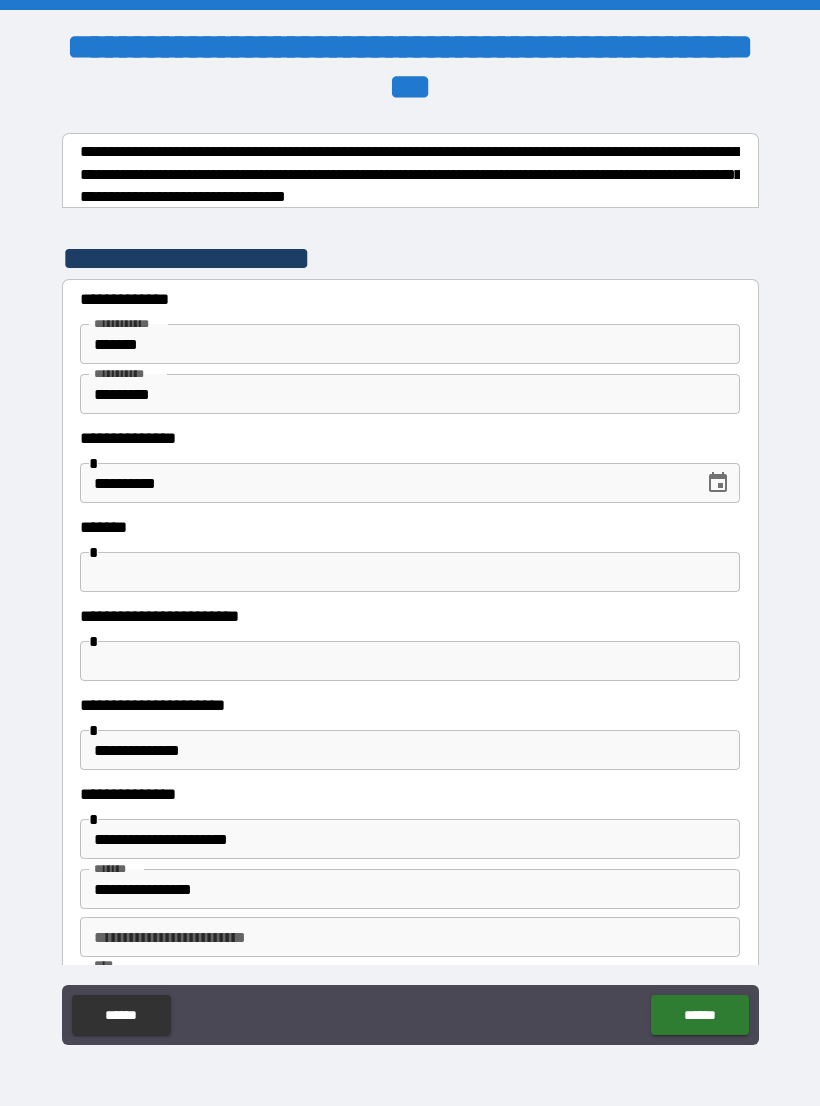 click at bounding box center (410, 572) 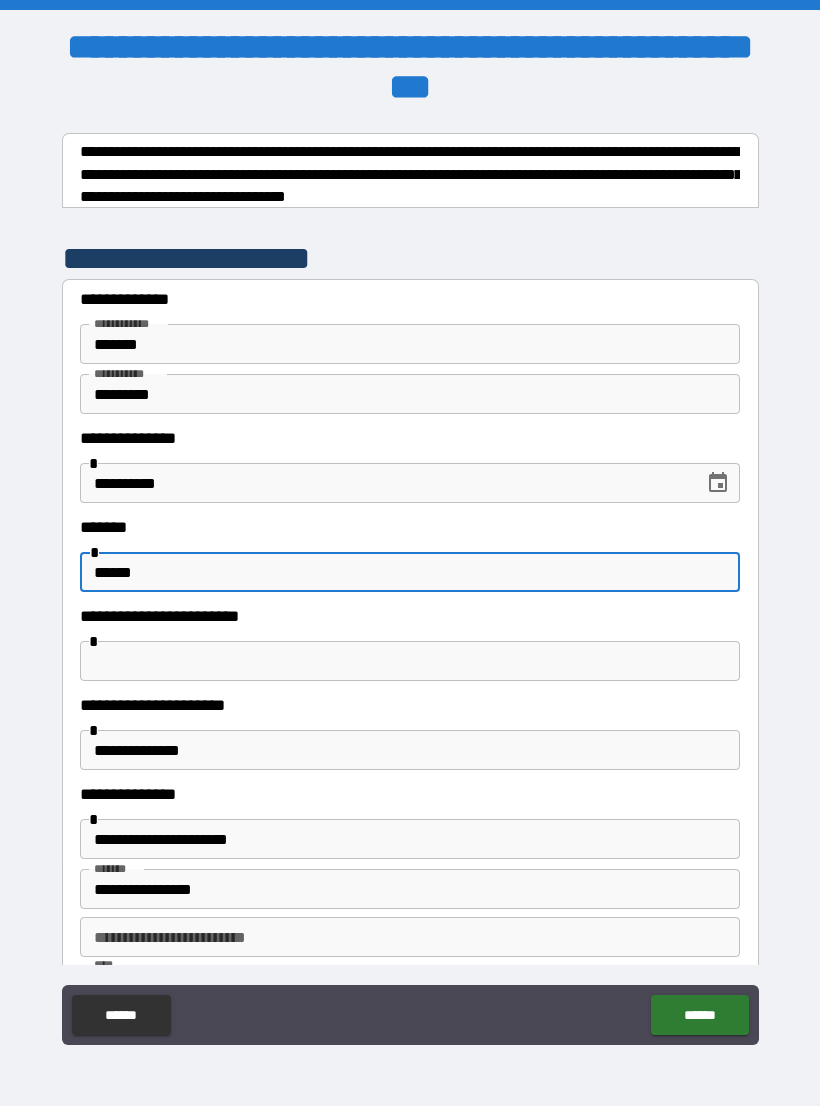 type on "******" 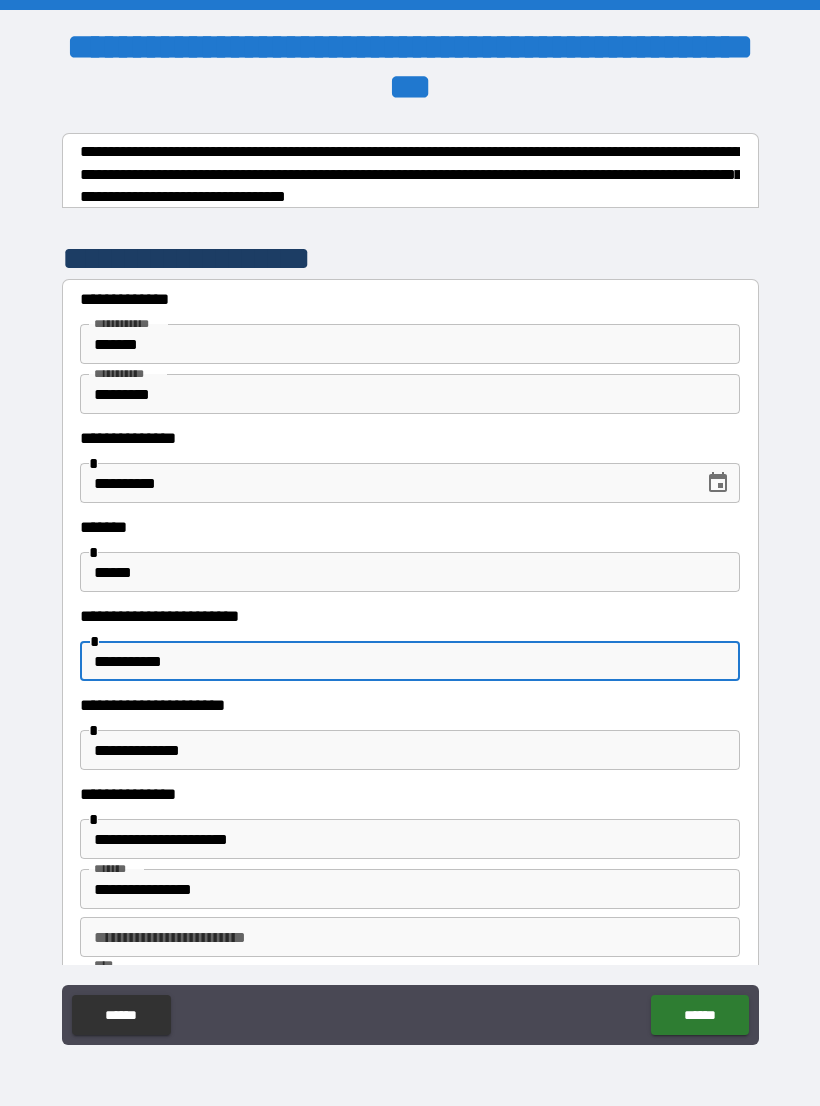 type on "**********" 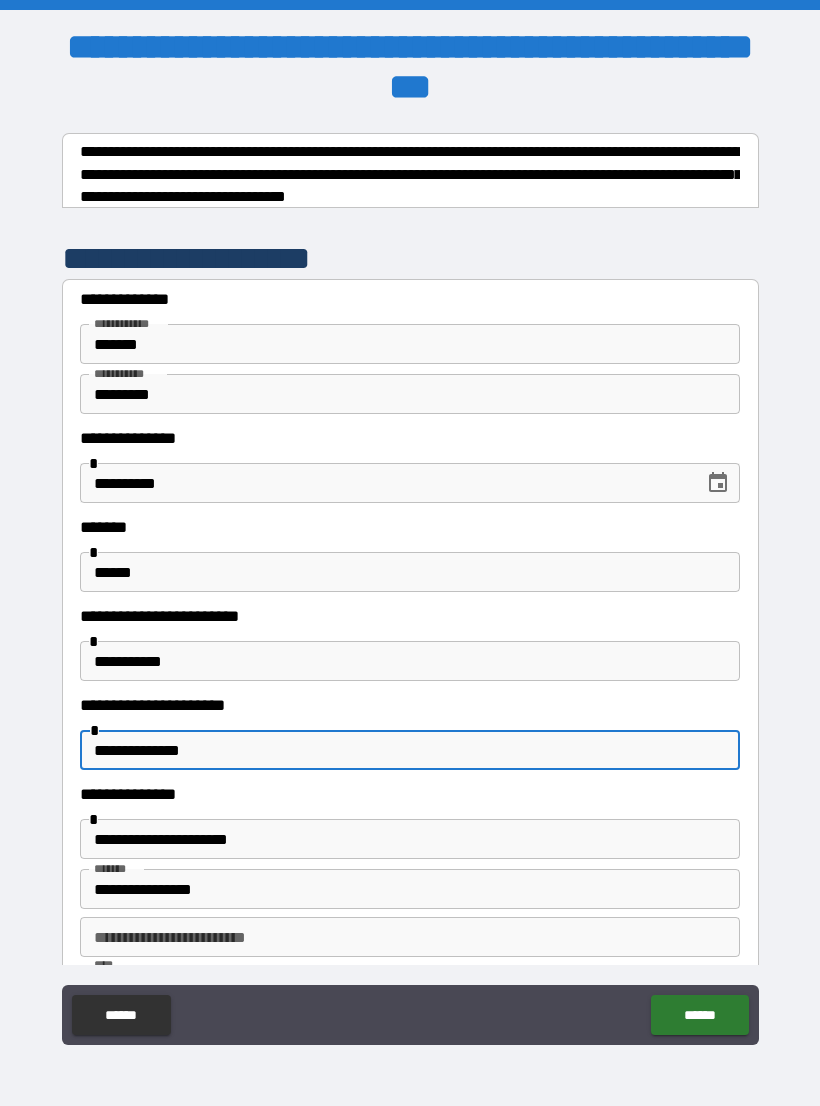 type on "**********" 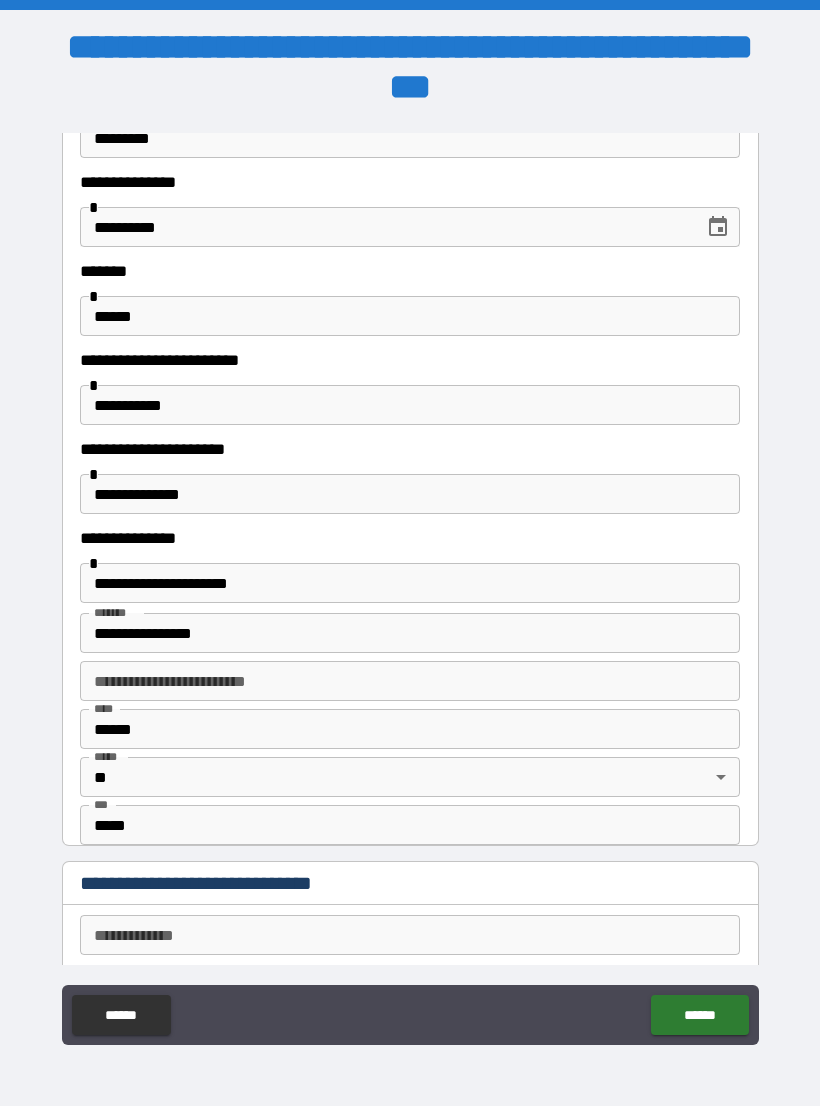 scroll, scrollTop: 257, scrollLeft: 0, axis: vertical 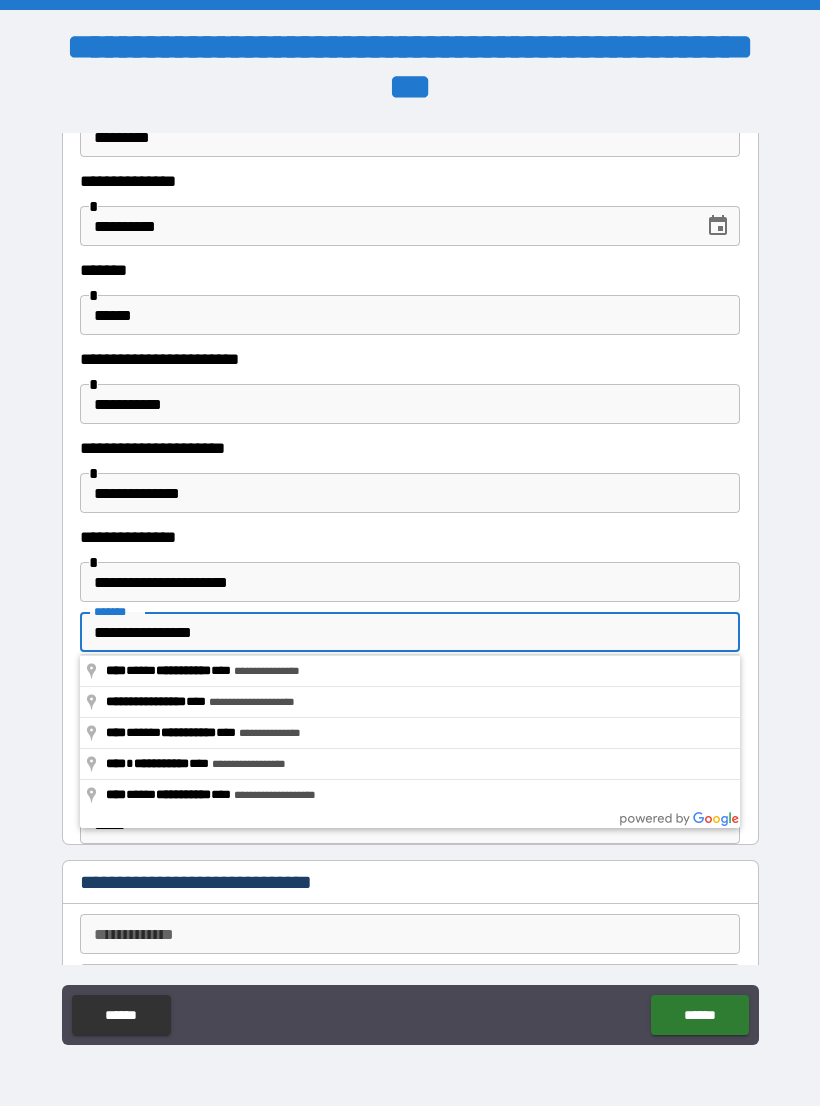 click on "**********" at bounding box center (410, 632) 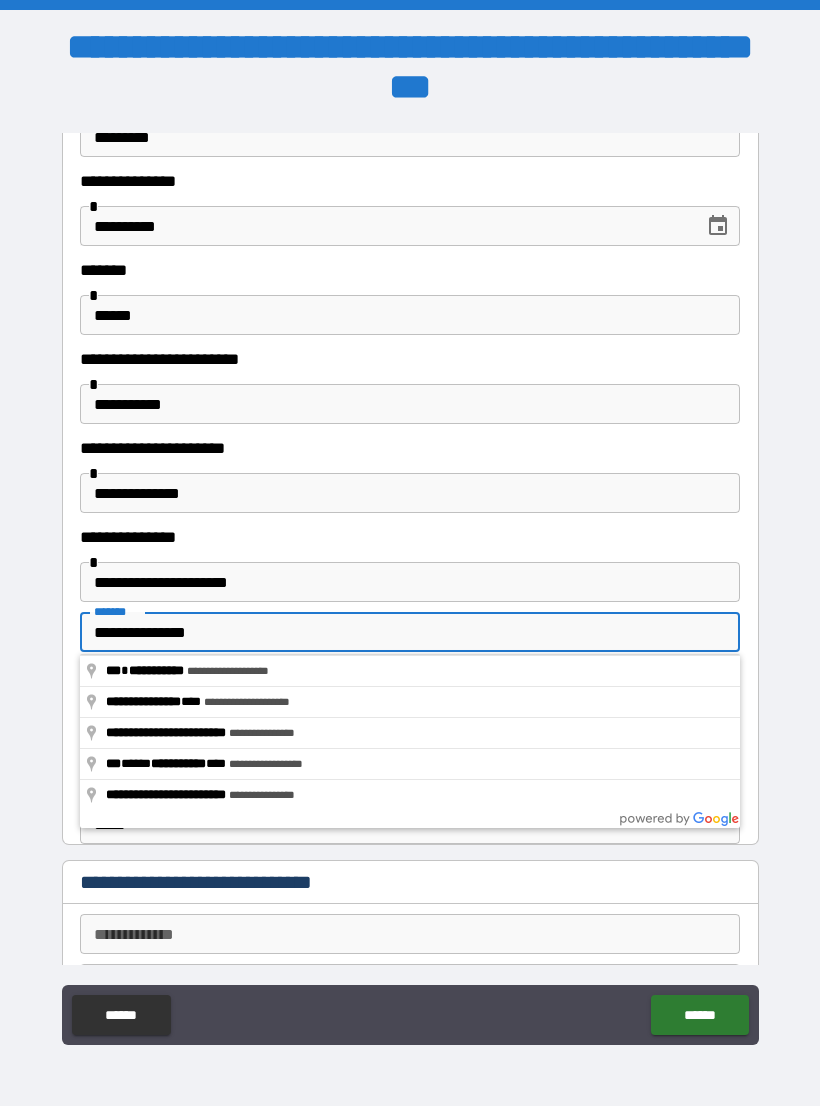 type on "**********" 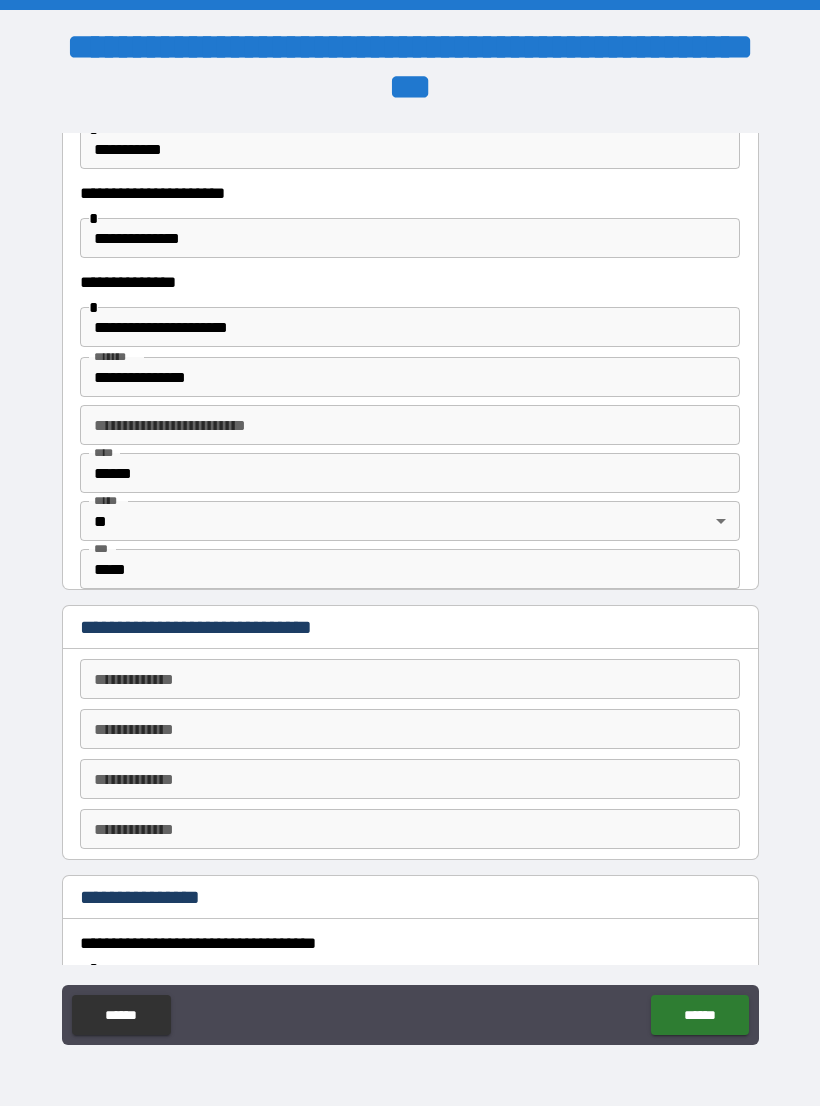 scroll, scrollTop: 522, scrollLeft: 0, axis: vertical 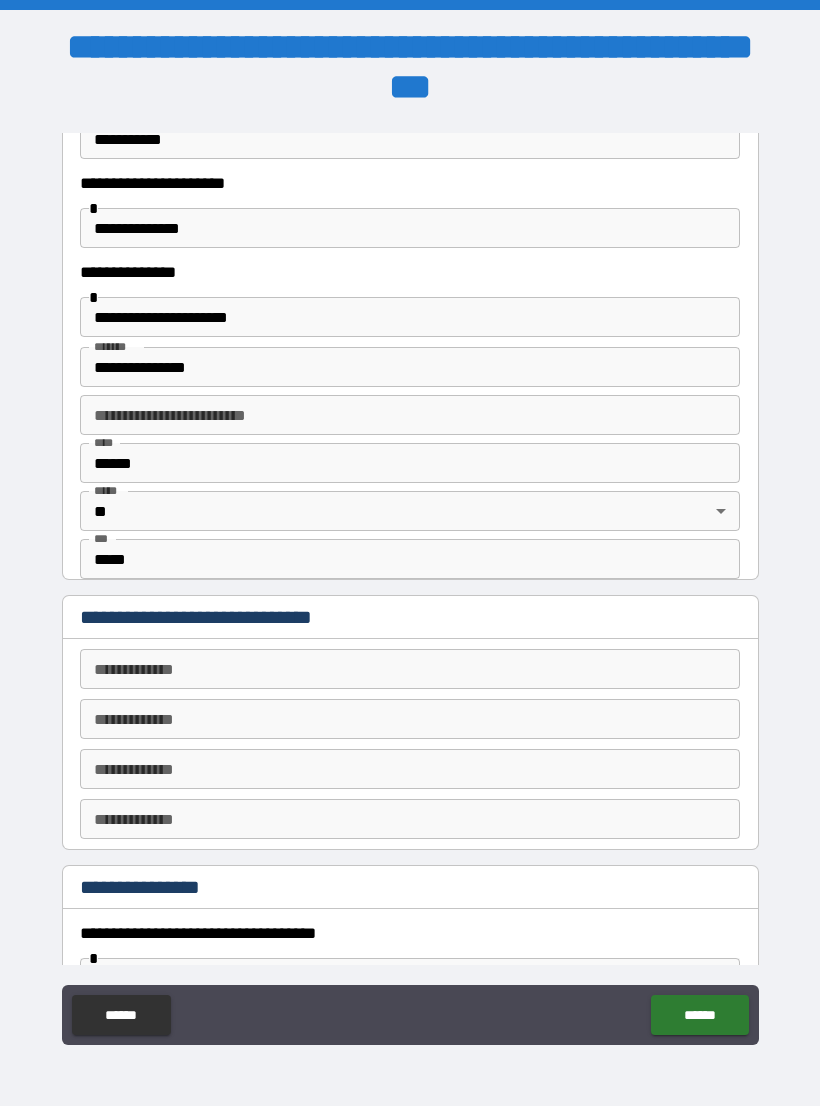 click on "**********" at bounding box center [410, 669] 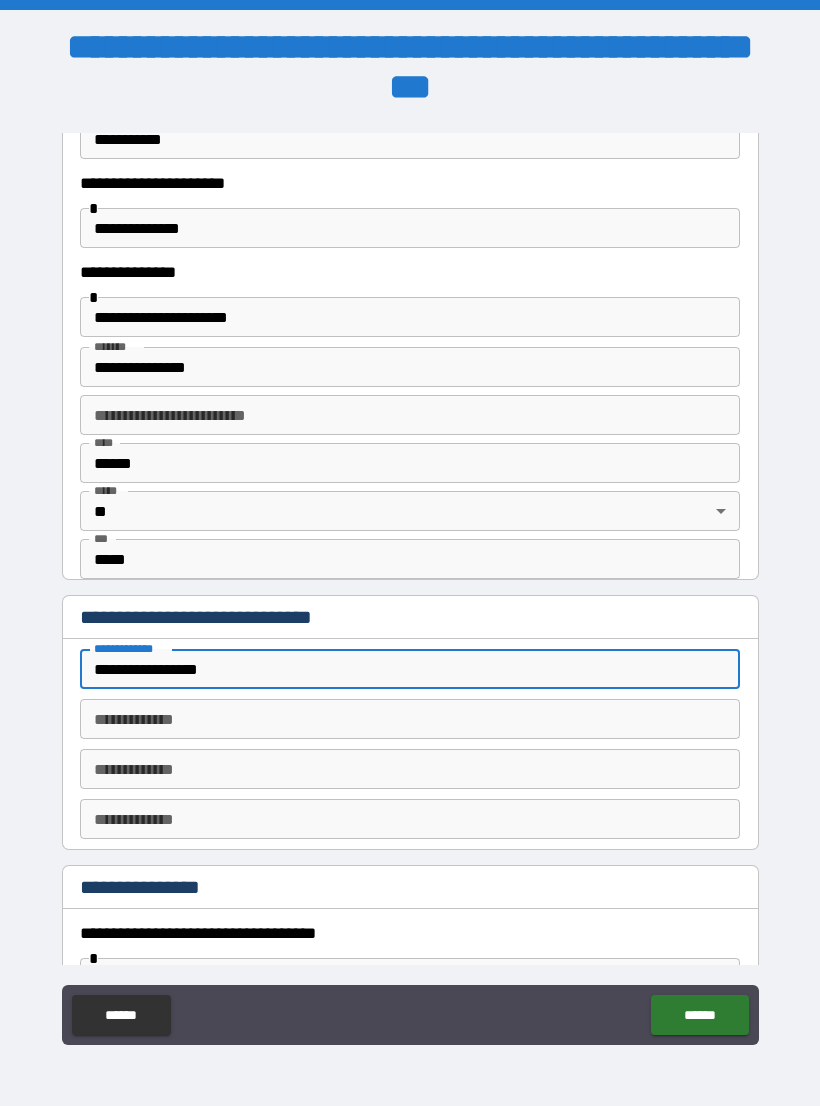 type on "**********" 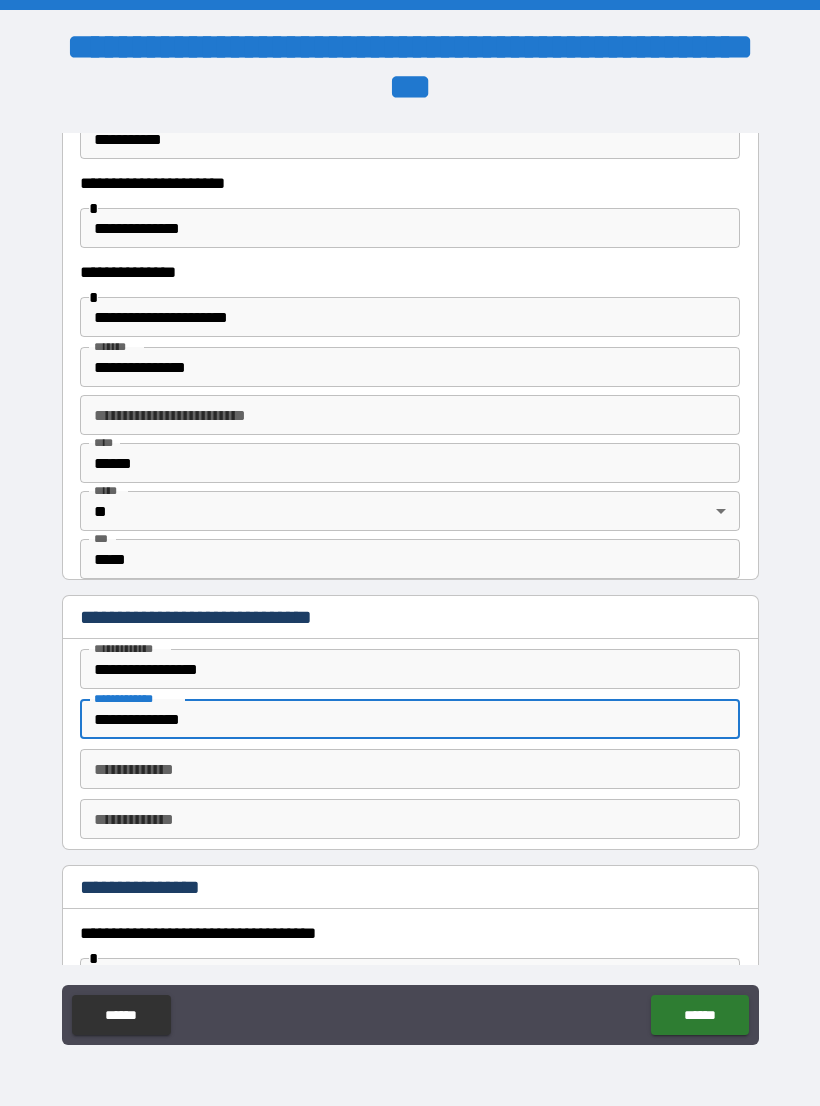 type on "**********" 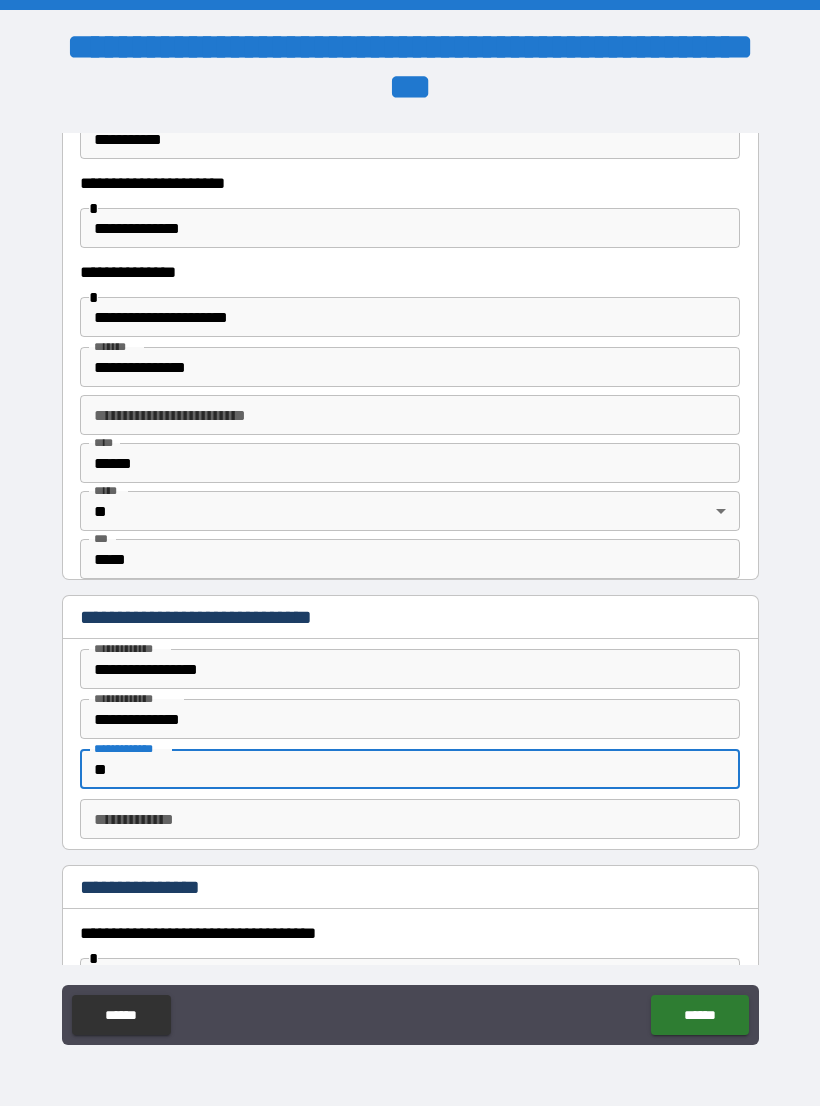 type on "*" 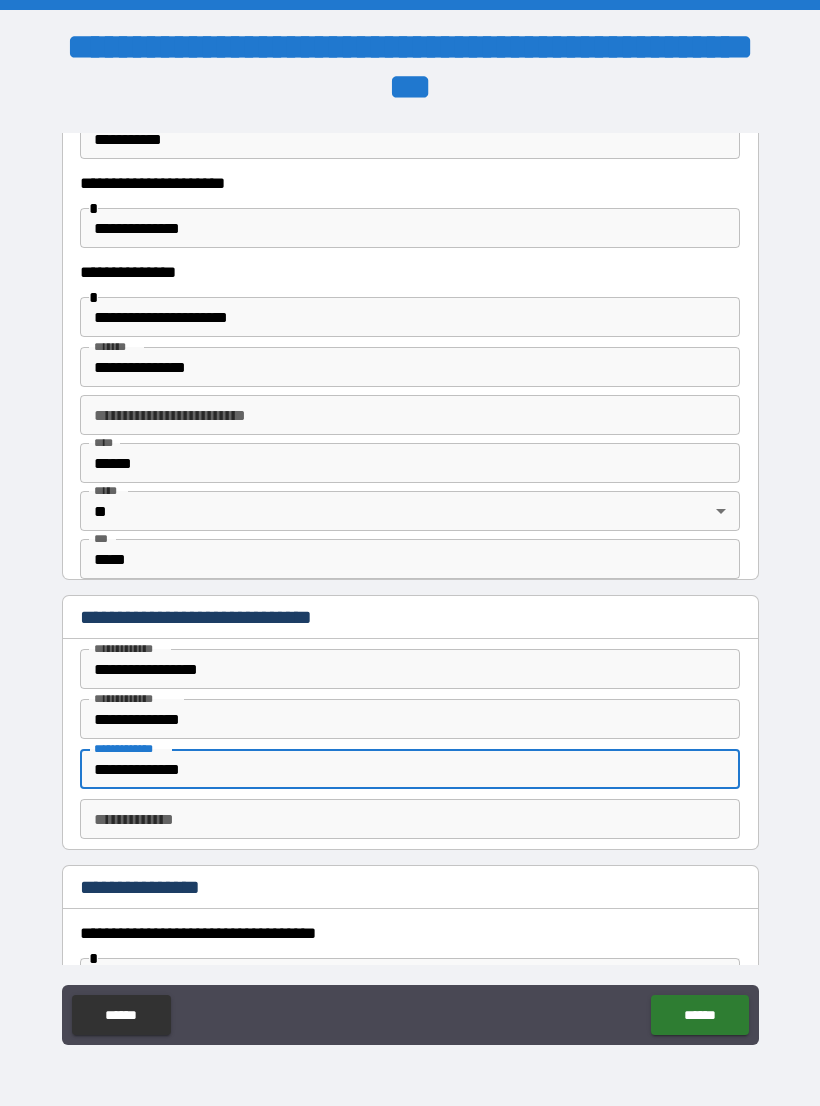 type on "**********" 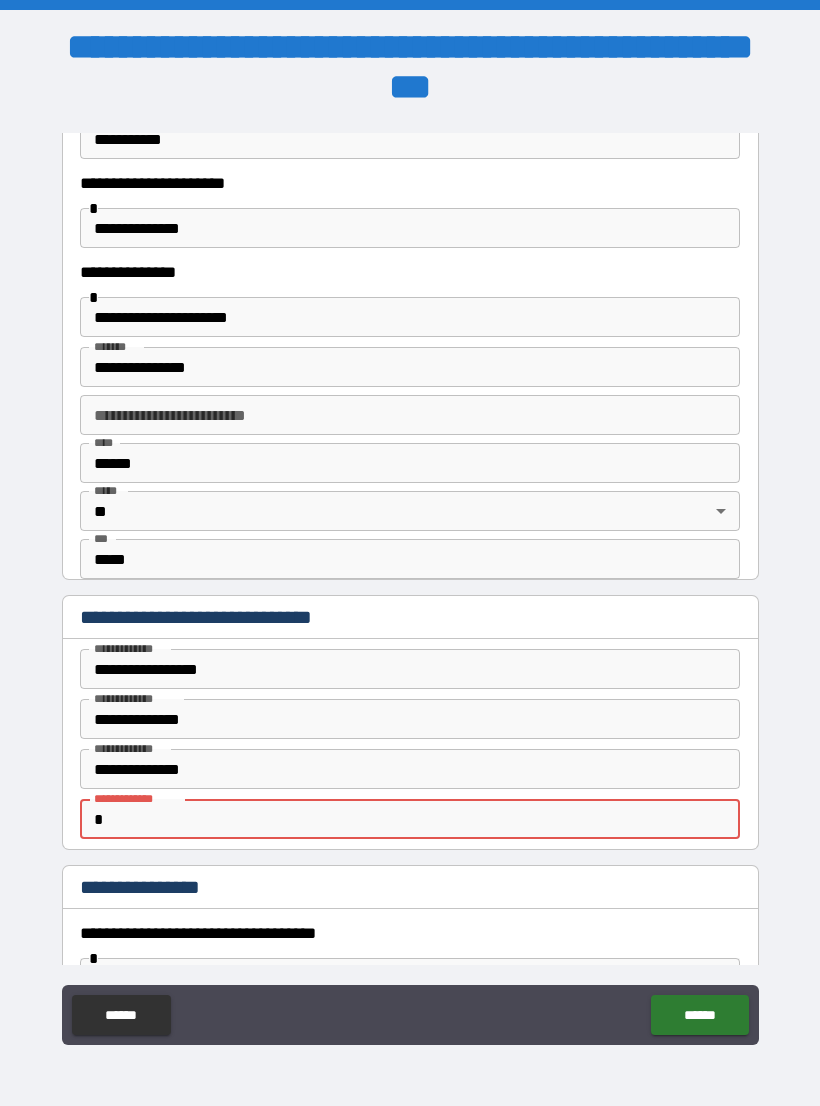 click on "**********" at bounding box center (410, 769) 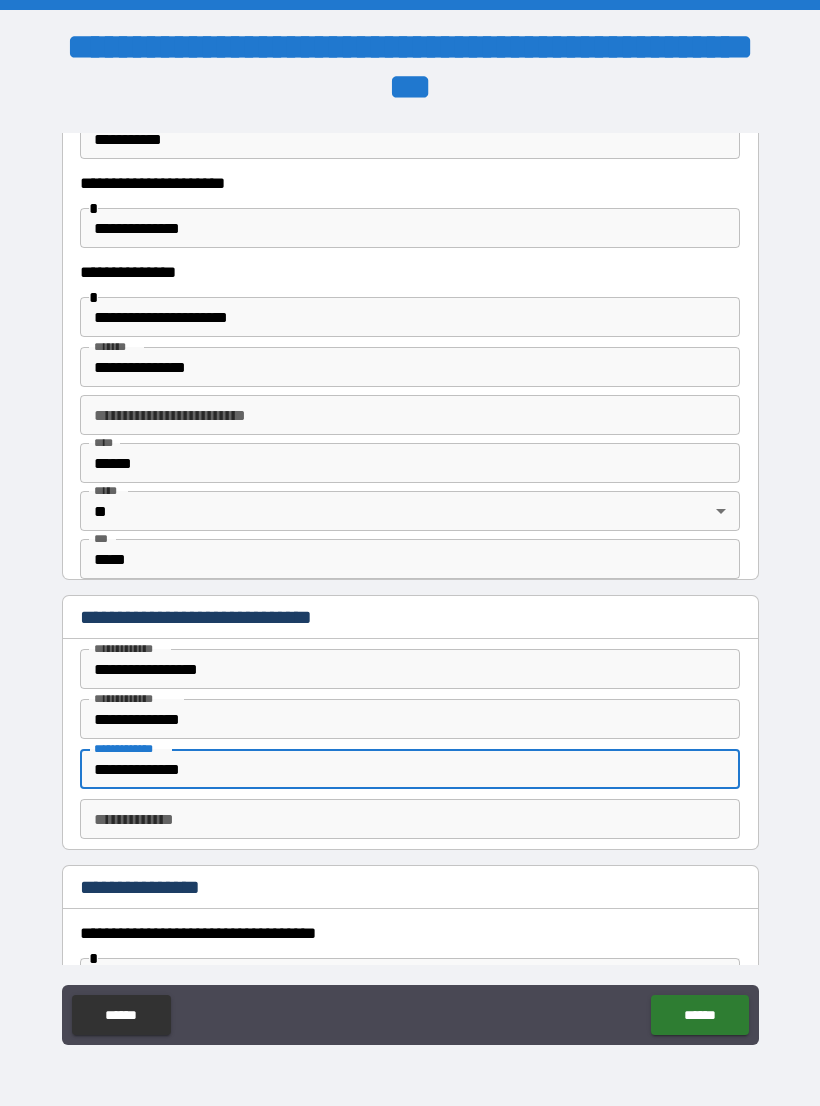 click on "**********" at bounding box center (410, 769) 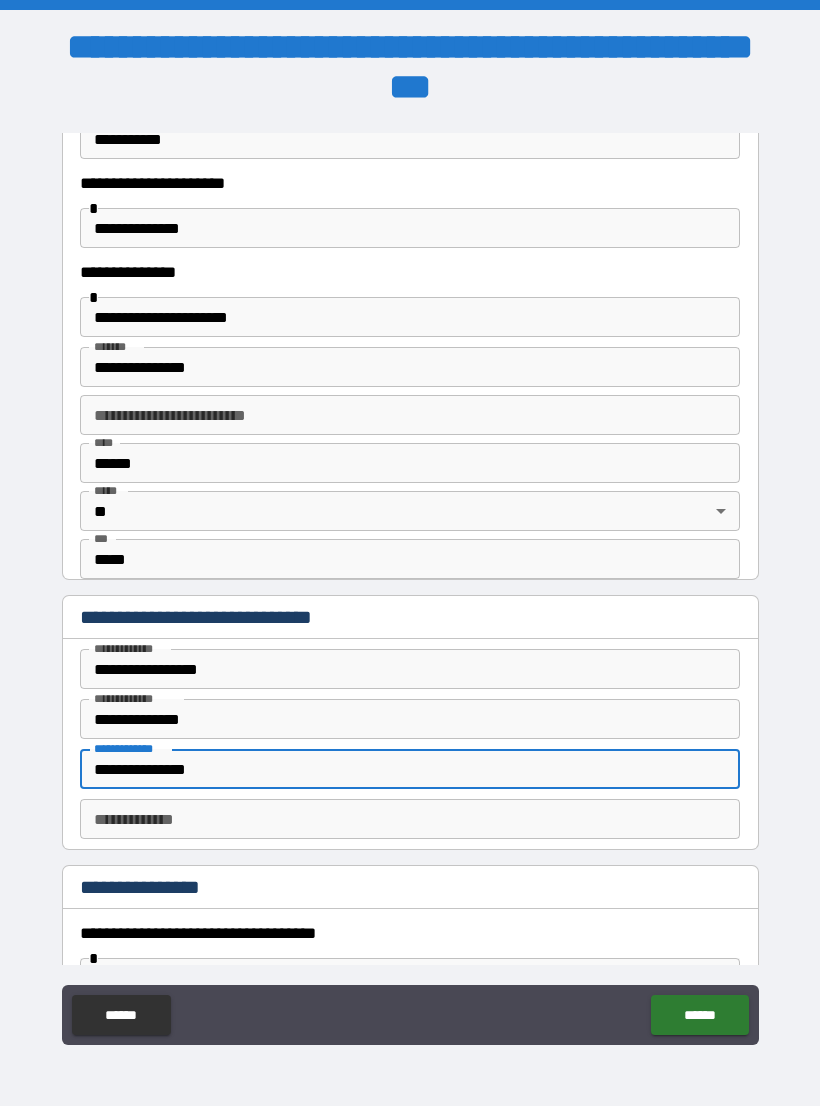 type on "**********" 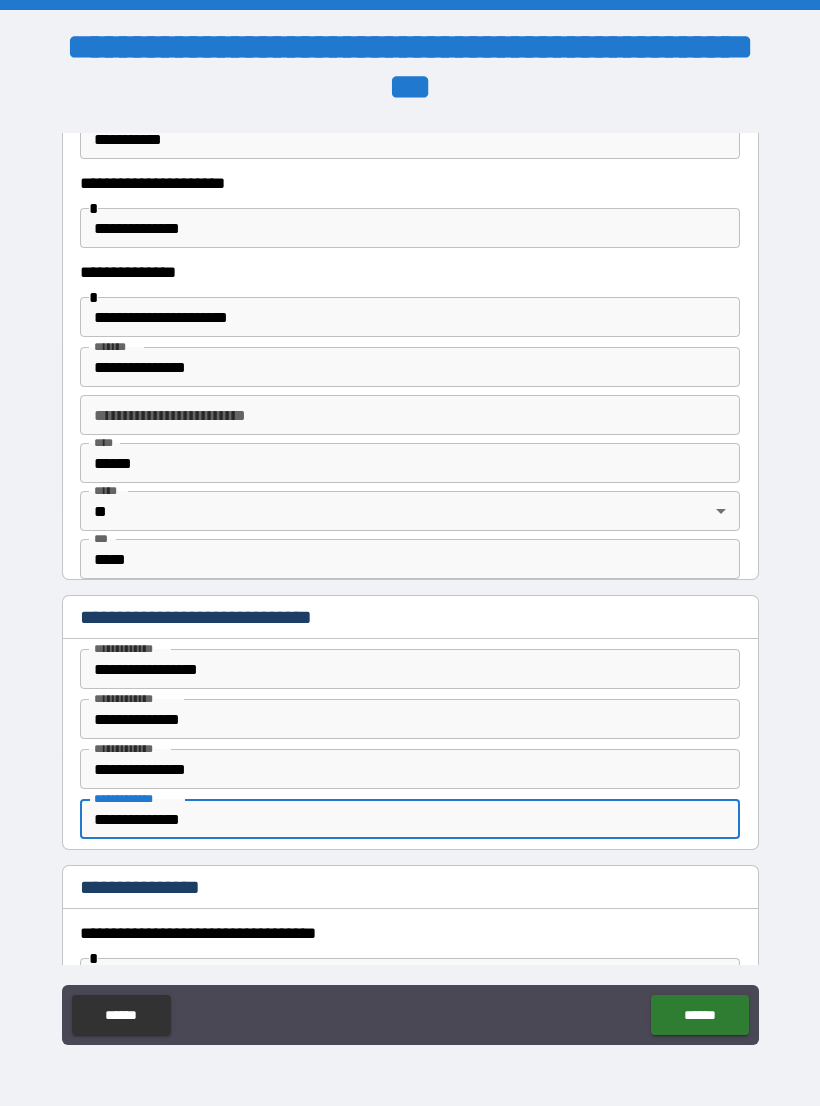 type on "**********" 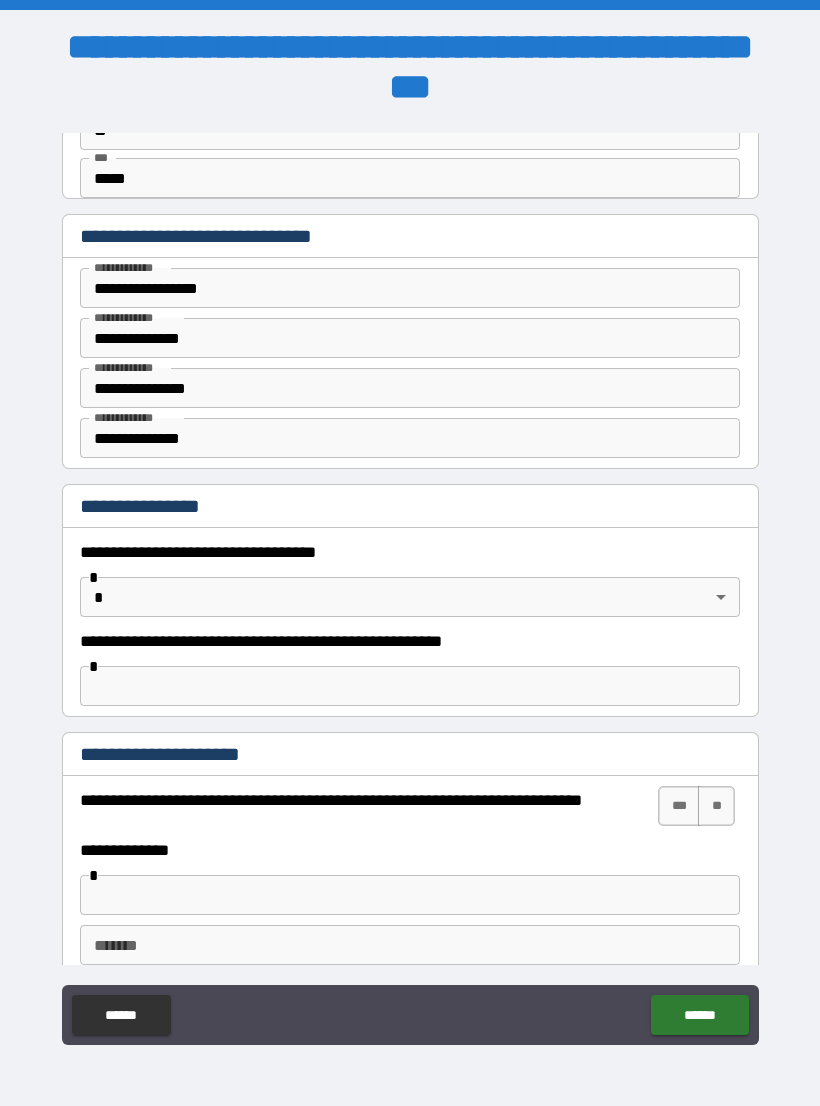 scroll, scrollTop: 905, scrollLeft: 0, axis: vertical 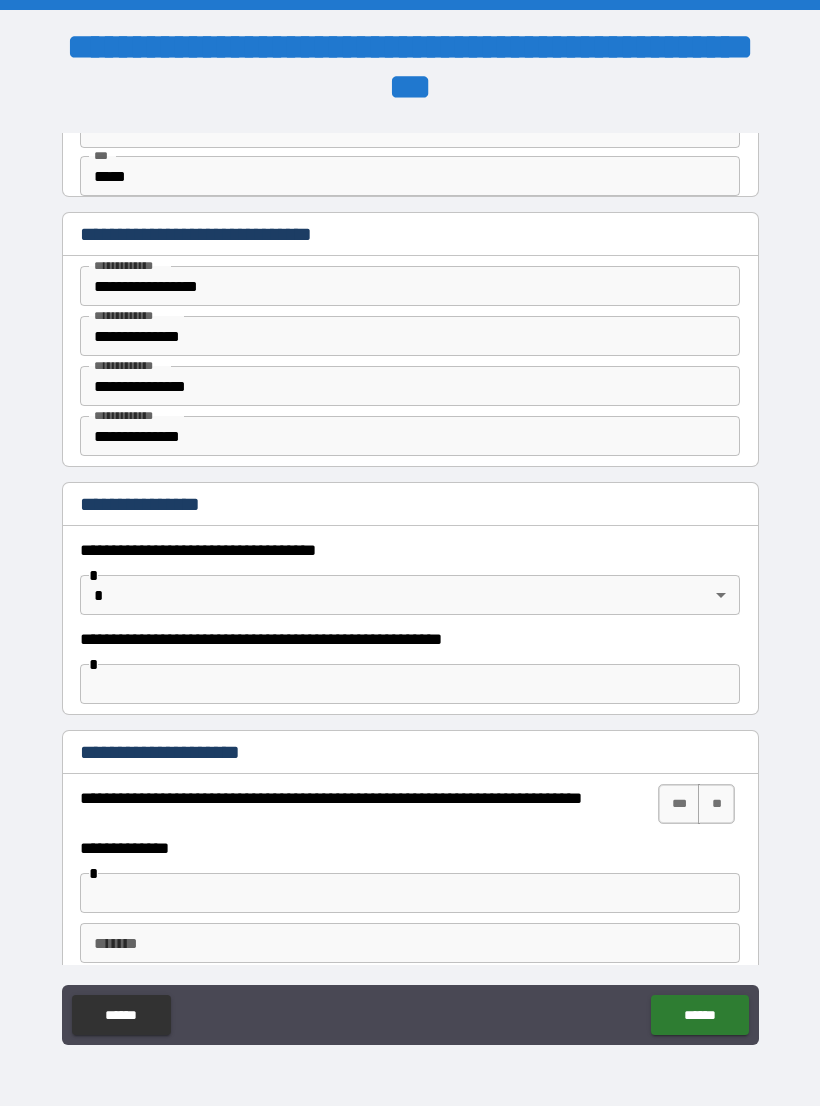 click on "[FIRST] [LAST] [CITY] [STATE] [ZIP] [STREET] [NUMBER] [COUNTRY] [POSTAL_CODE] [ADDRESS]" at bounding box center (410, 568) 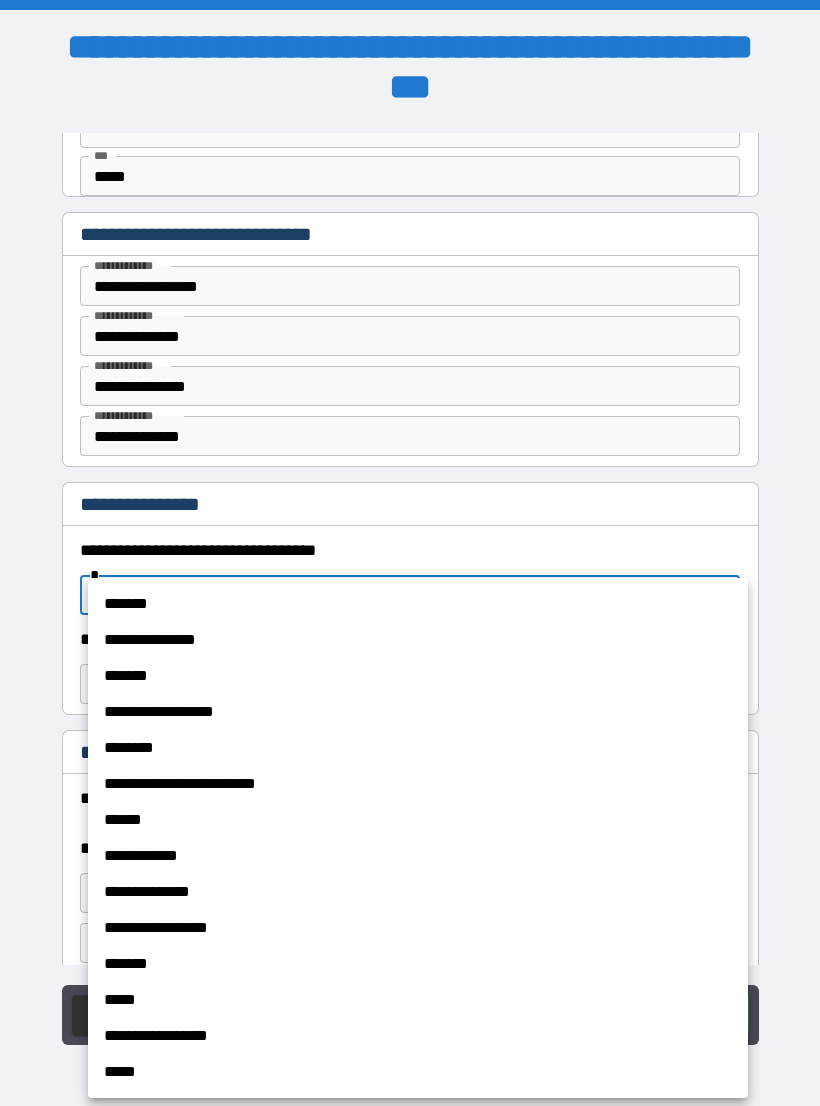 click on "*******" at bounding box center (418, 604) 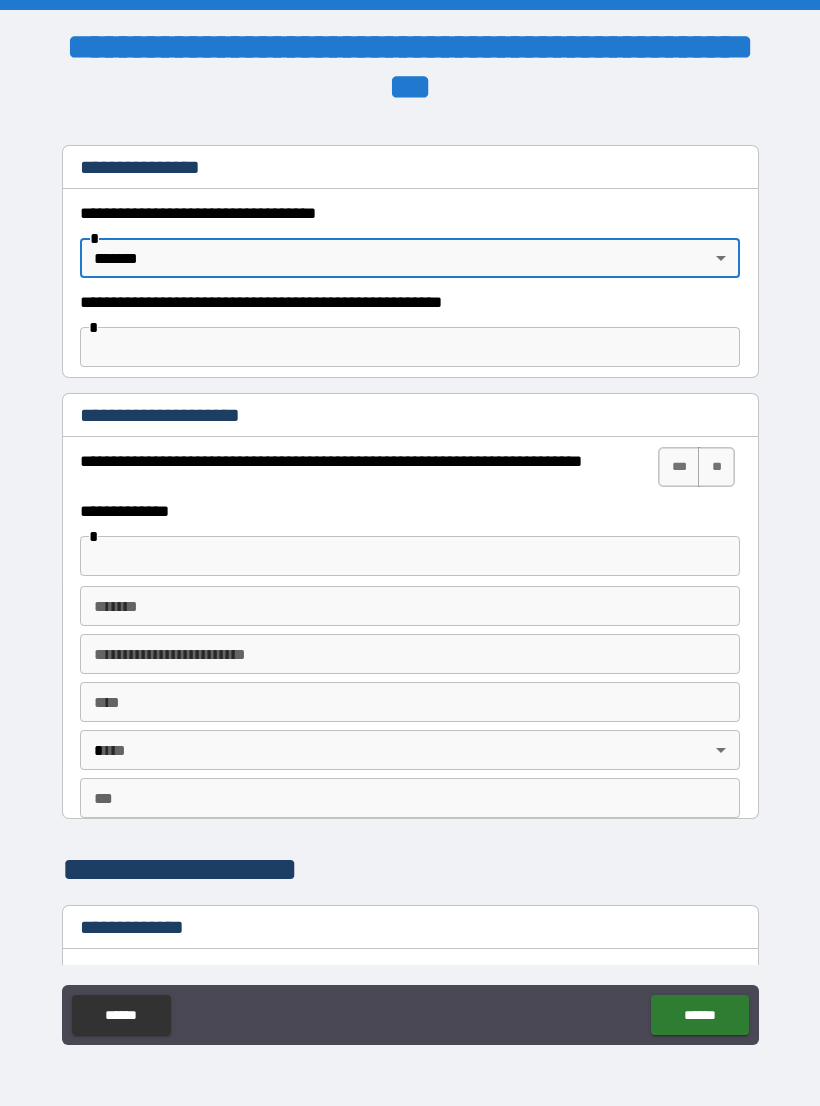 scroll, scrollTop: 1249, scrollLeft: 0, axis: vertical 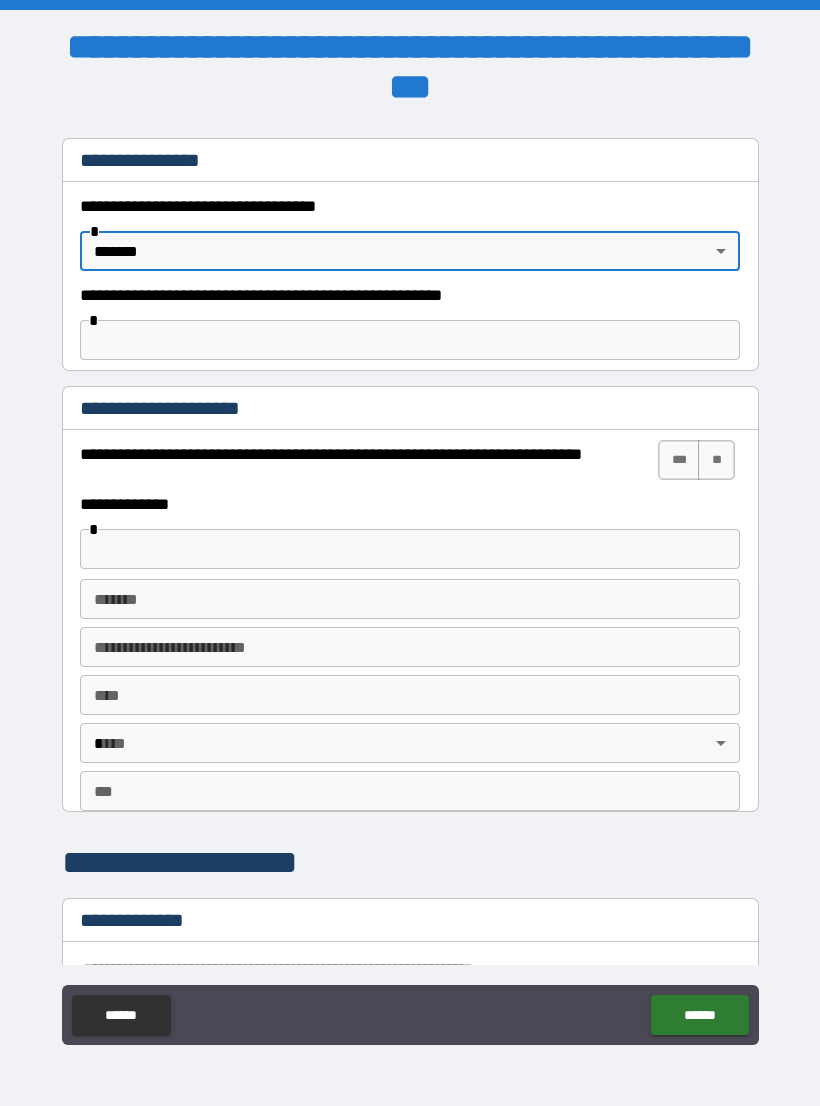 click on "**" at bounding box center (716, 460) 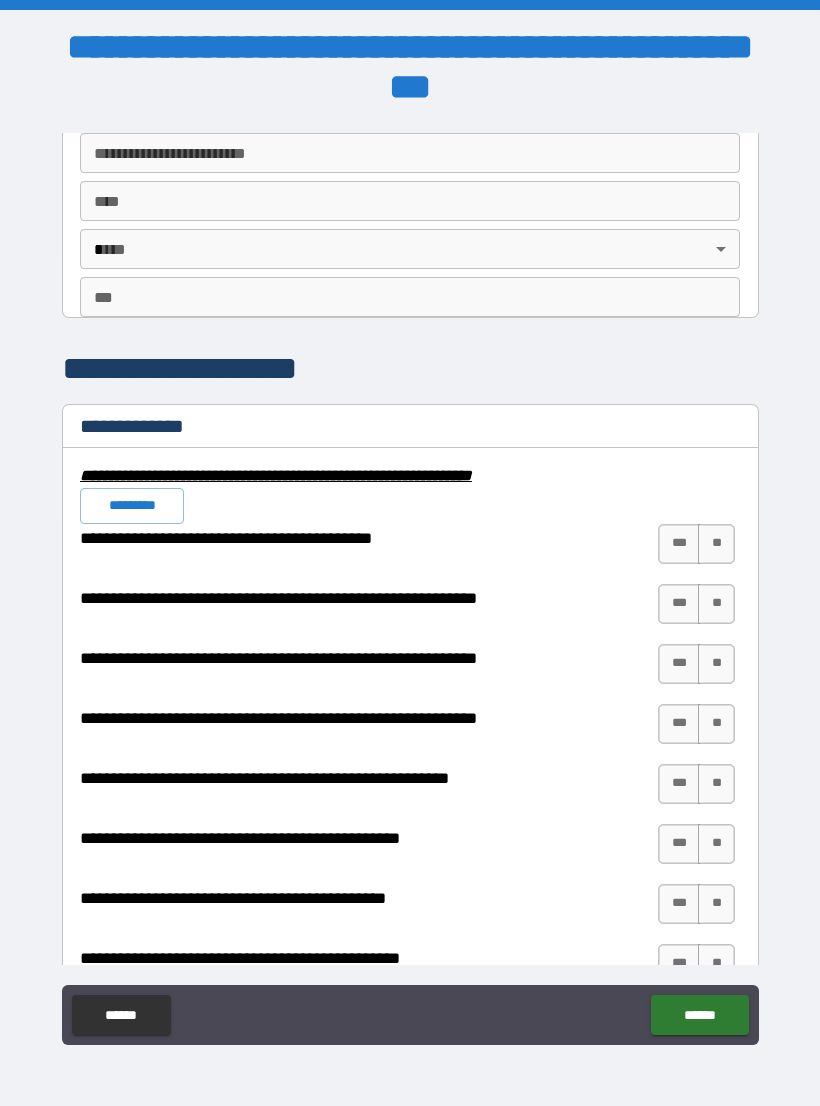 scroll, scrollTop: 1747, scrollLeft: 0, axis: vertical 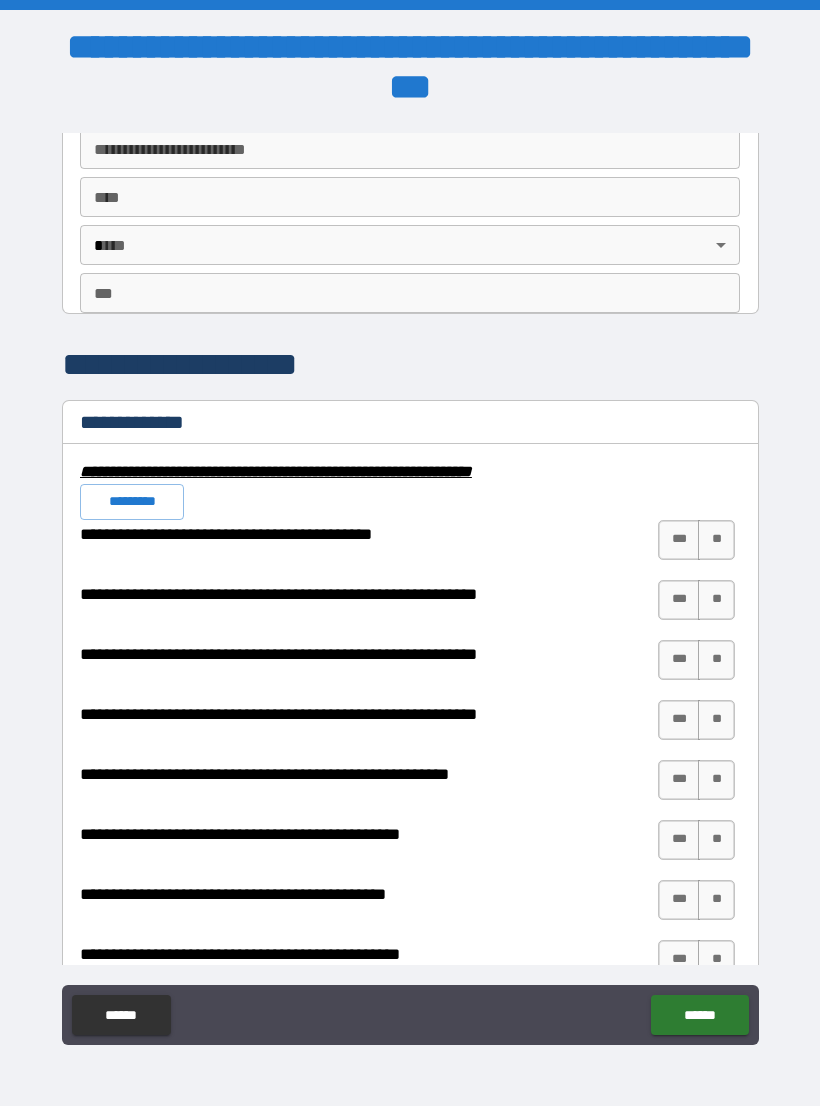 click on "***" at bounding box center (679, 540) 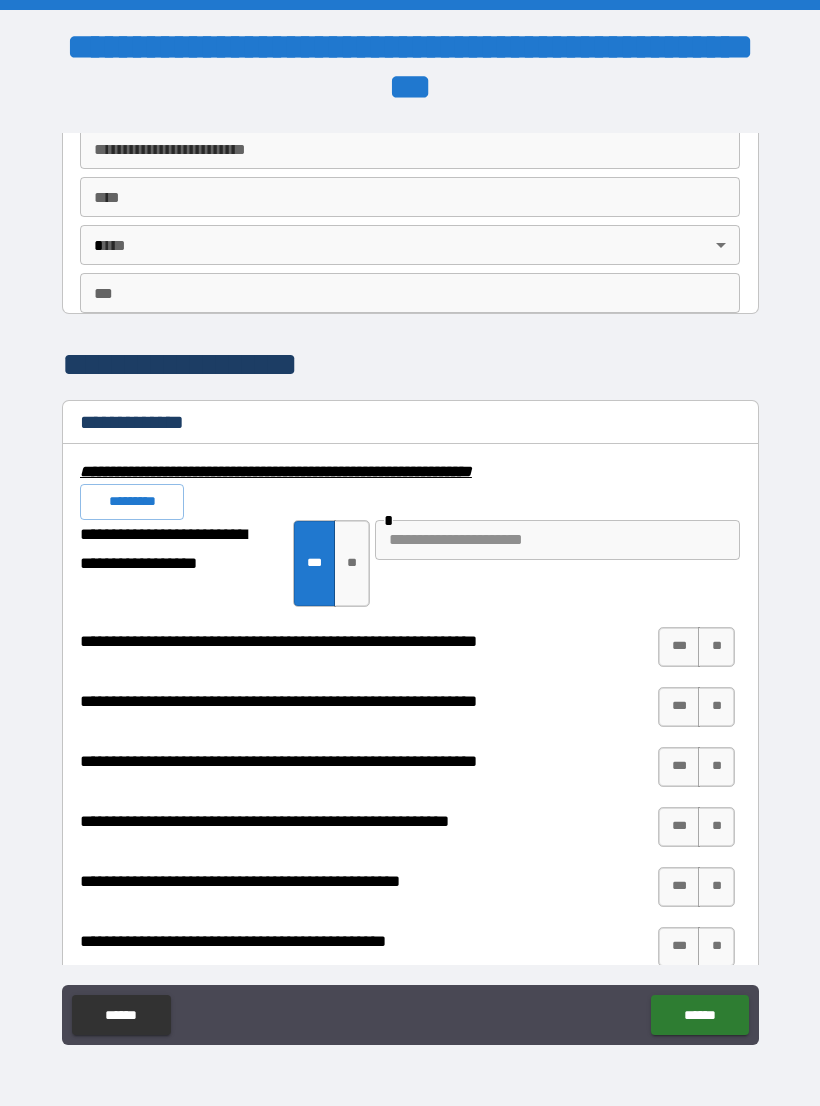 click at bounding box center [557, 540] 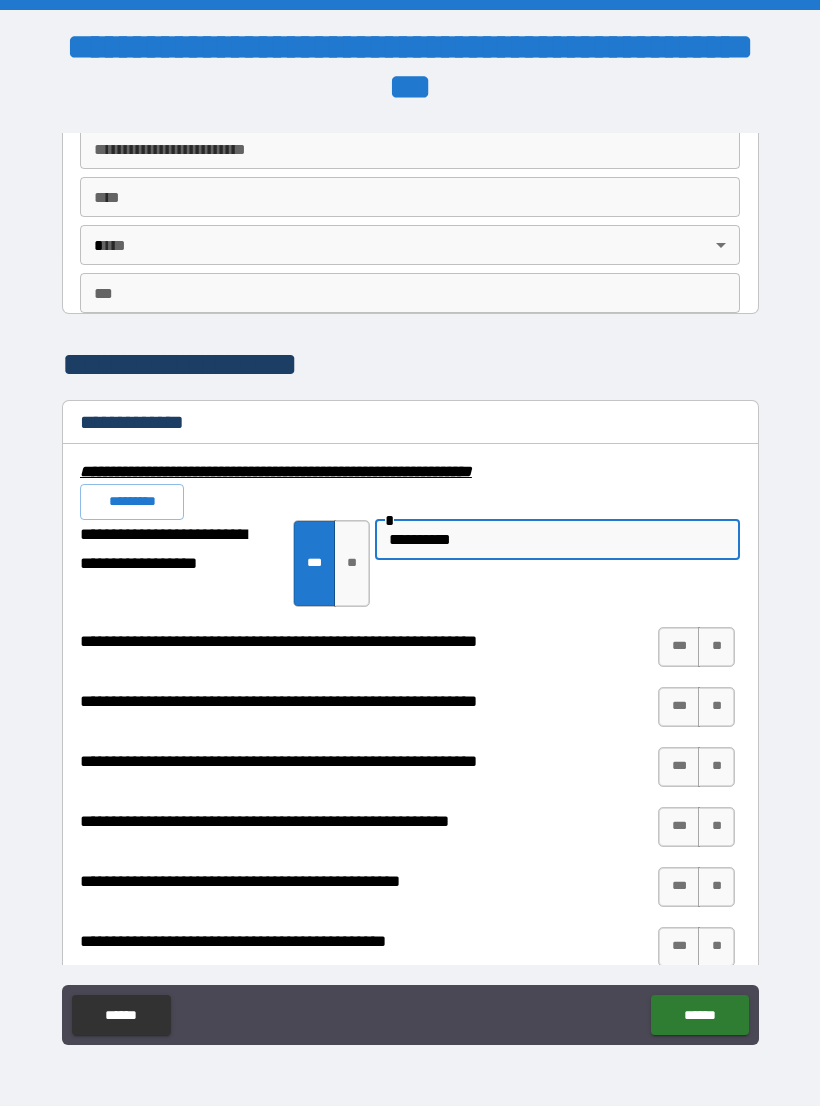 type on "**********" 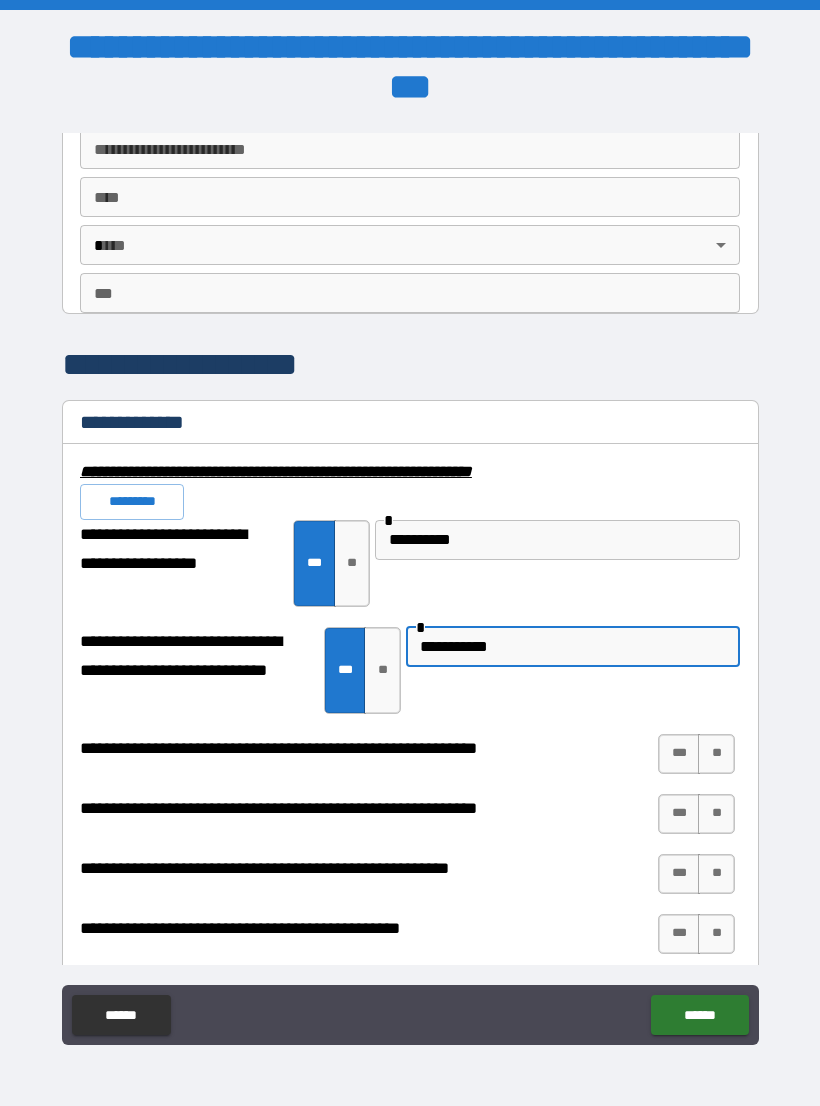type on "**********" 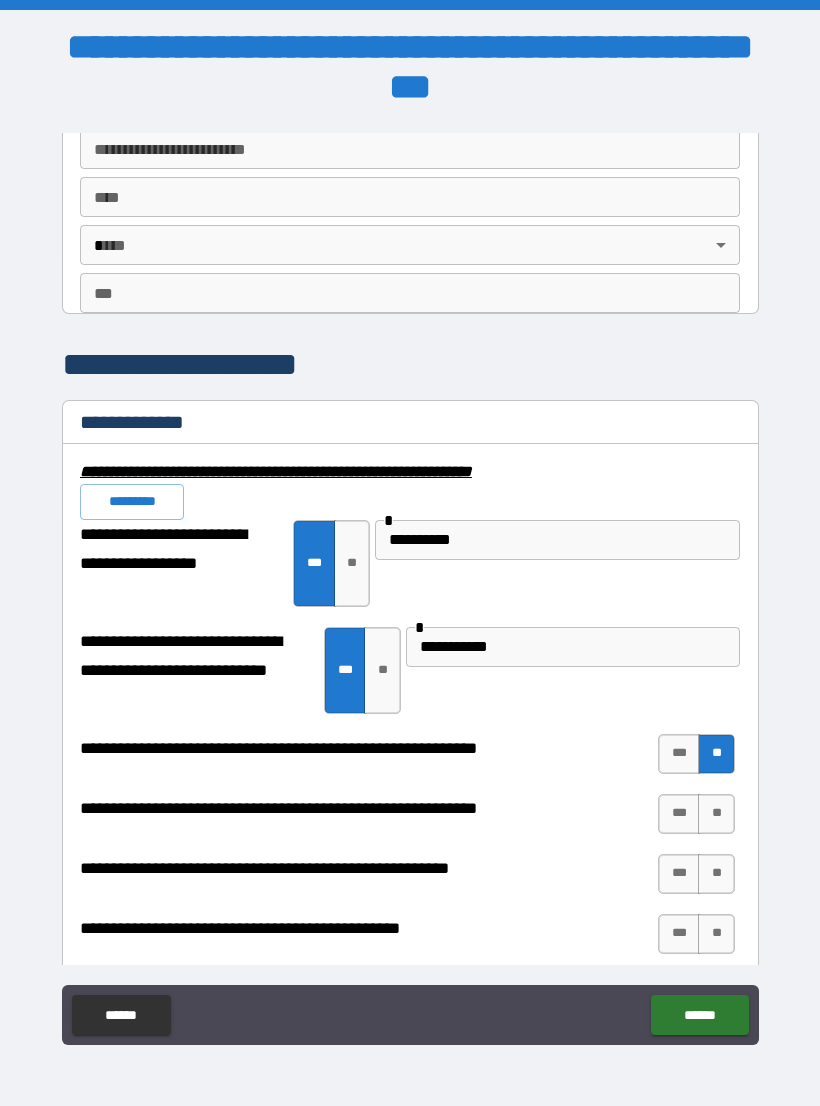 click on "**" at bounding box center [716, 814] 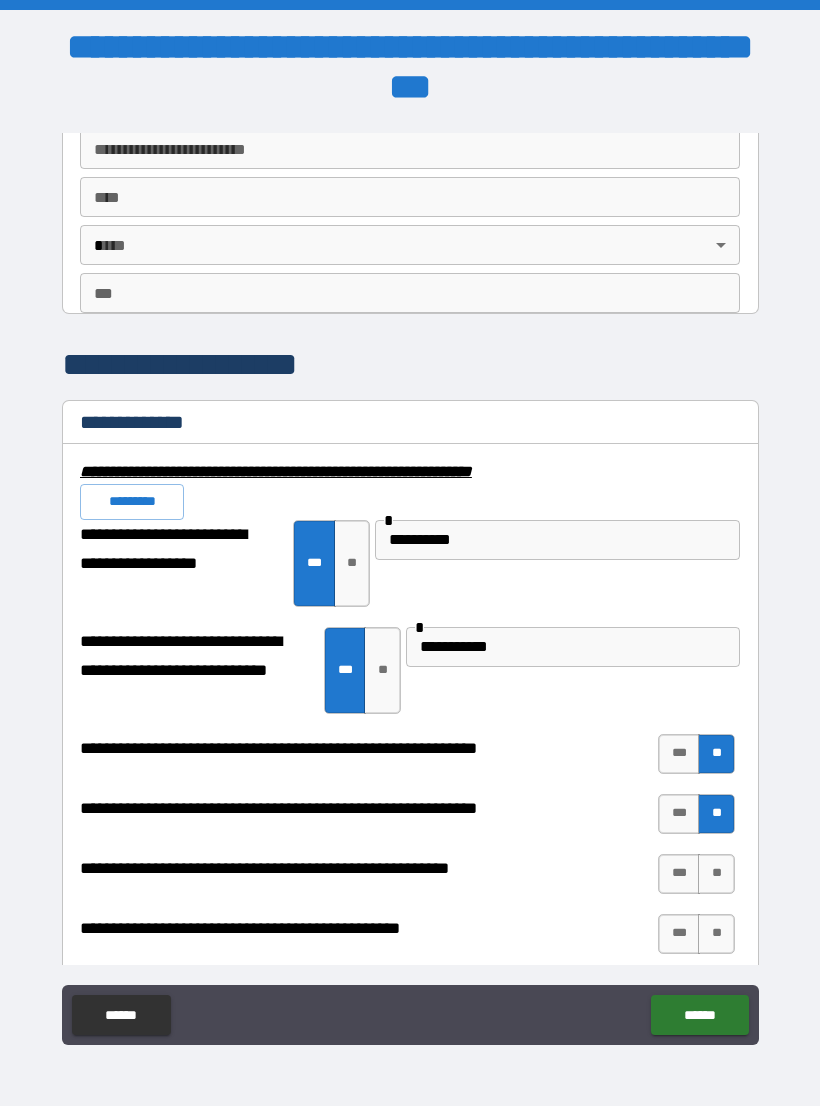 click on "**" at bounding box center (716, 874) 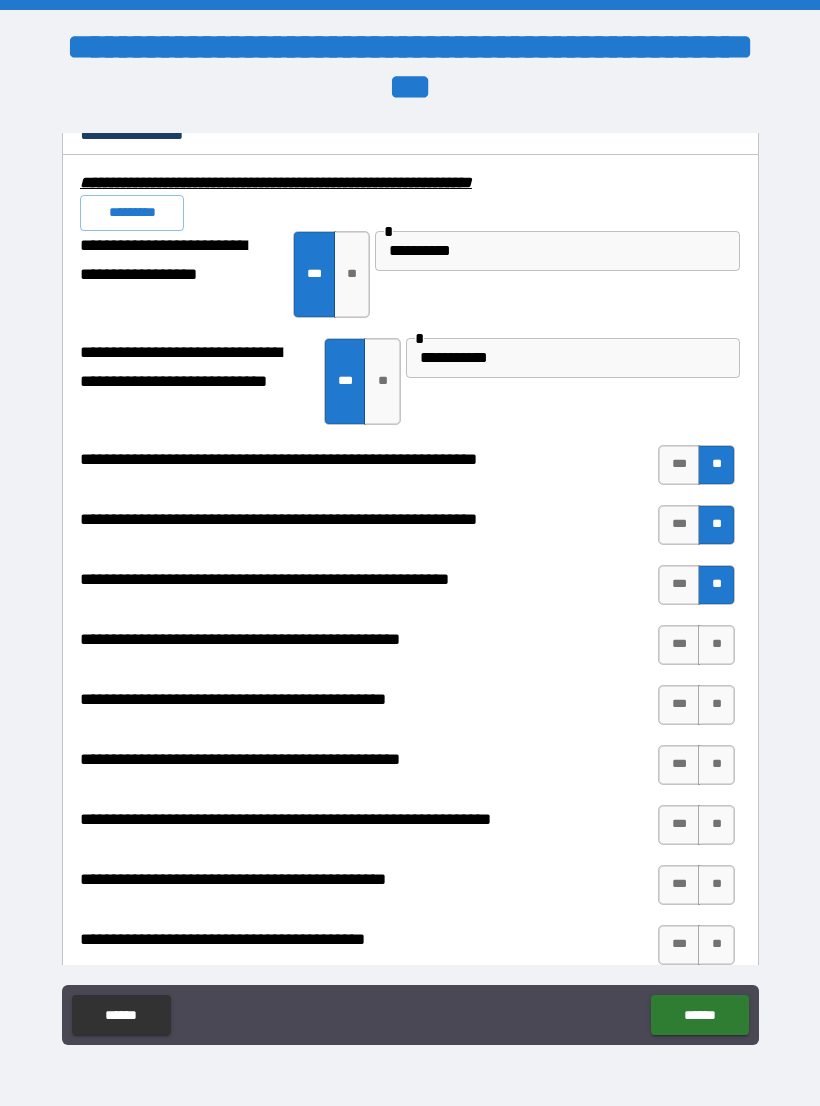 scroll, scrollTop: 2036, scrollLeft: 0, axis: vertical 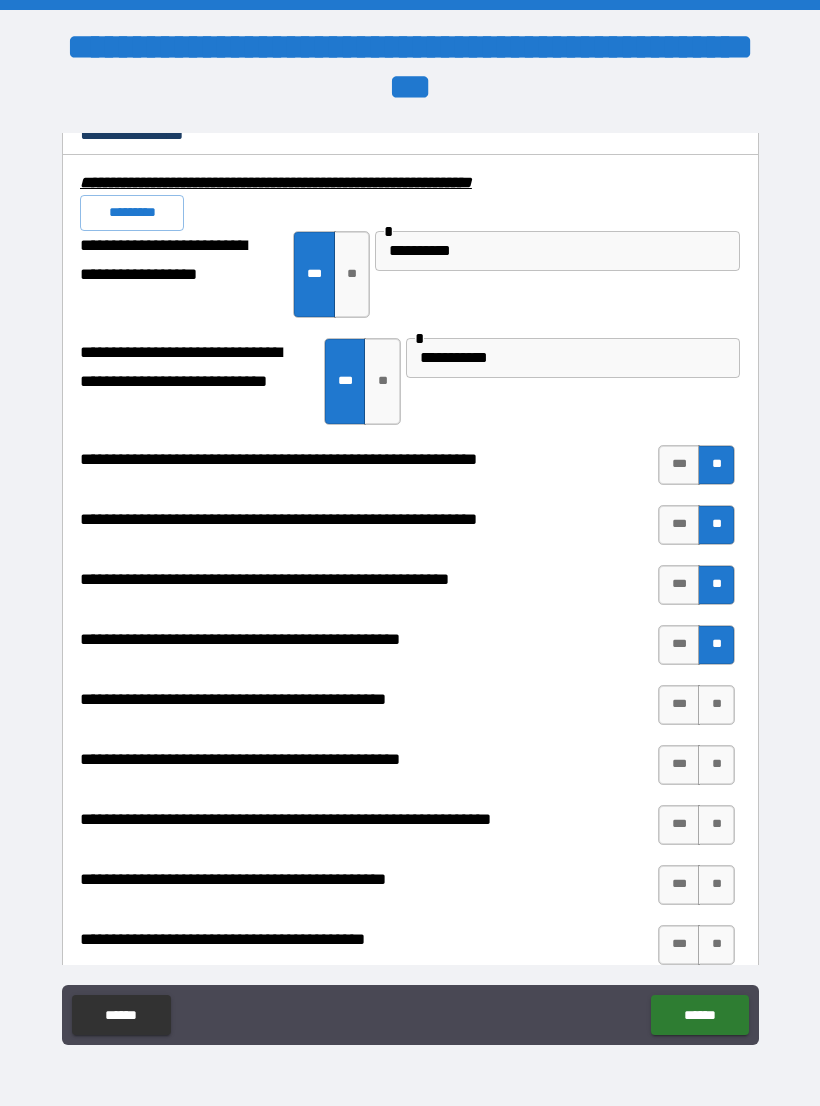 click on "**" at bounding box center [716, 705] 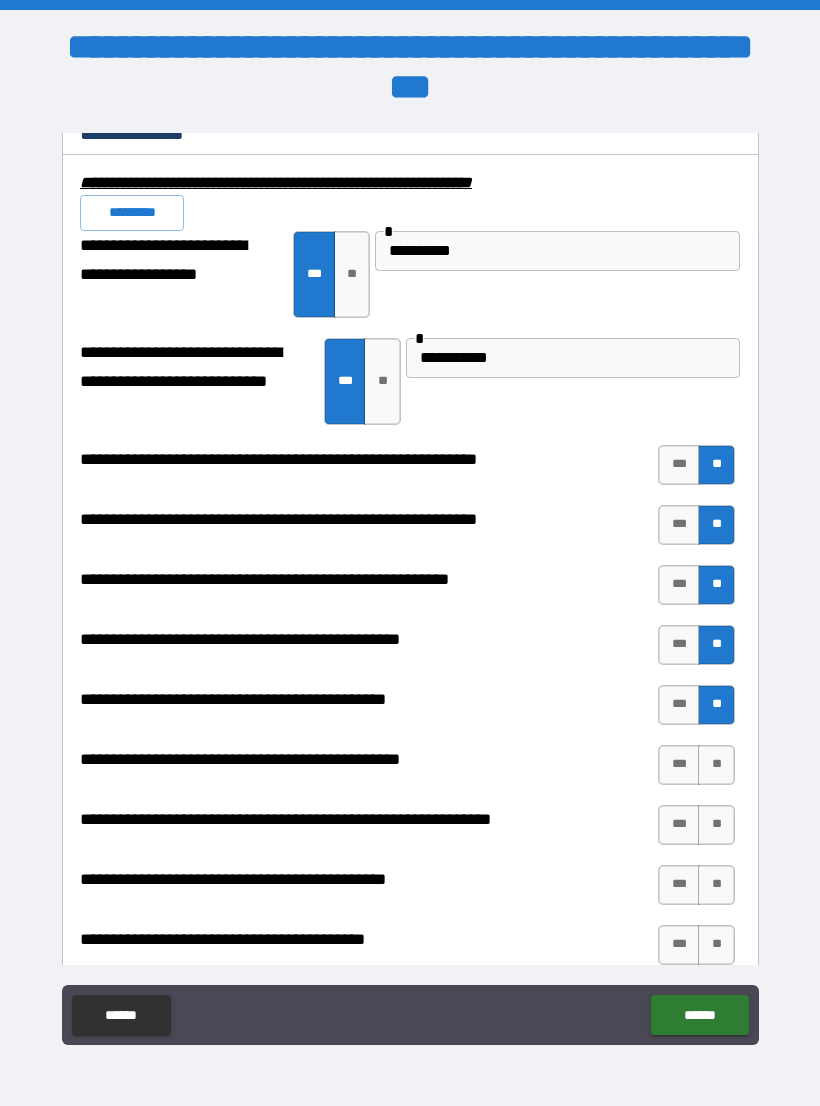 click on "***" at bounding box center (679, 765) 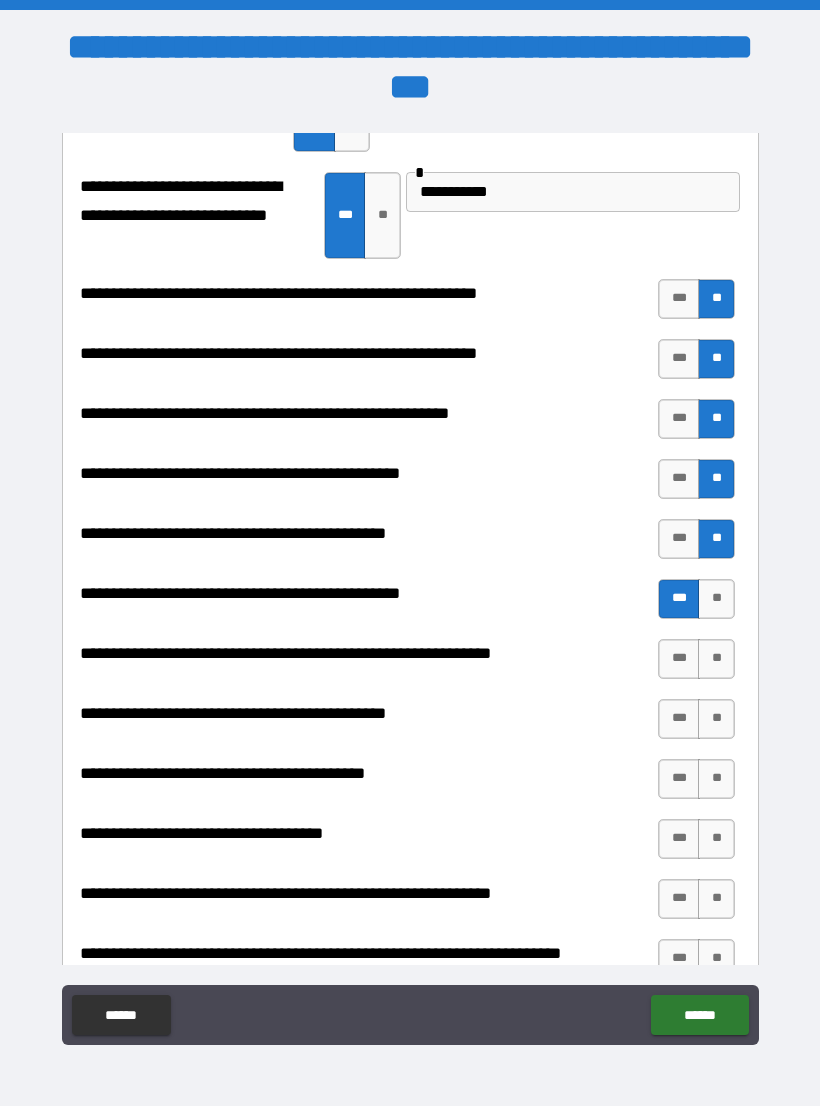 scroll, scrollTop: 2204, scrollLeft: 0, axis: vertical 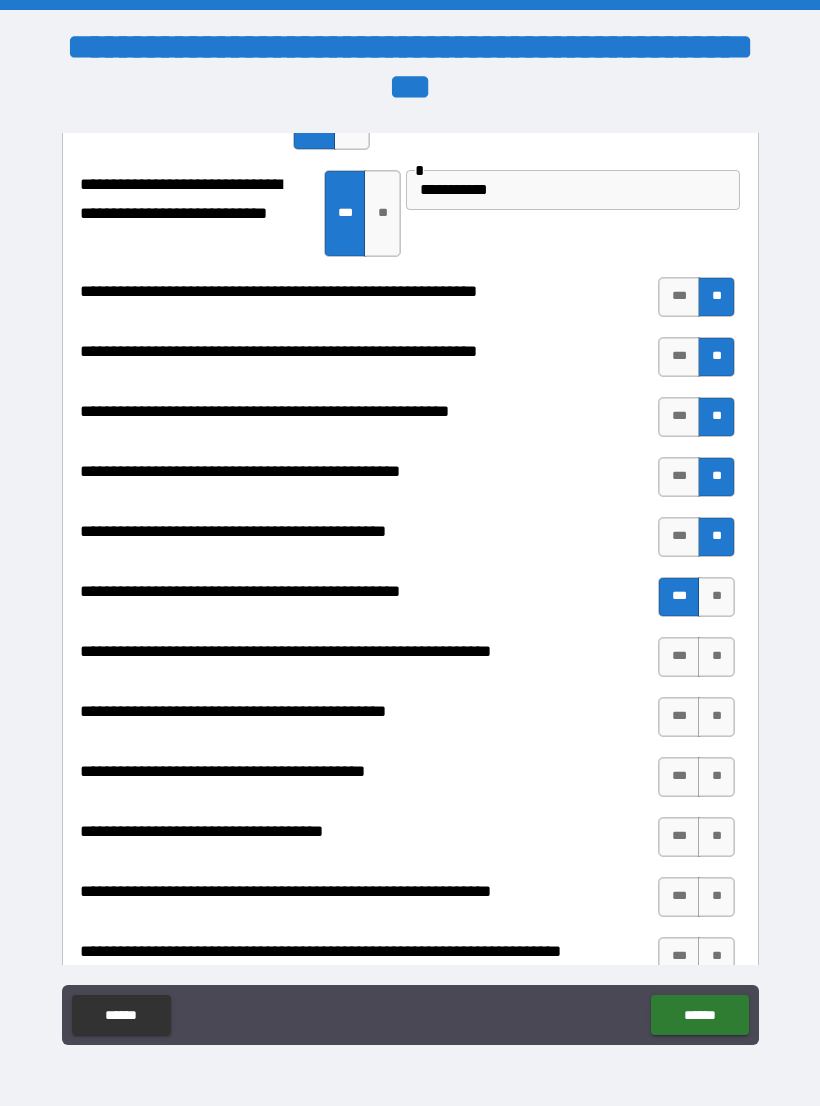 click on "***" at bounding box center [679, 657] 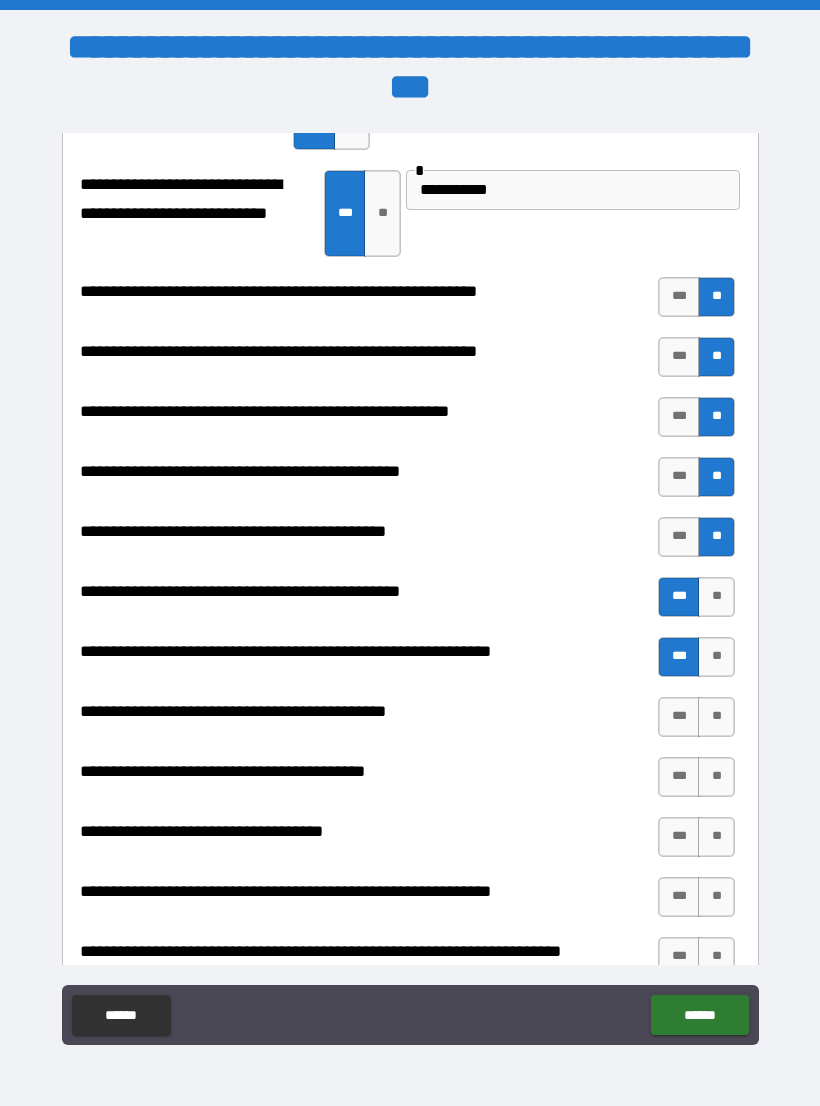 click on "**" at bounding box center (716, 717) 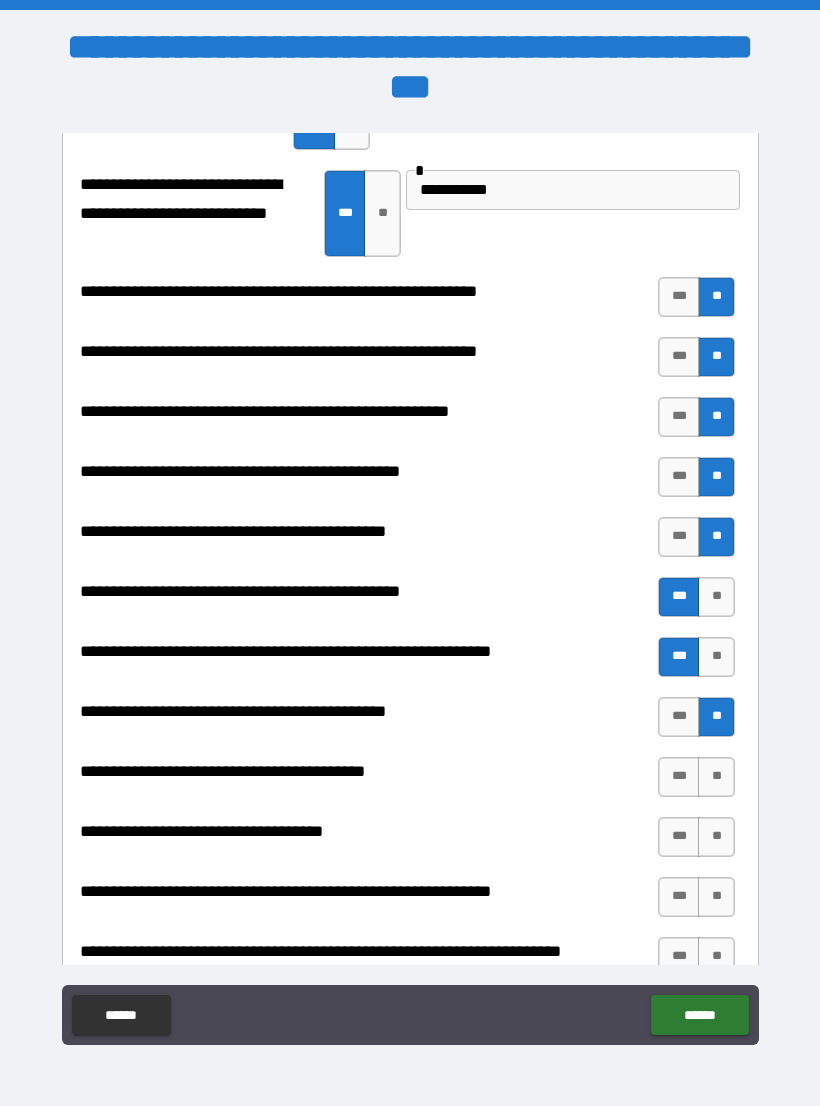 click on "**" at bounding box center (716, 777) 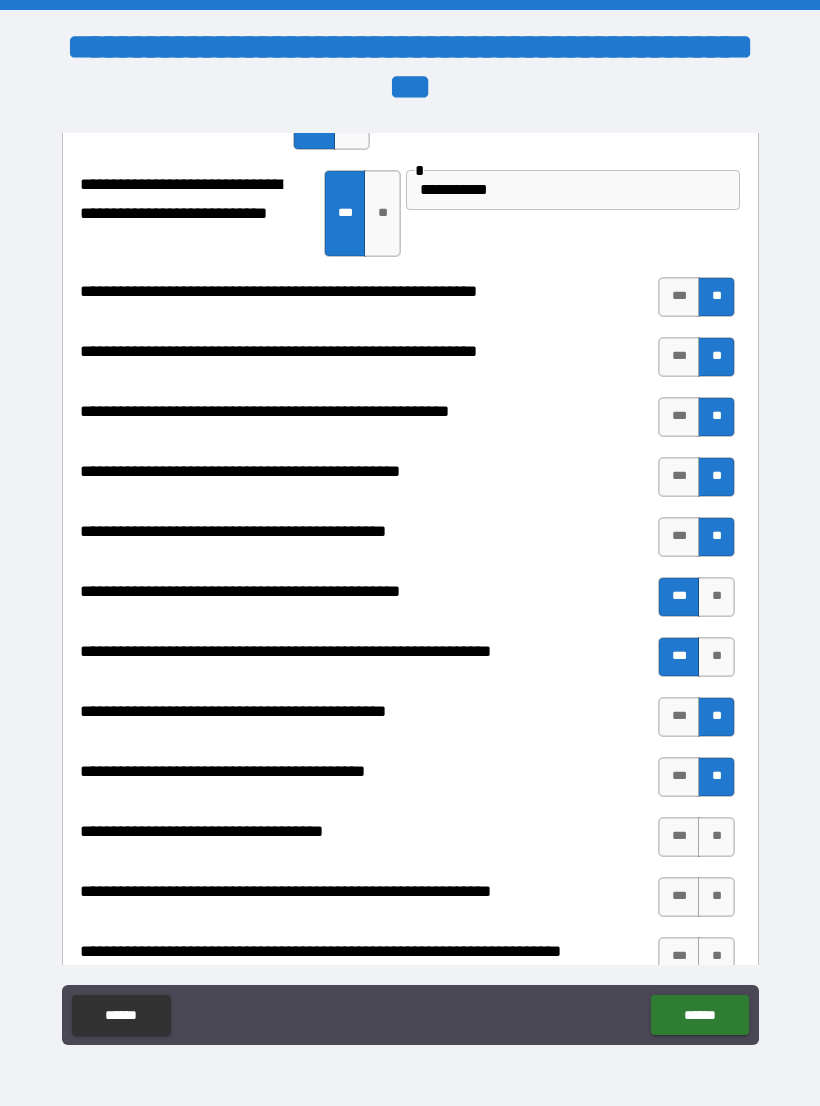 click on "***" at bounding box center (679, 837) 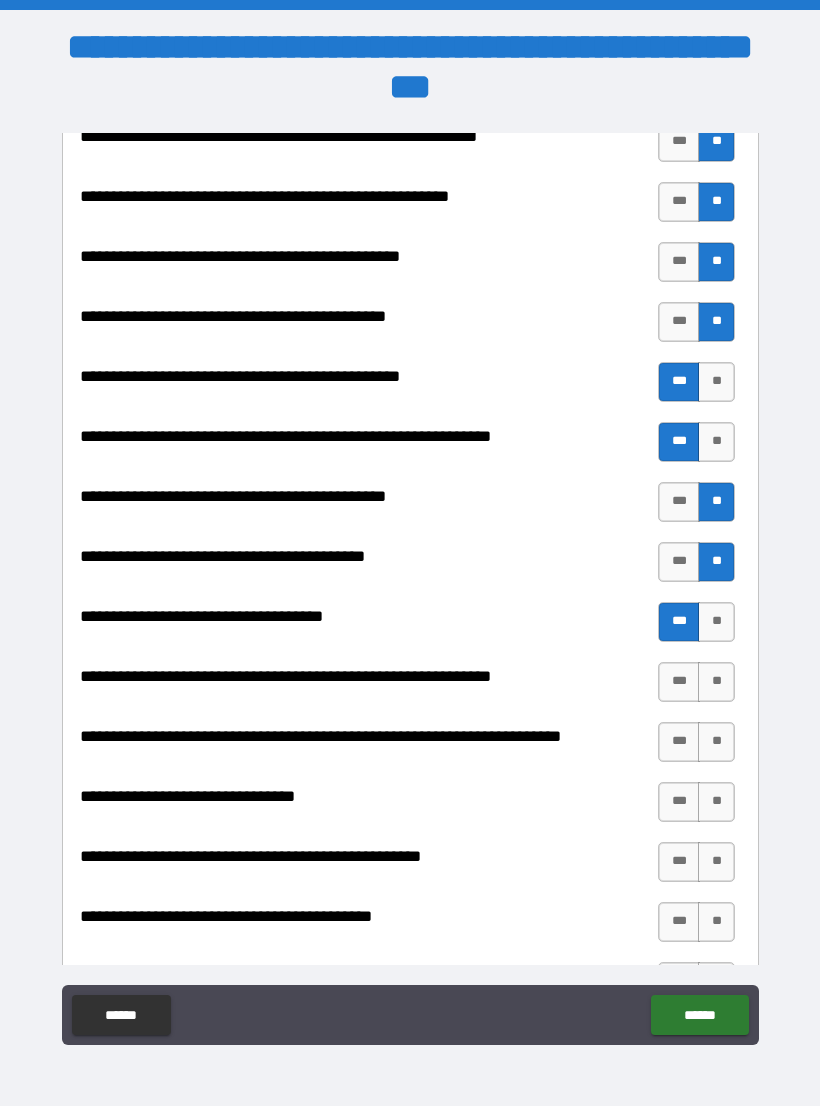 scroll, scrollTop: 2418, scrollLeft: 0, axis: vertical 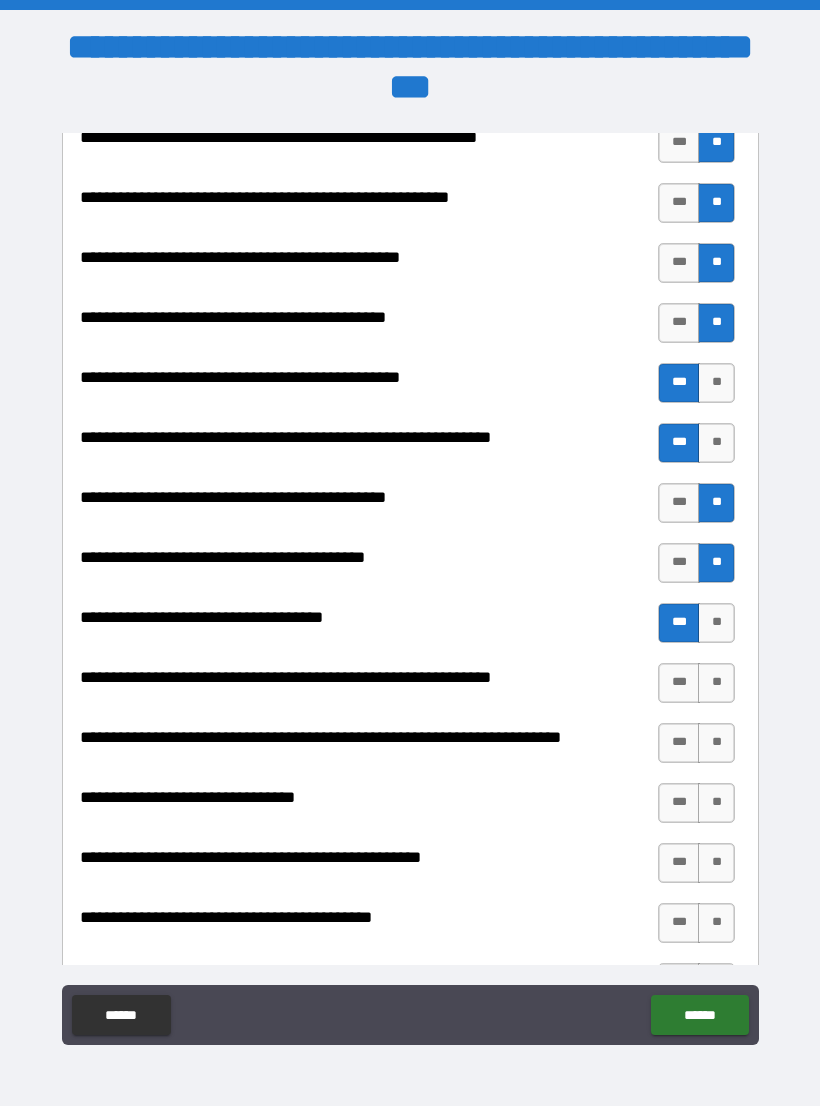 click on "**" at bounding box center [716, 683] 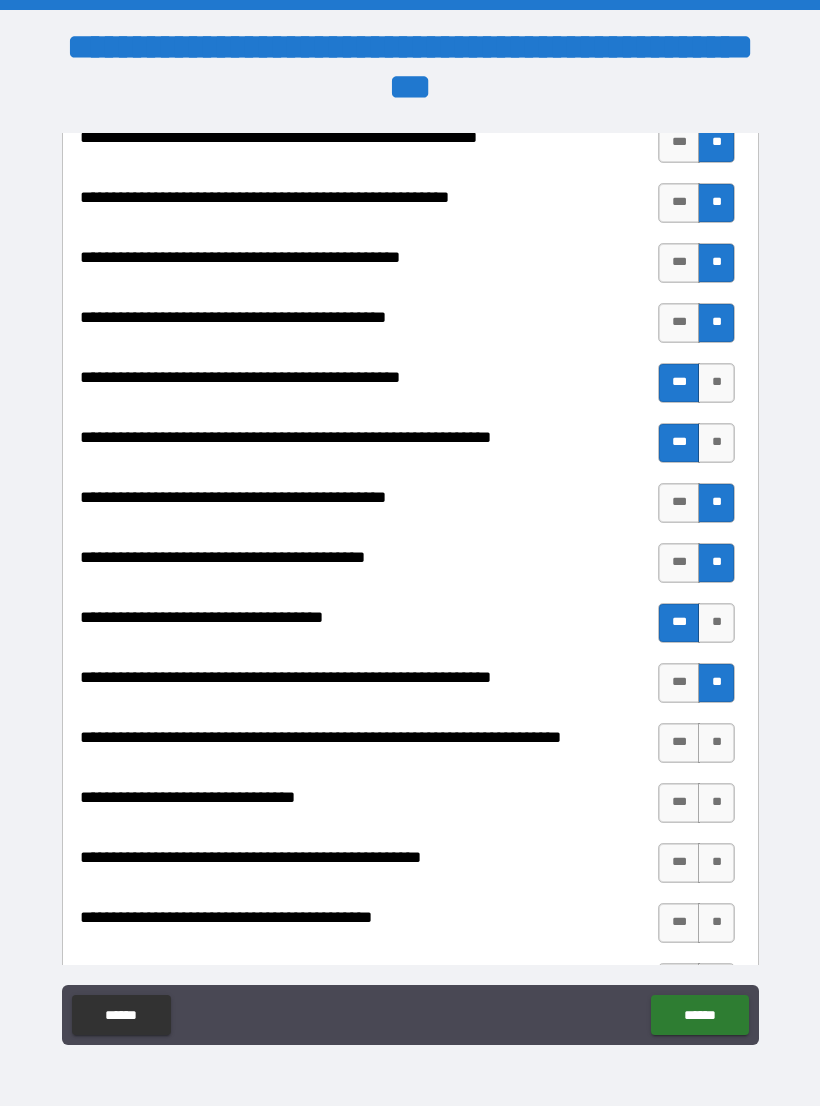 click on "**" at bounding box center [716, 743] 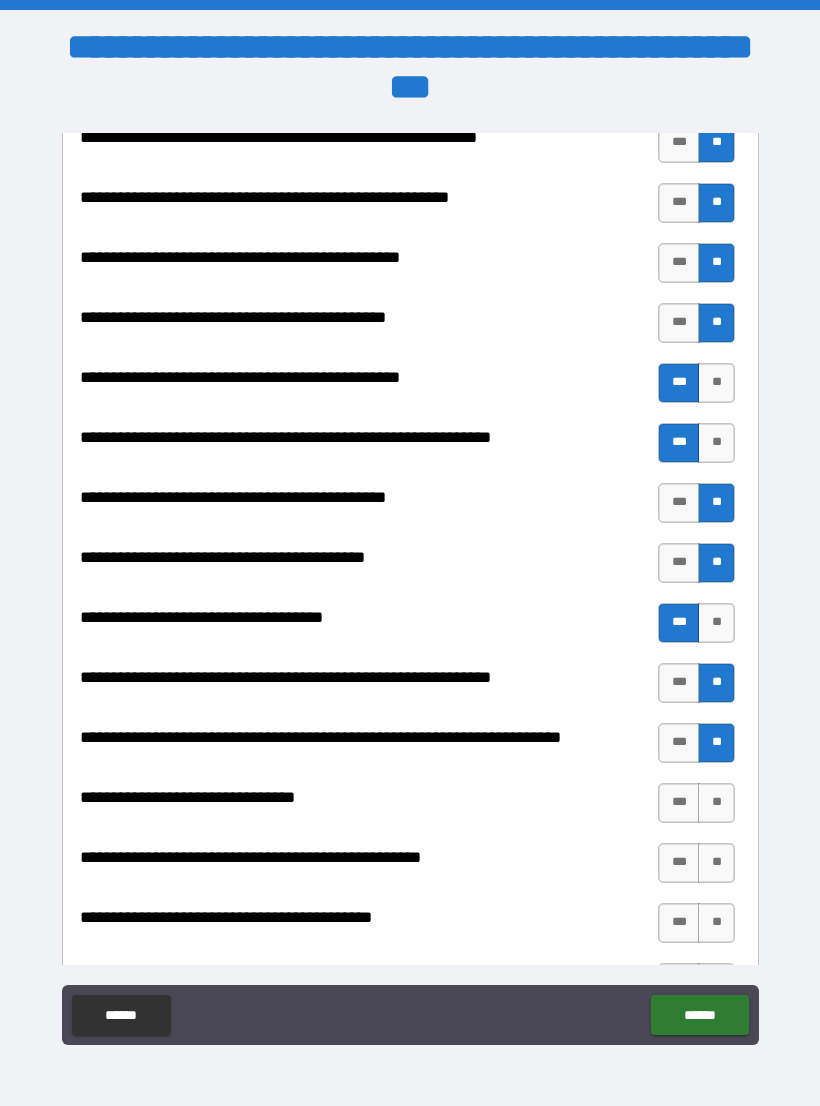 click on "**" at bounding box center [716, 803] 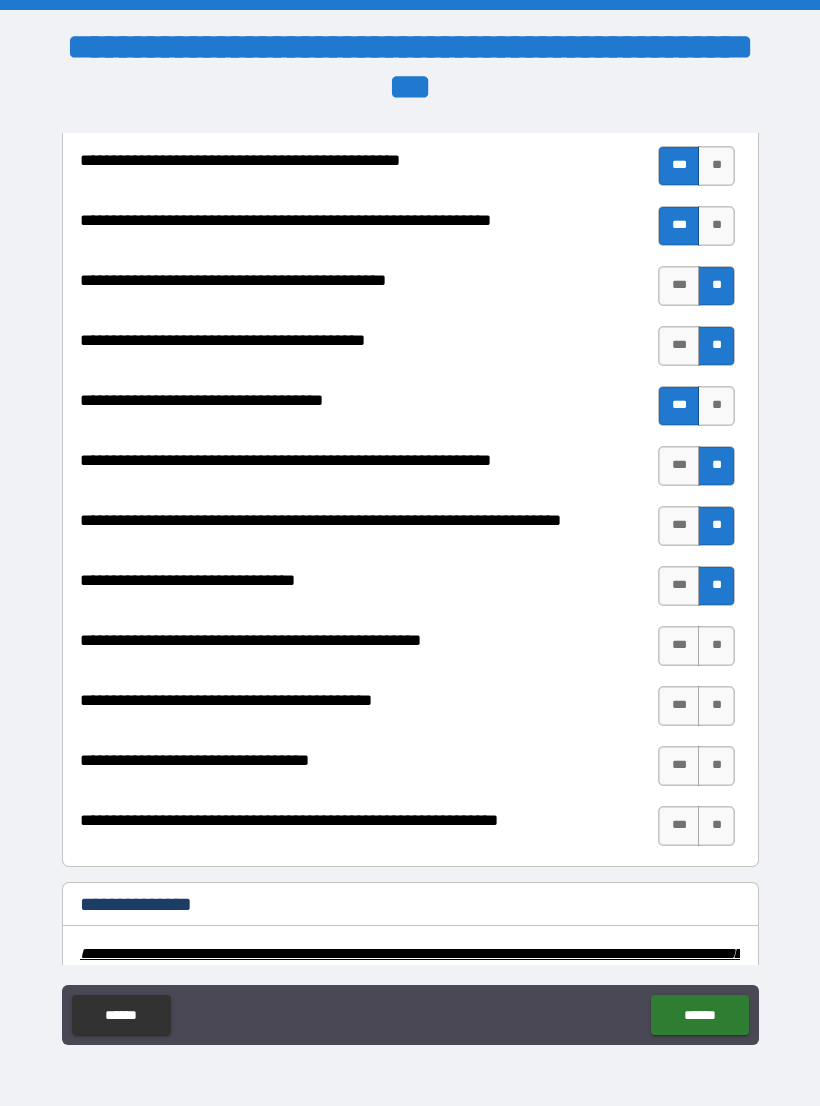 scroll, scrollTop: 2632, scrollLeft: 0, axis: vertical 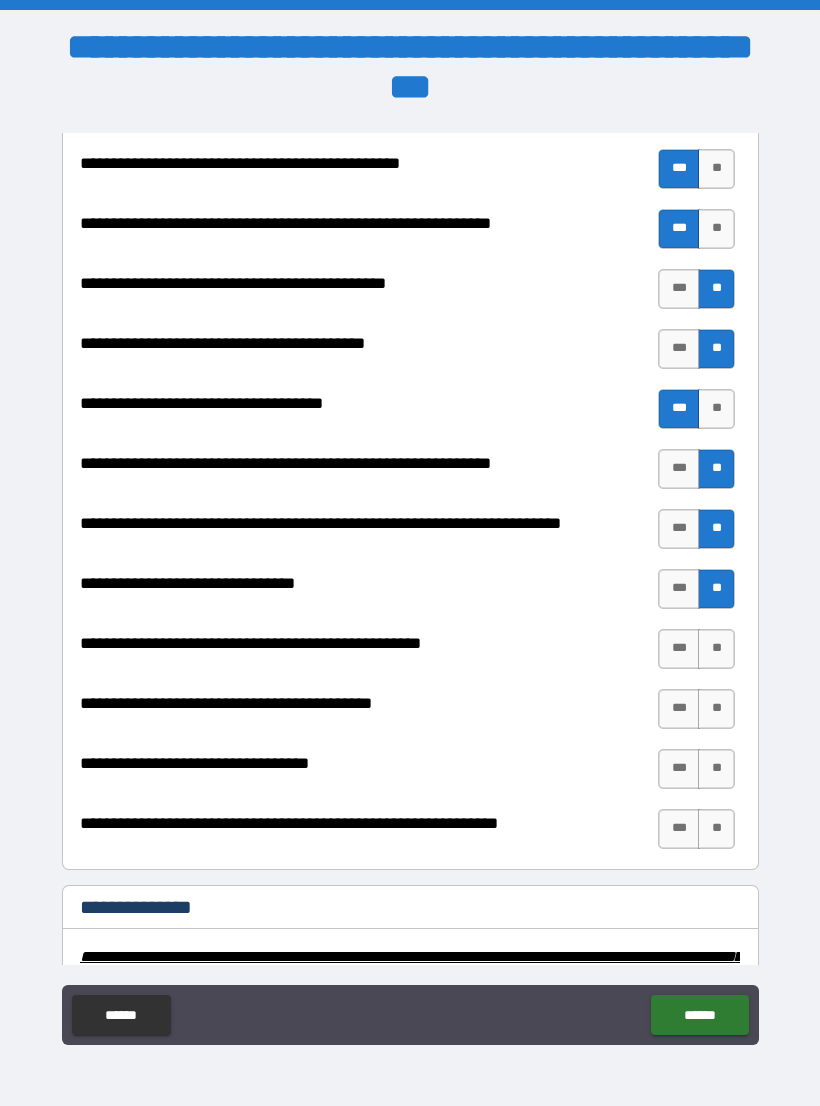 click on "**" at bounding box center (716, 649) 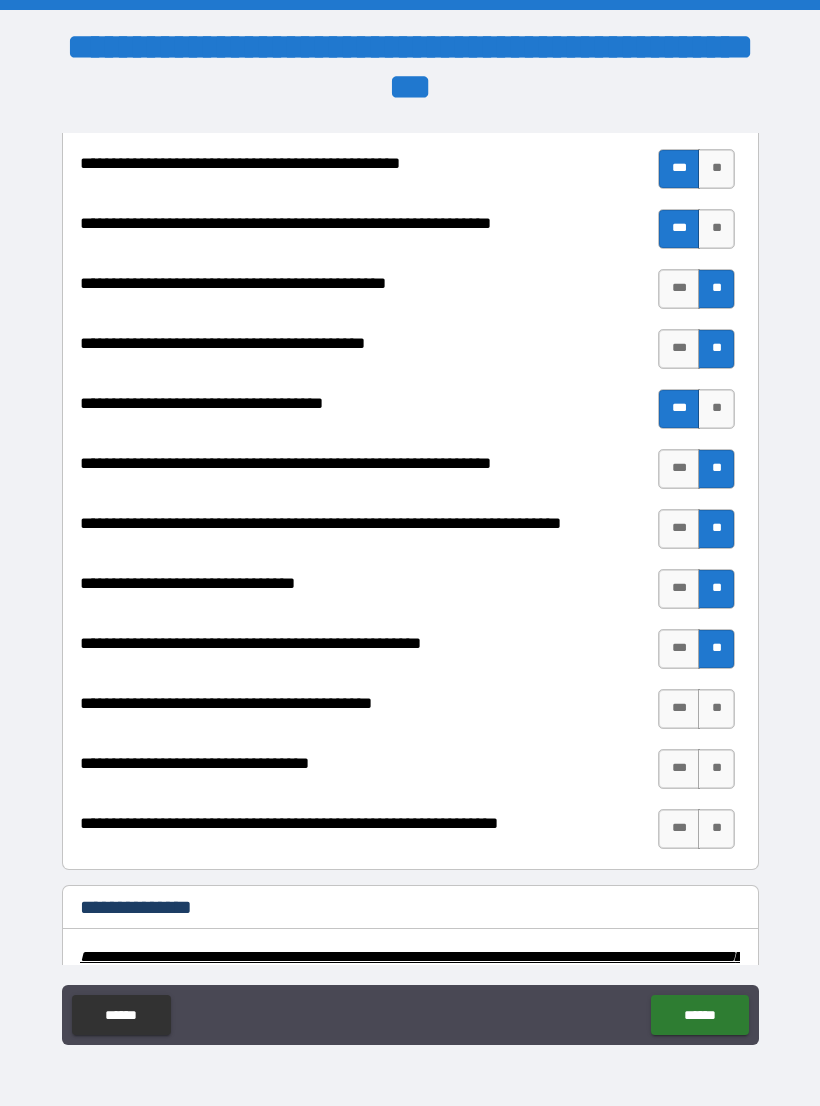 click on "**" at bounding box center [716, 709] 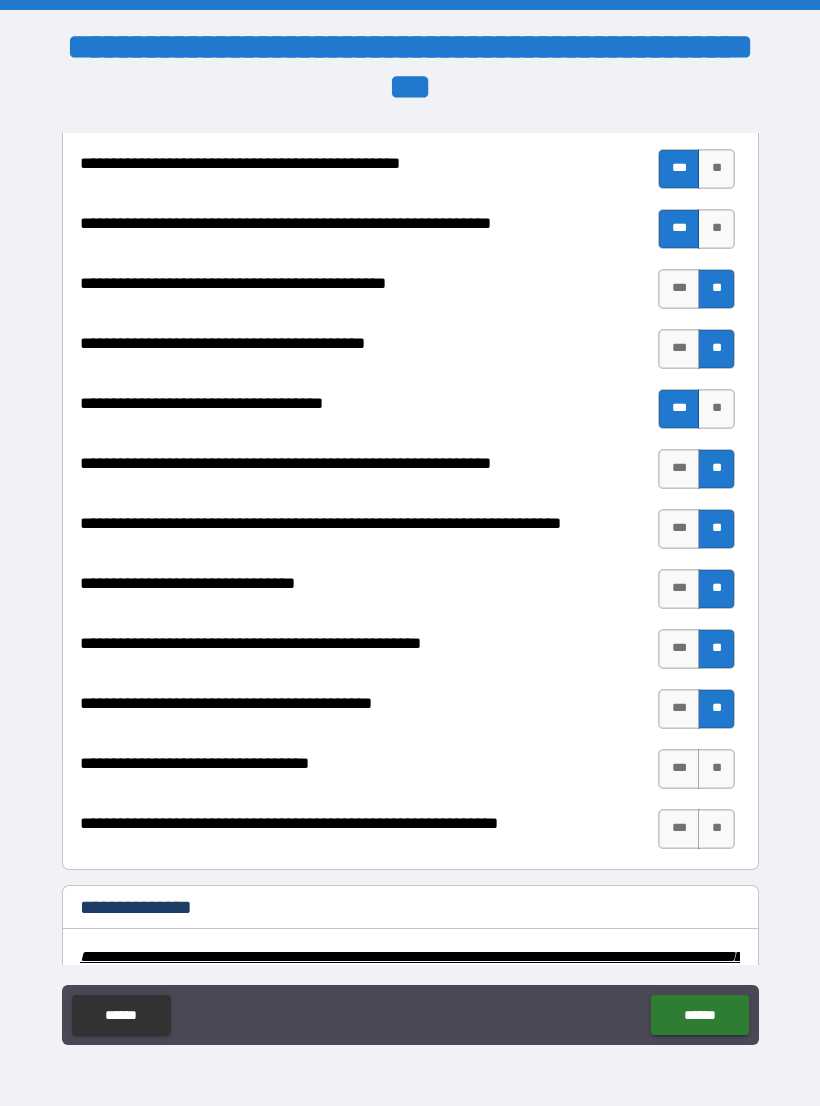 click on "**" at bounding box center [716, 769] 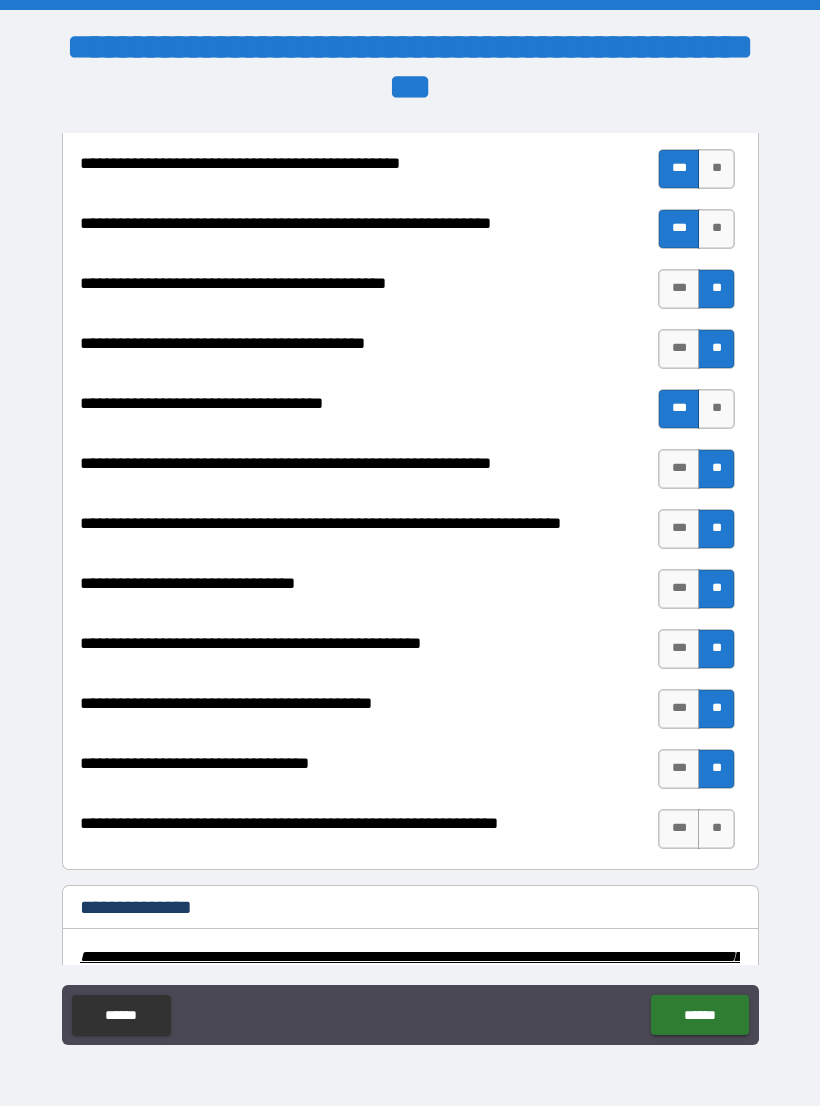 click on "**" at bounding box center (716, 829) 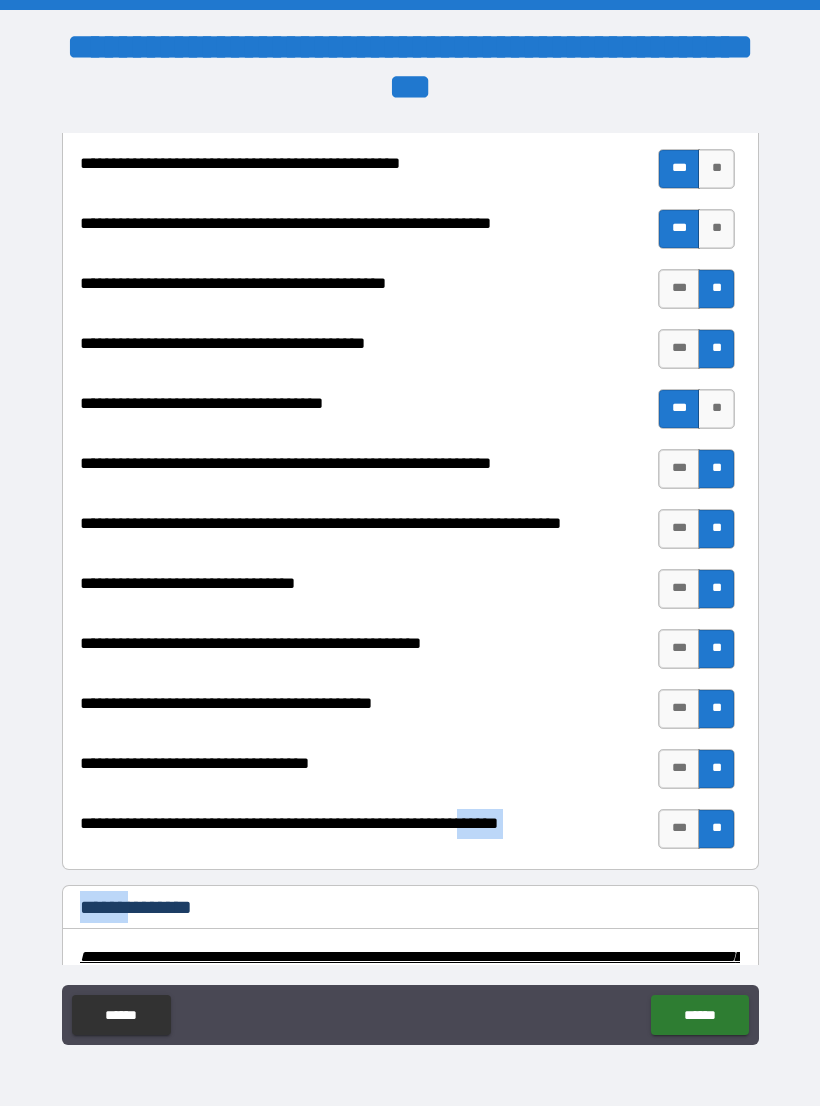 scroll, scrollTop: 3298, scrollLeft: 0, axis: vertical 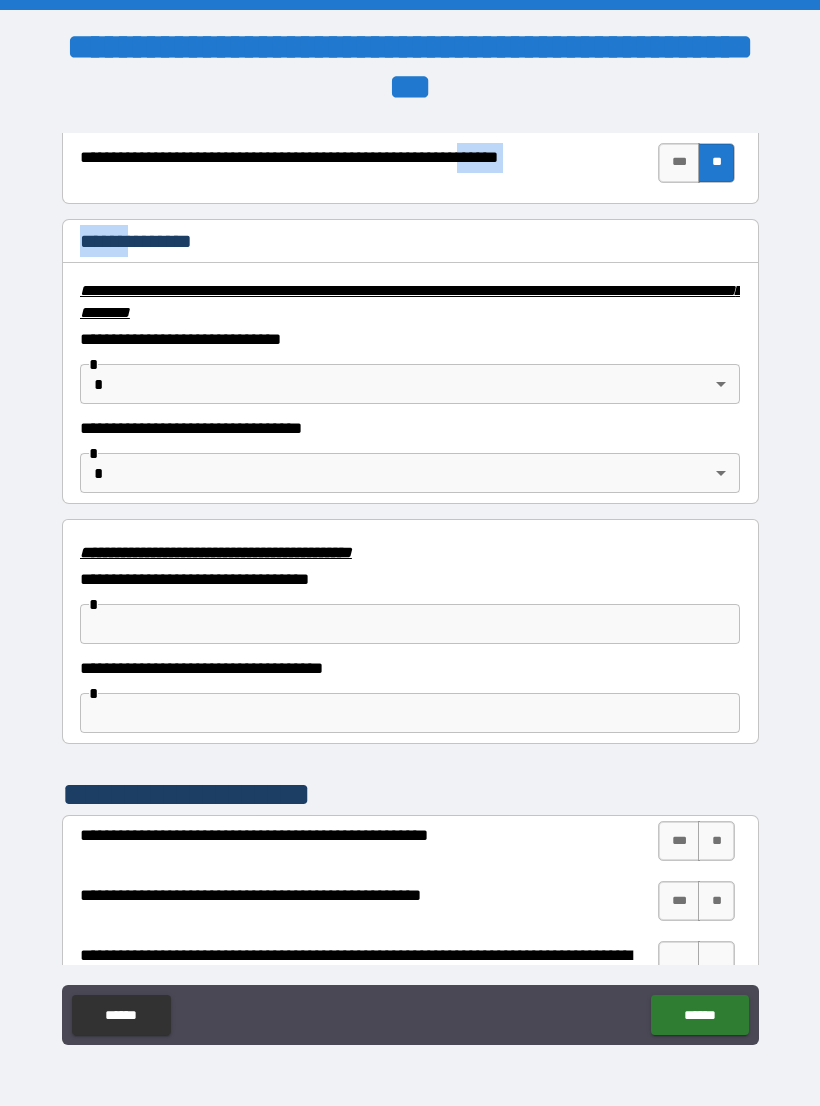 click on "[FIRST] [LAST] [CITY] [STATE] [ZIP] [STREET] [NUMBER] [COUNTRY] [POSTAL_CODE] [ADDRESS]" at bounding box center (410, 571) 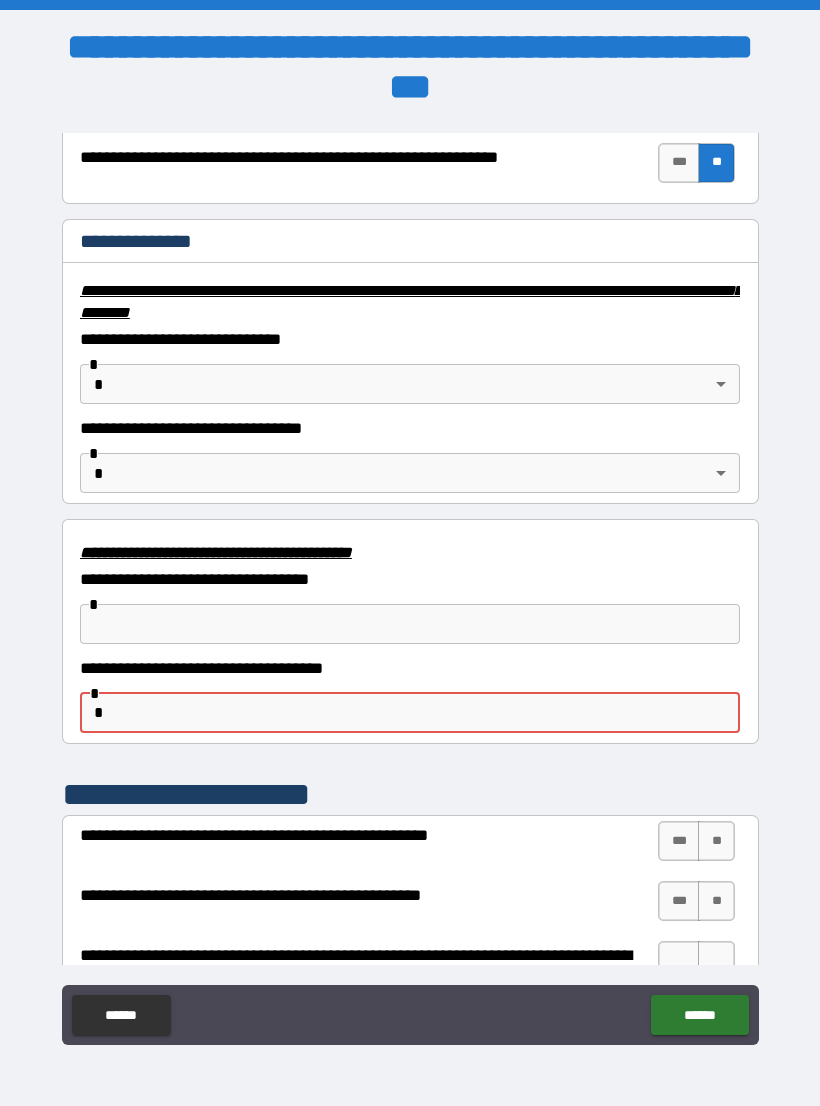 type on "*" 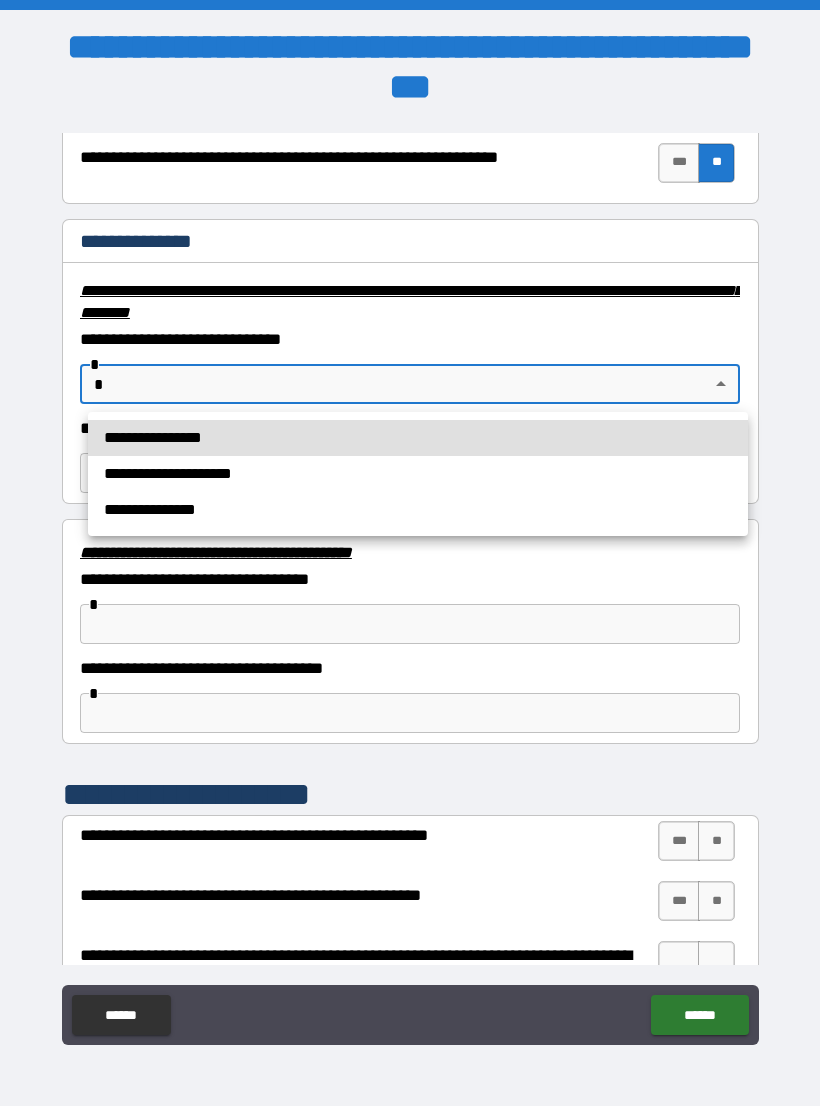 click on "**********" at bounding box center [418, 510] 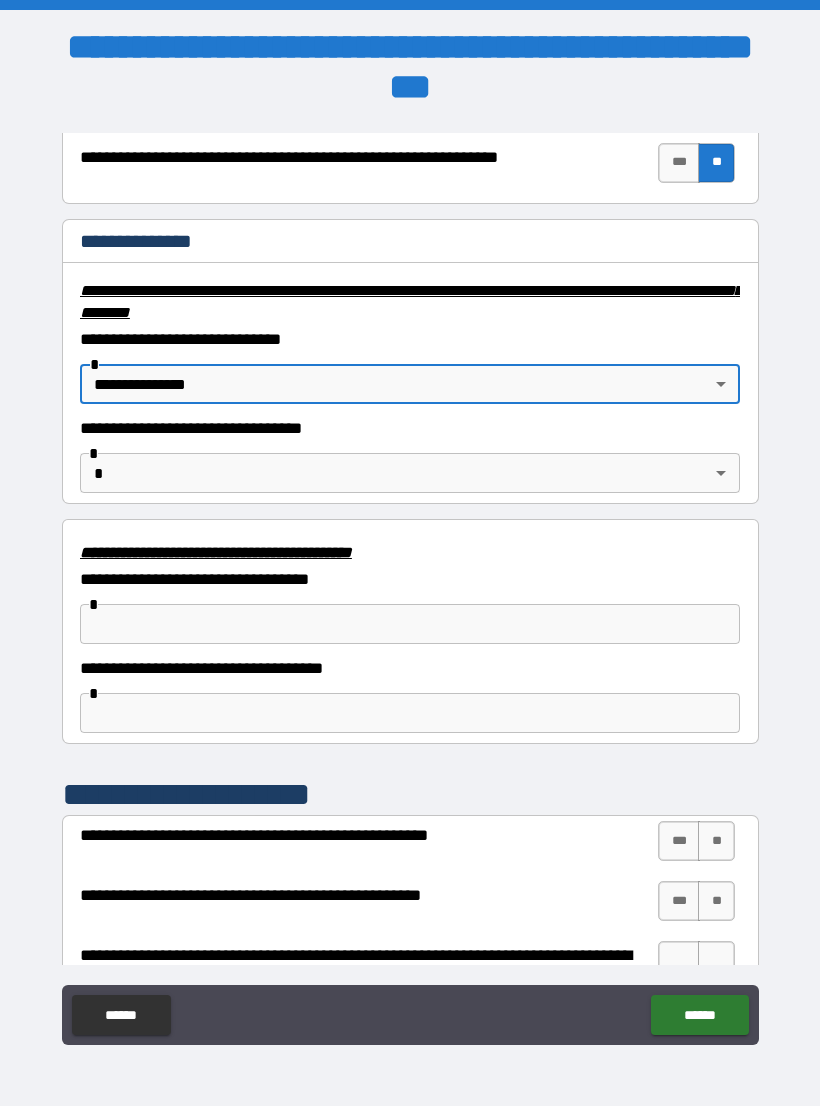 type on "**********" 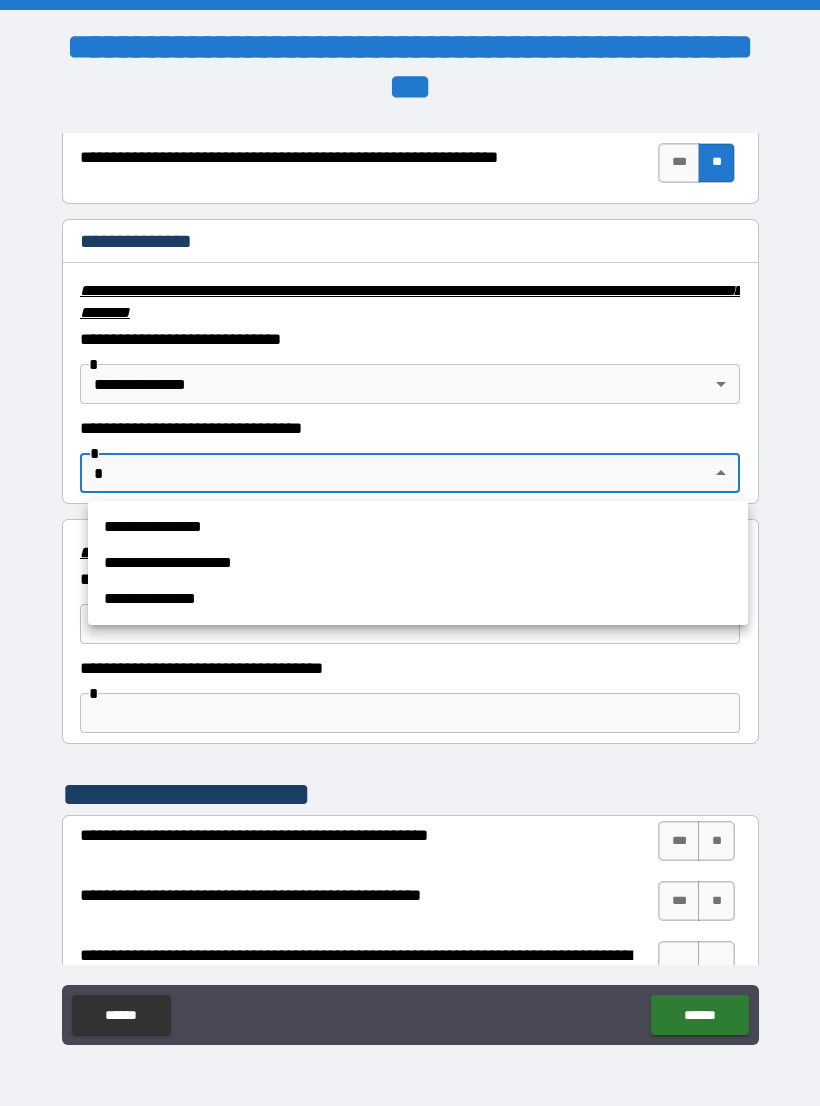 click on "**********" at bounding box center [418, 599] 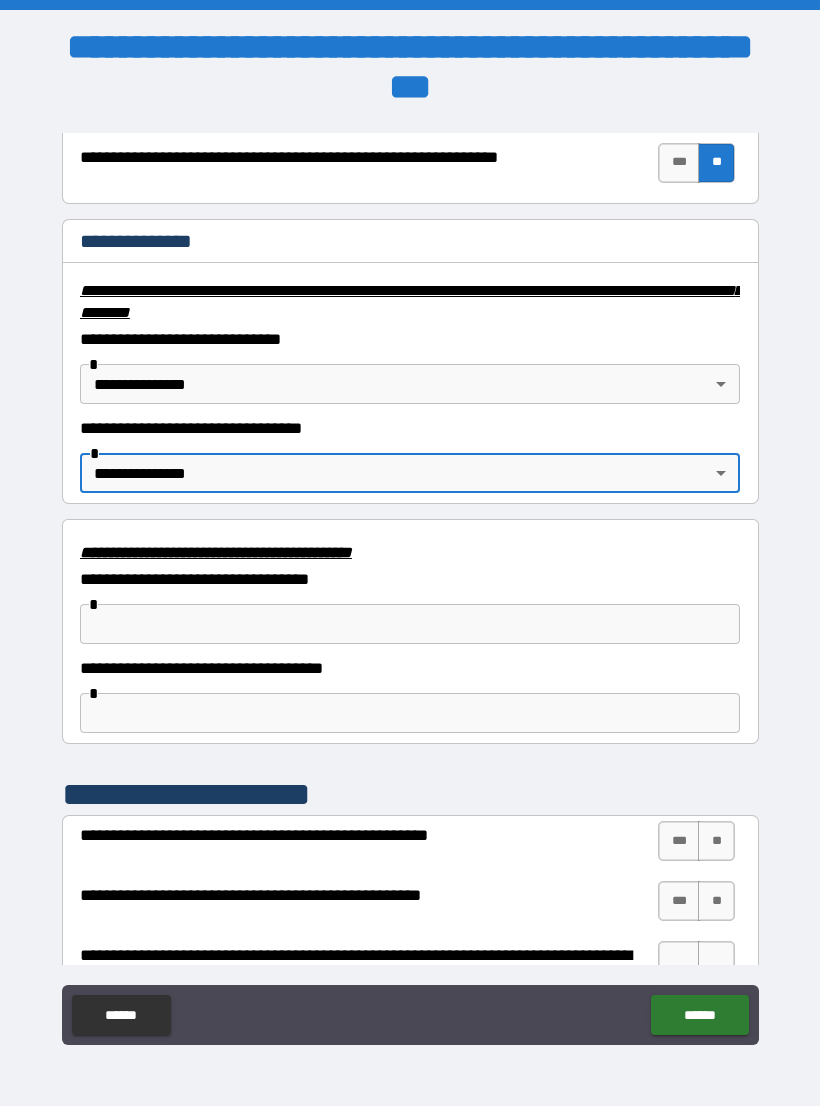 click on "[FIRST] [LAST] [CITY] [STATE] [ZIP] [STREET] [NUMBER] [COUNTRY] [POSTAL_CODE] [ADDRESS]" at bounding box center [410, 571] 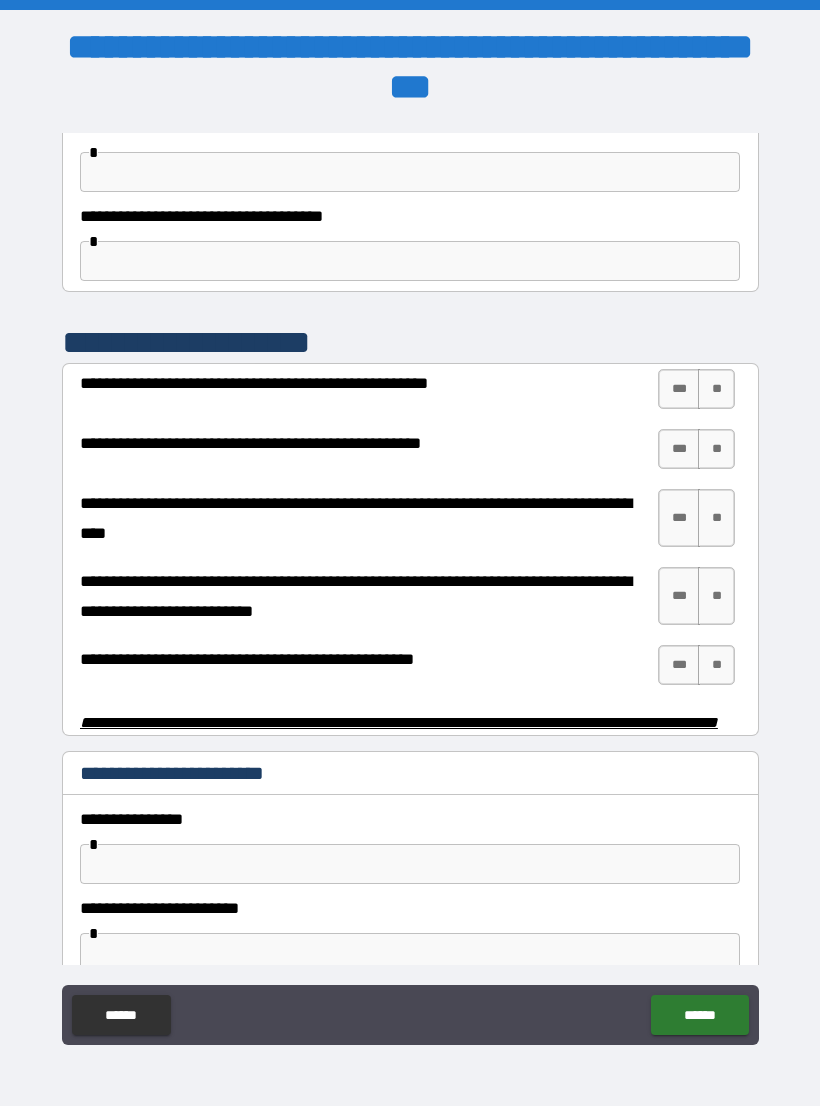 scroll, scrollTop: 3769, scrollLeft: 0, axis: vertical 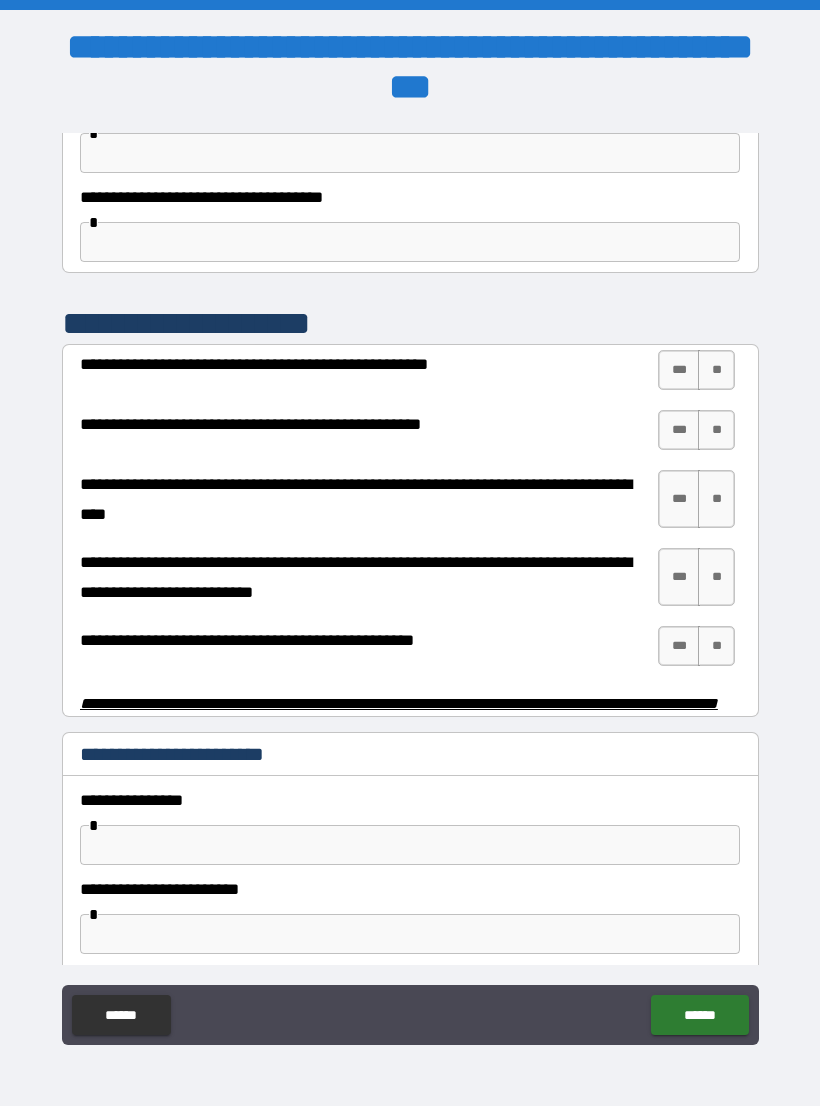 click on "**" at bounding box center (716, 370) 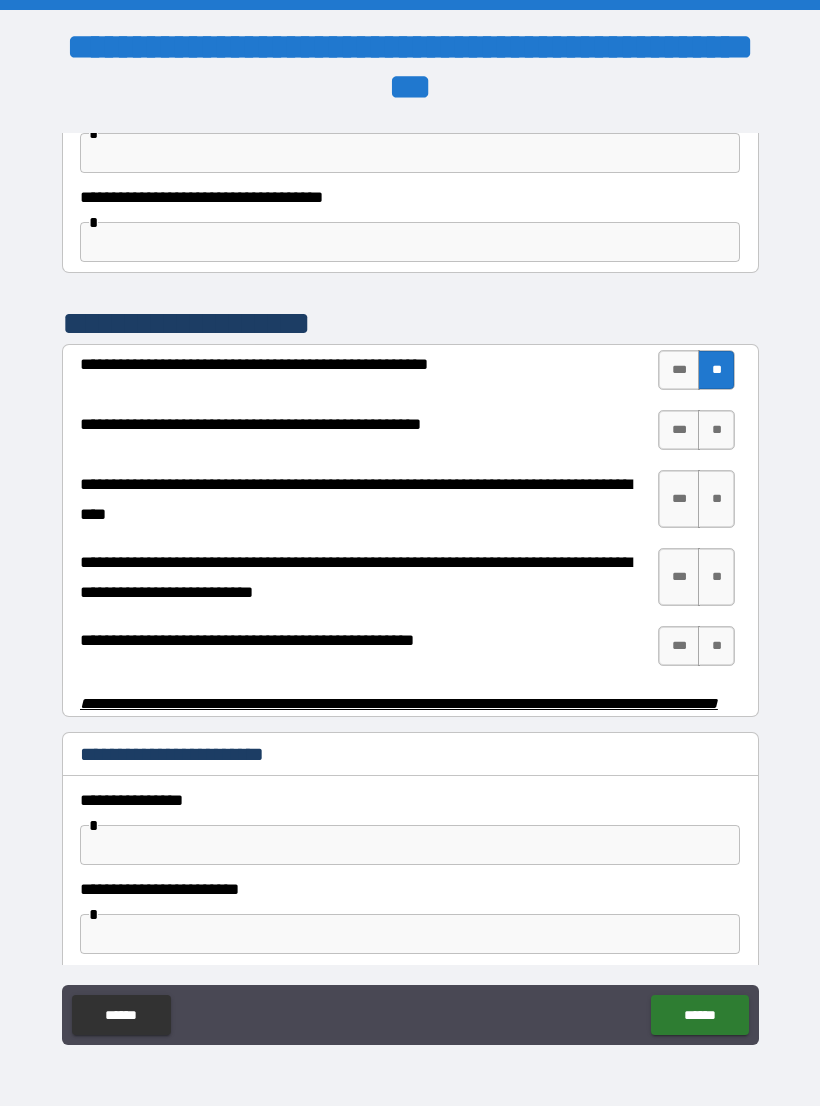 click on "**" at bounding box center [716, 430] 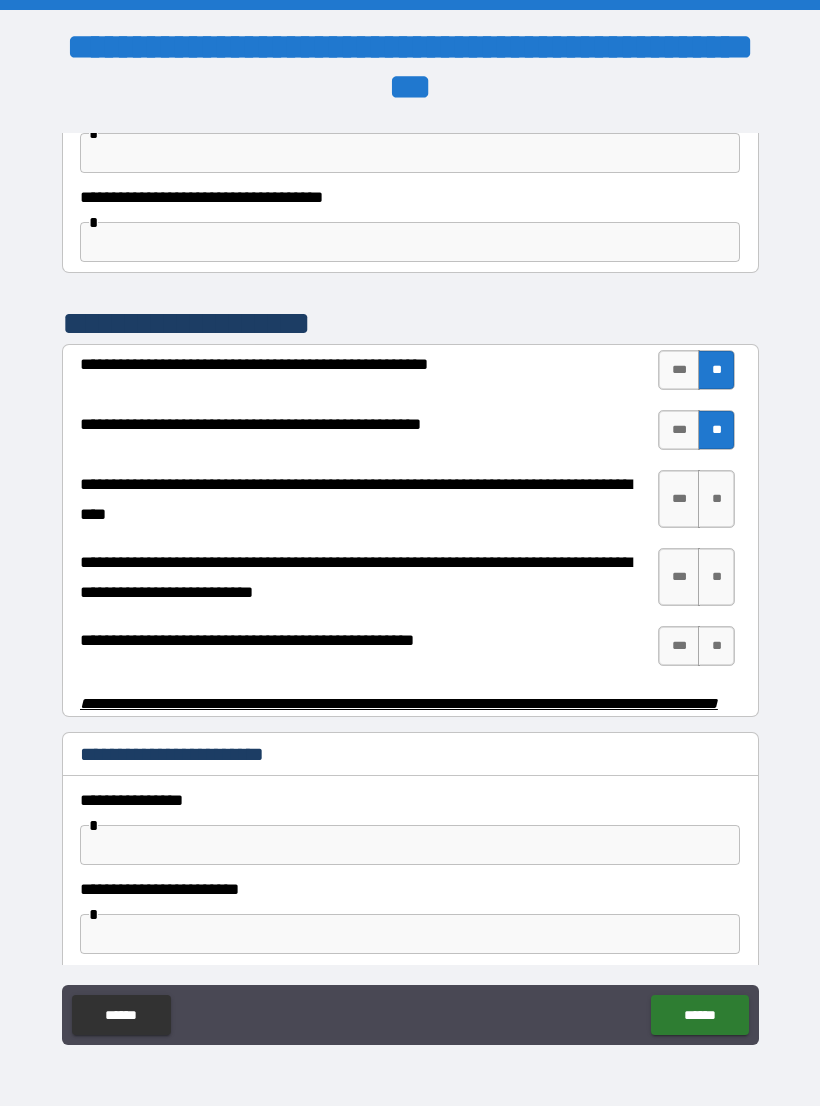 click on "***" at bounding box center (679, 499) 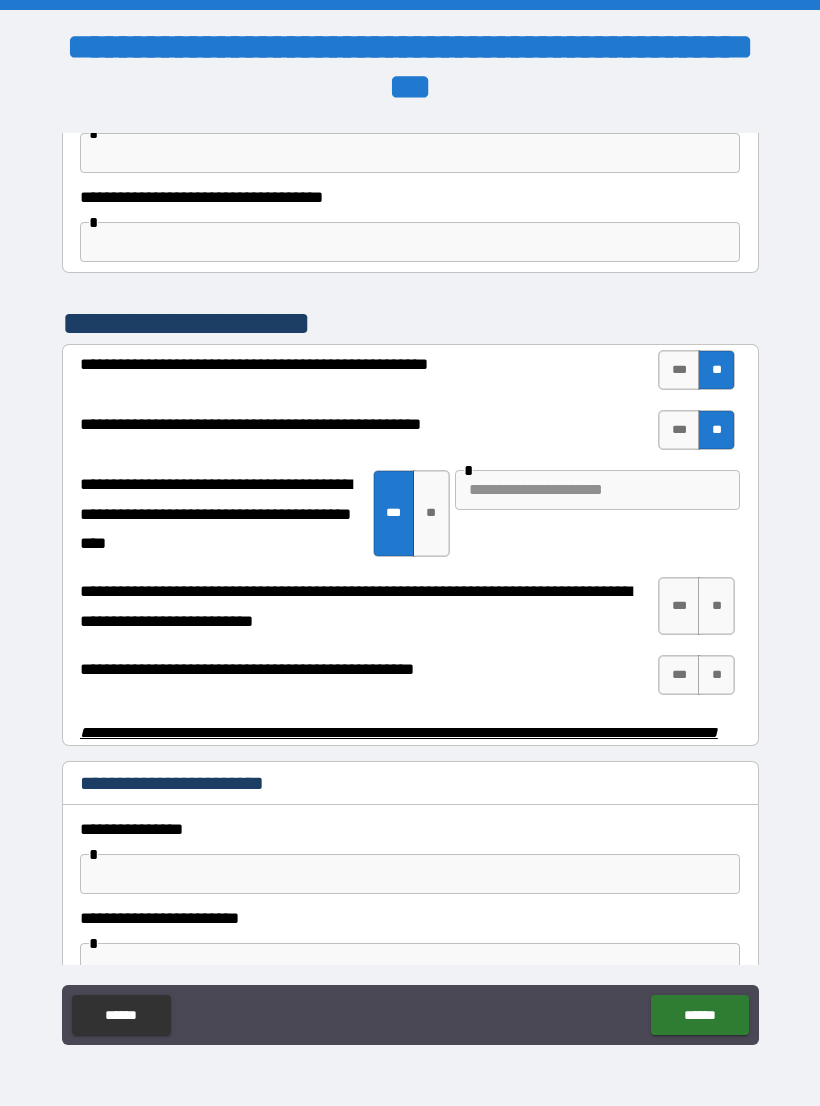 click on "**" at bounding box center [716, 606] 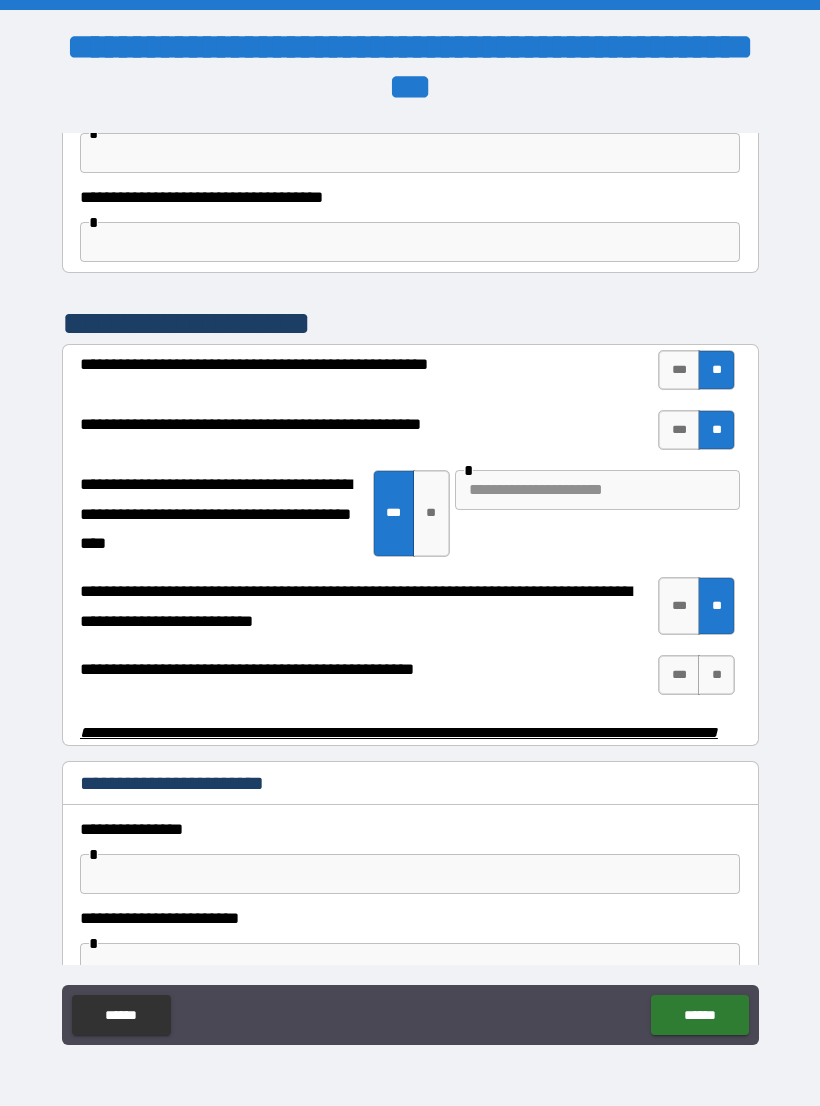 click on "**" at bounding box center [716, 675] 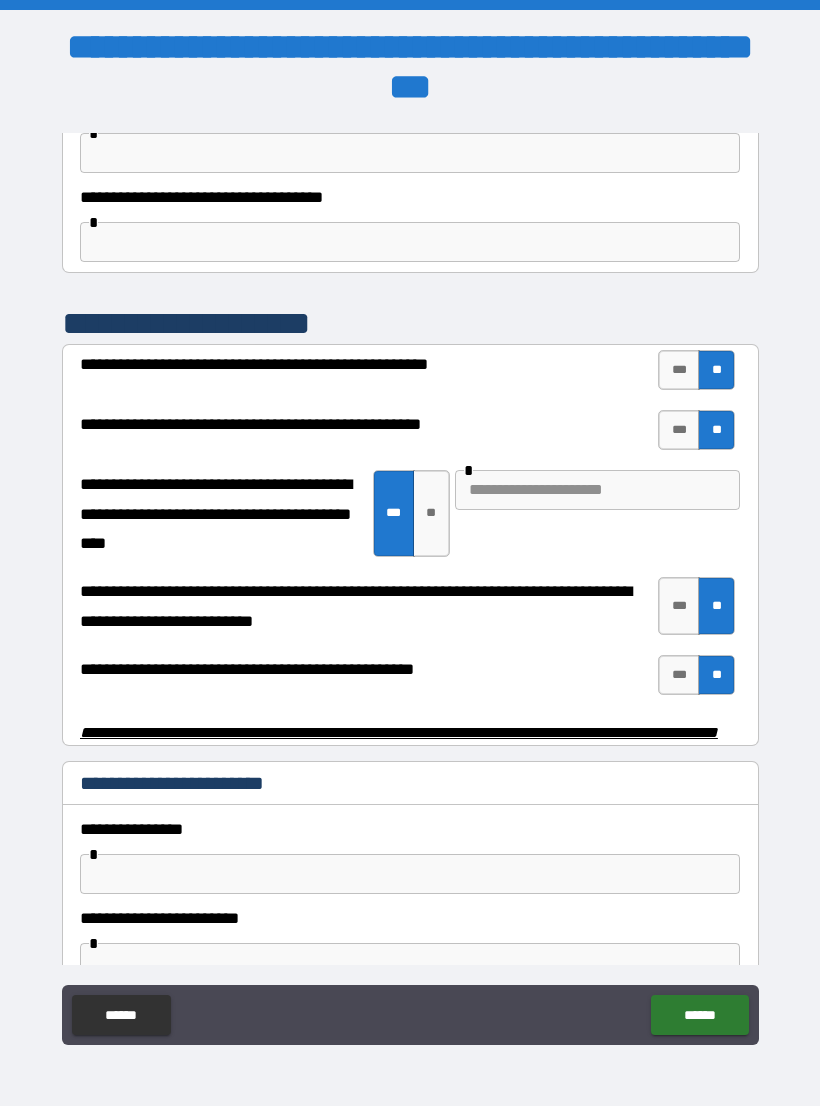 click on "**" at bounding box center [431, 513] 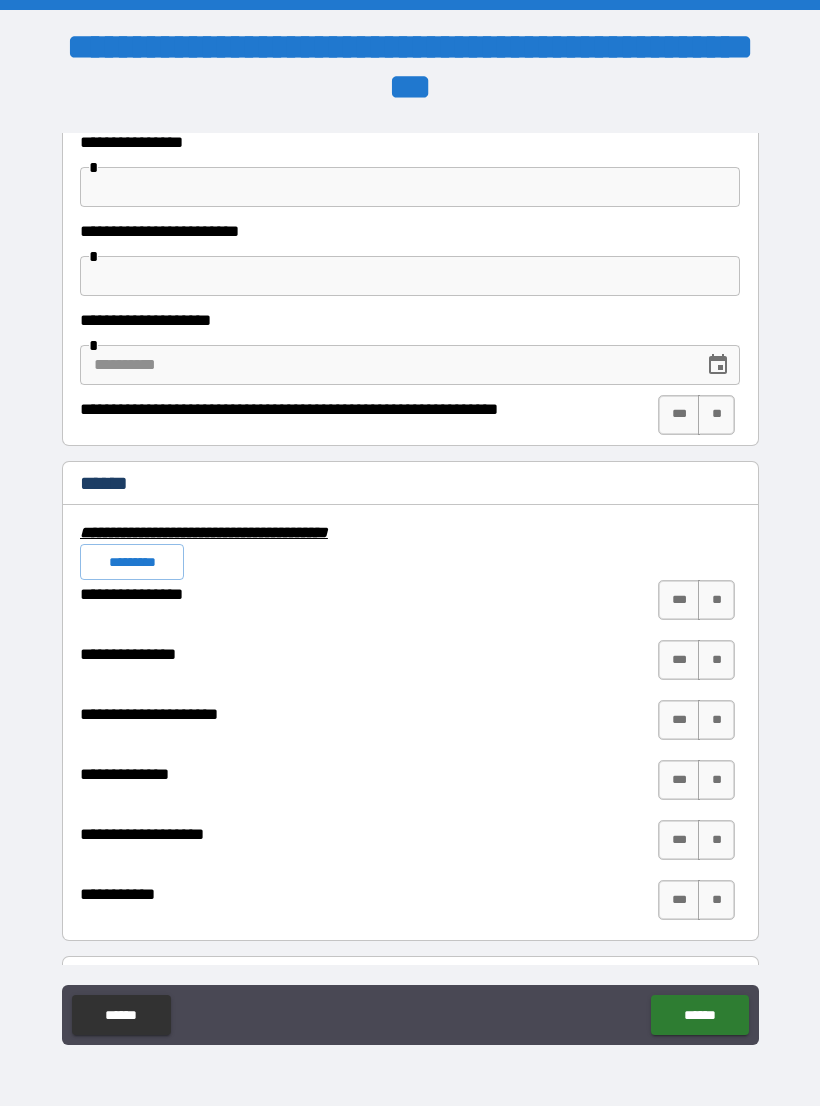 scroll, scrollTop: 4427, scrollLeft: 0, axis: vertical 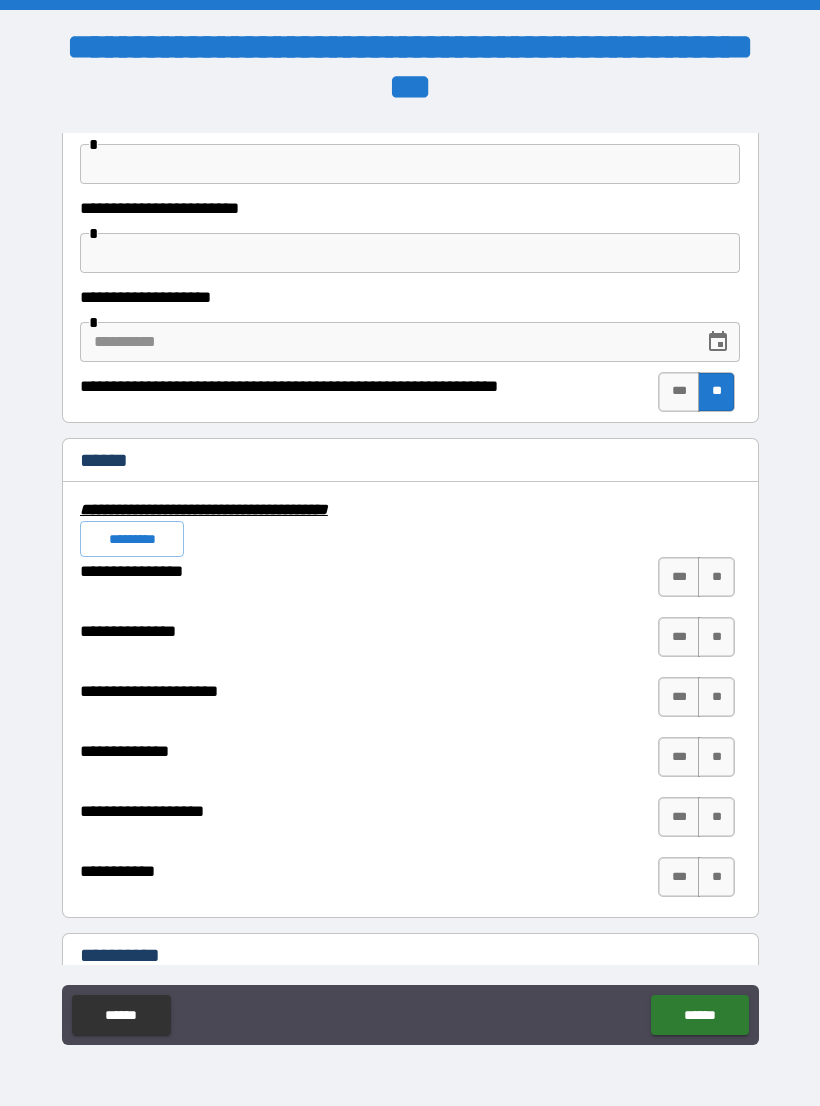 click on "*********" at bounding box center [132, 539] 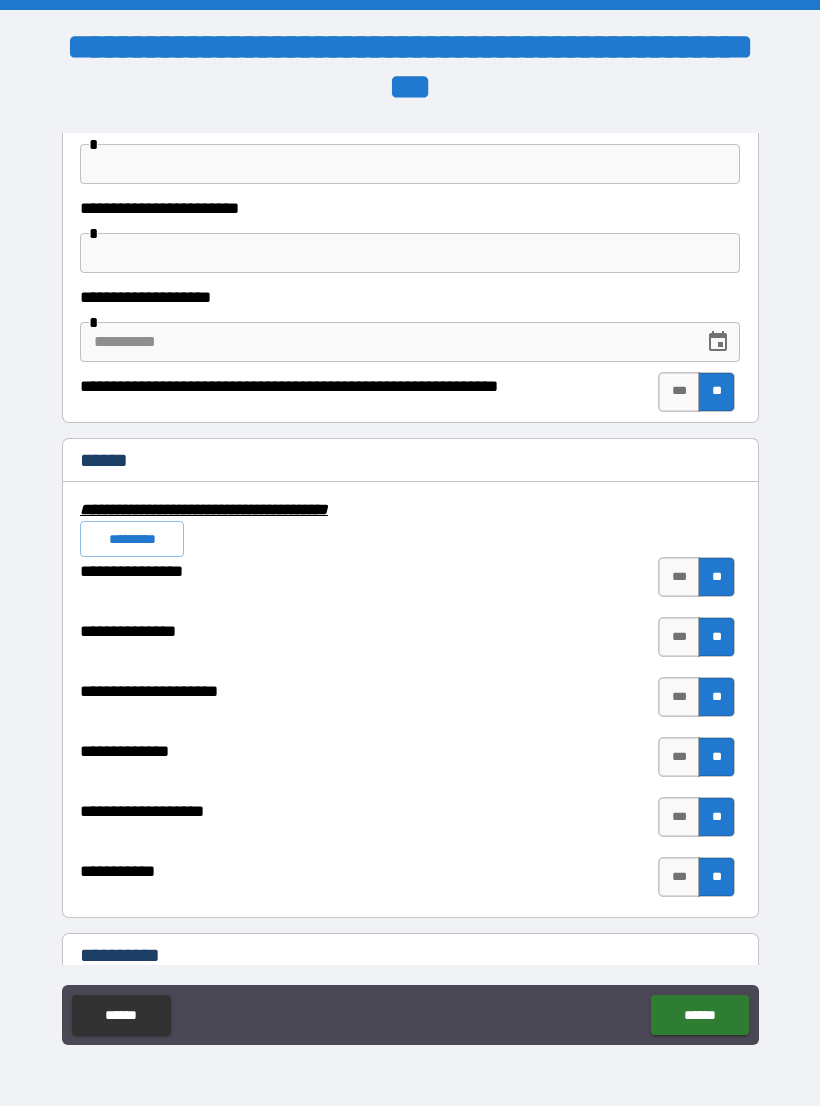 click on "*********" at bounding box center [132, 539] 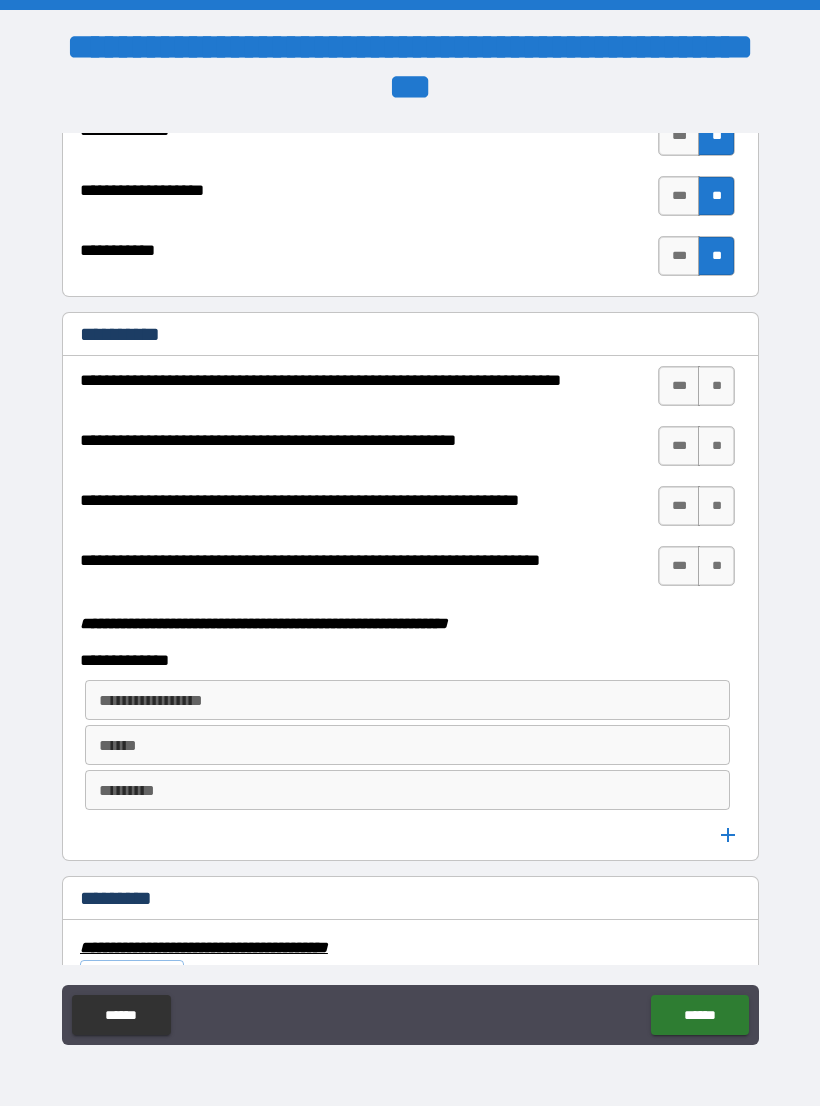 scroll, scrollTop: 5074, scrollLeft: 0, axis: vertical 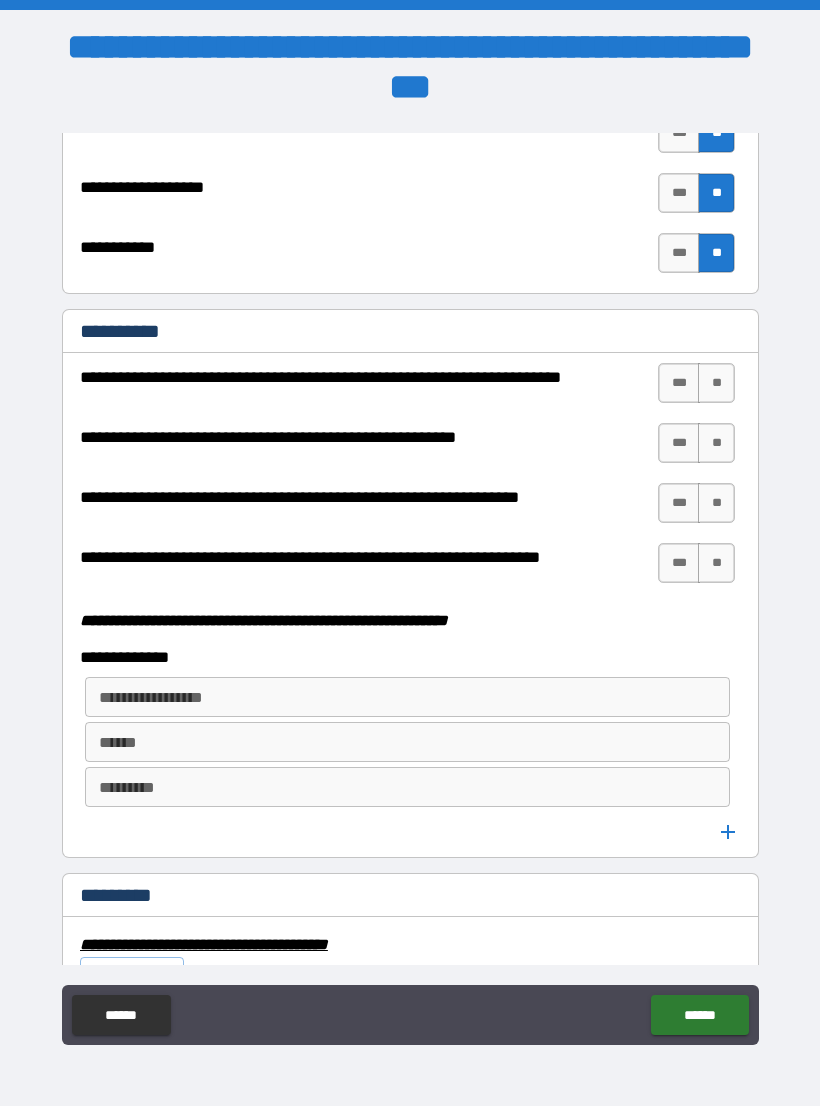 click on "**" at bounding box center (716, 383) 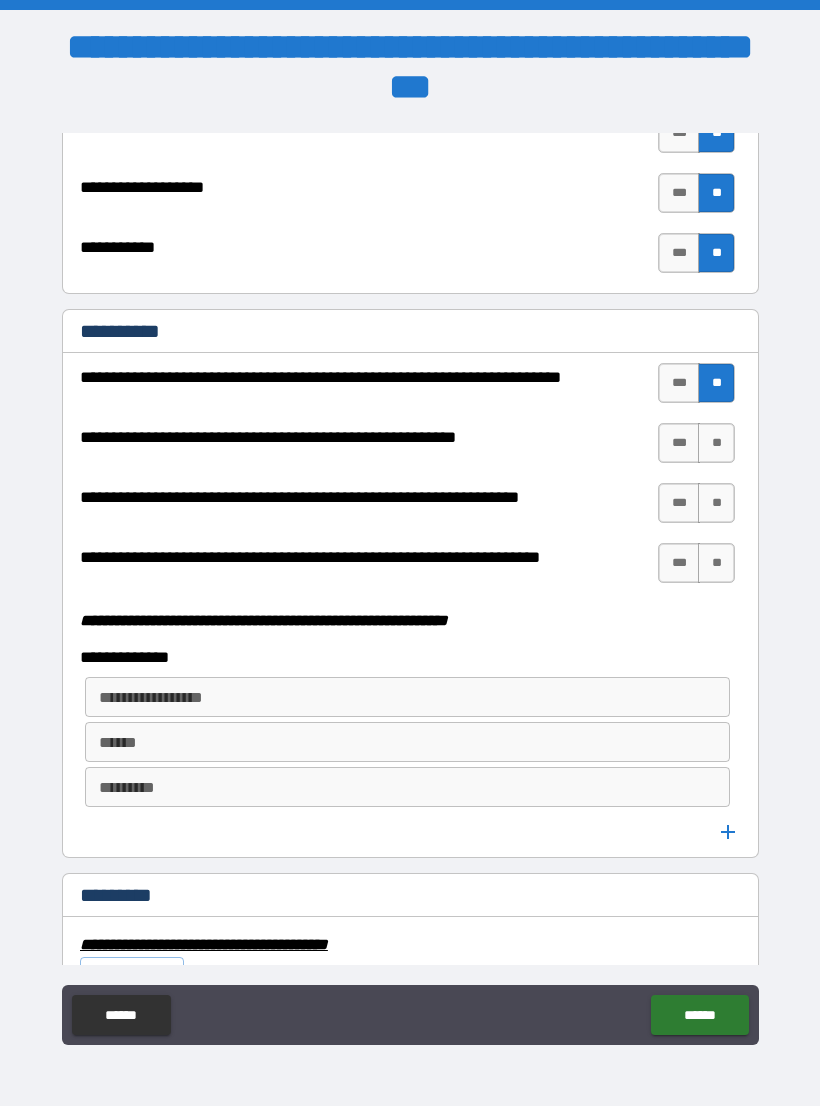 click on "**" at bounding box center (716, 443) 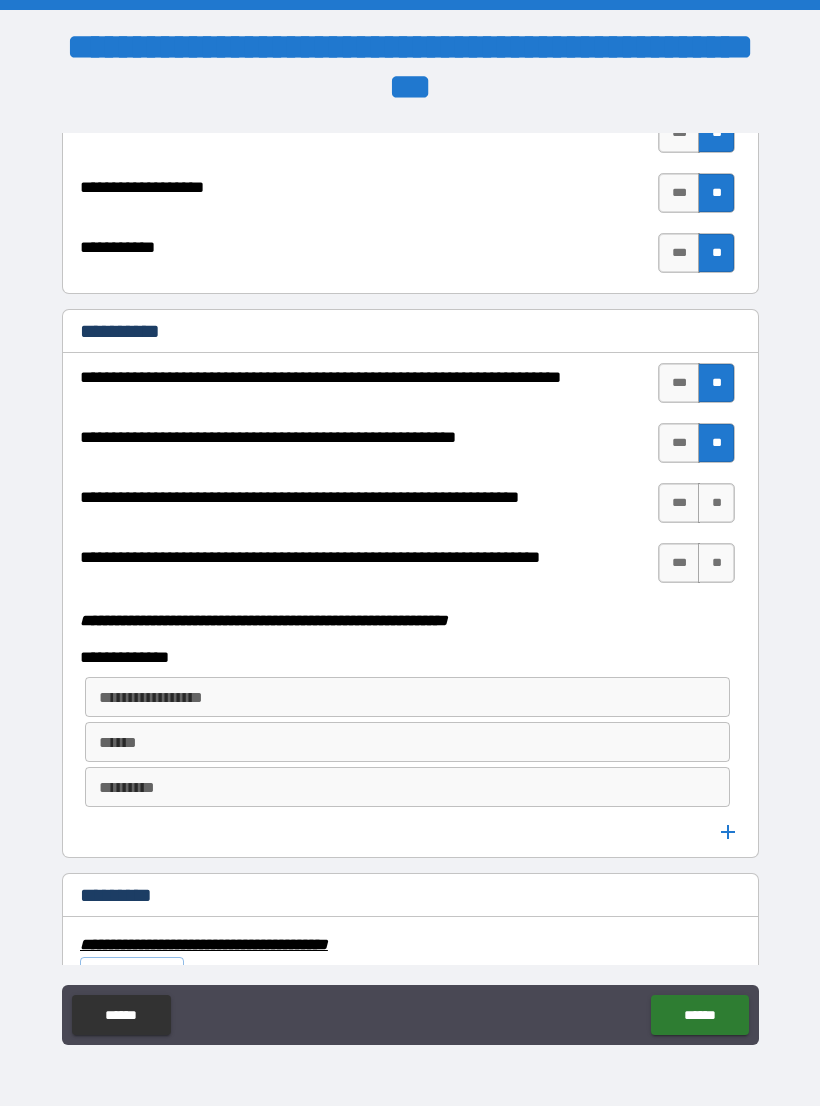 click on "**" at bounding box center (716, 503) 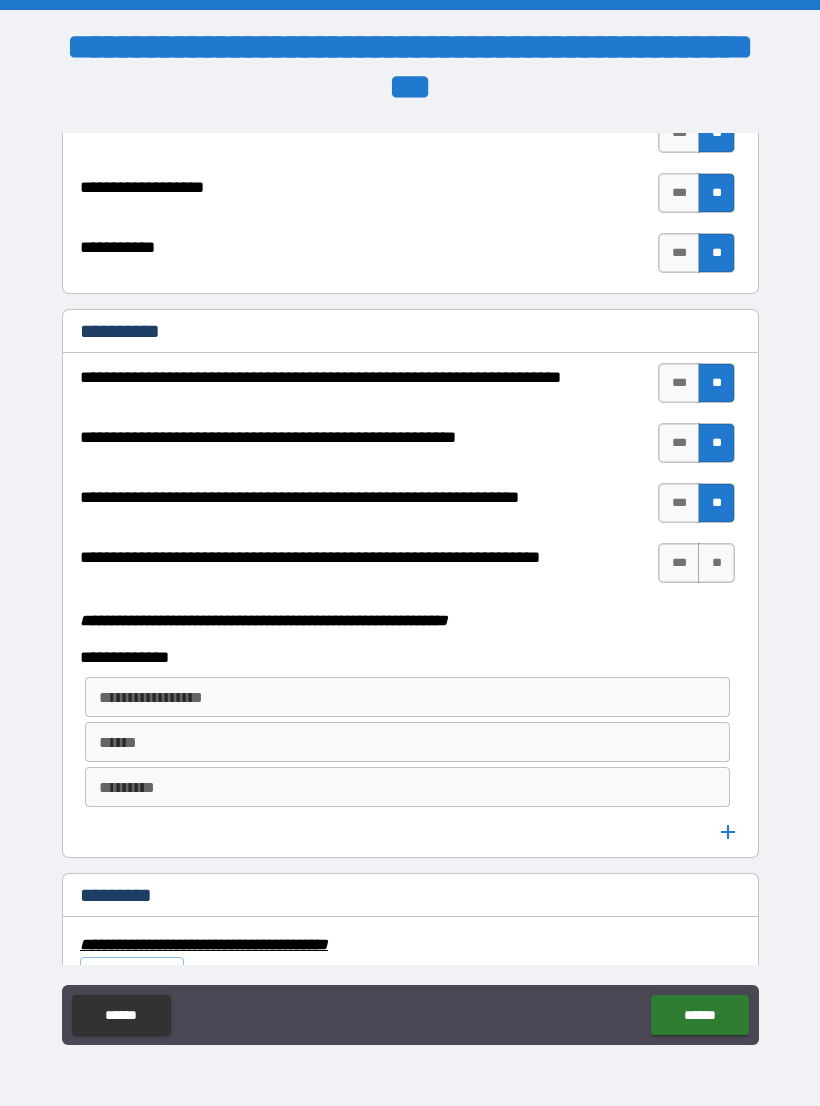 click on "**" at bounding box center (716, 563) 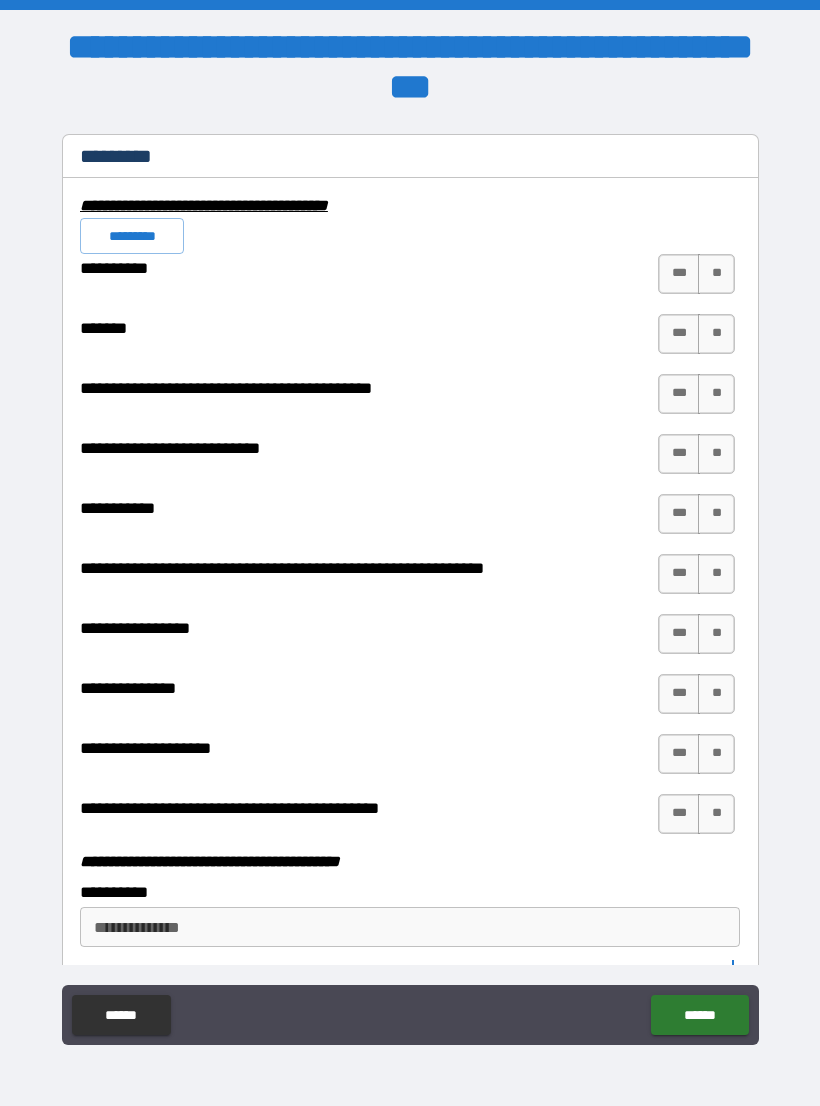 scroll, scrollTop: 5815, scrollLeft: 0, axis: vertical 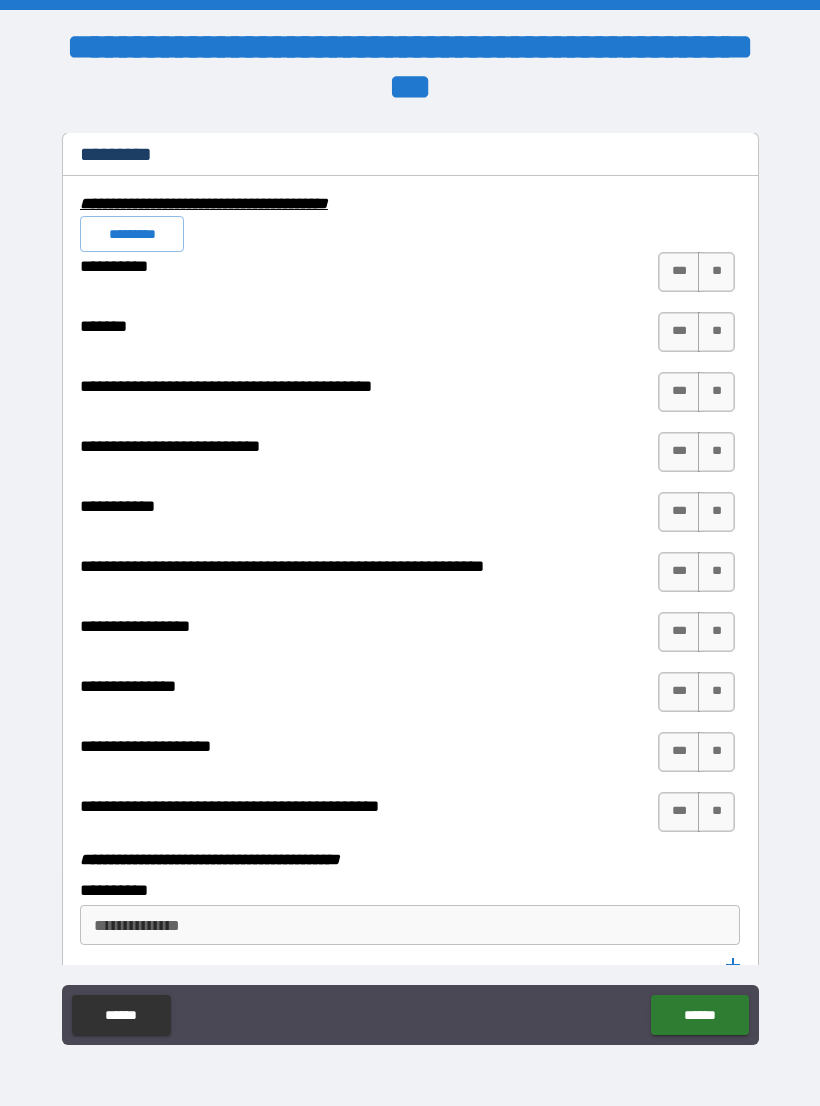 click on "*********" at bounding box center (132, 234) 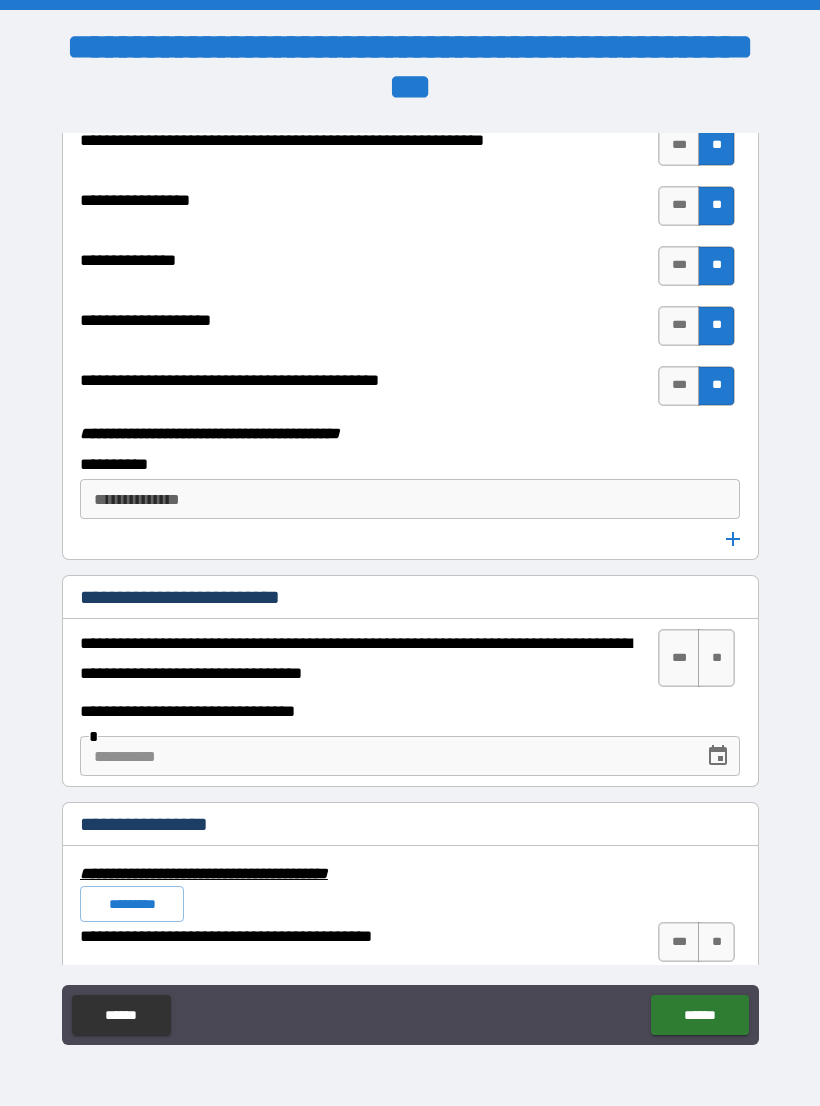 click on "[FIRST] [LAST] [CITY] [STATE] [ZIP] [STREET] [NUMBER] [COUNTRY] [POSTAL_CODE] [ADDRESS]" at bounding box center (410, 571) 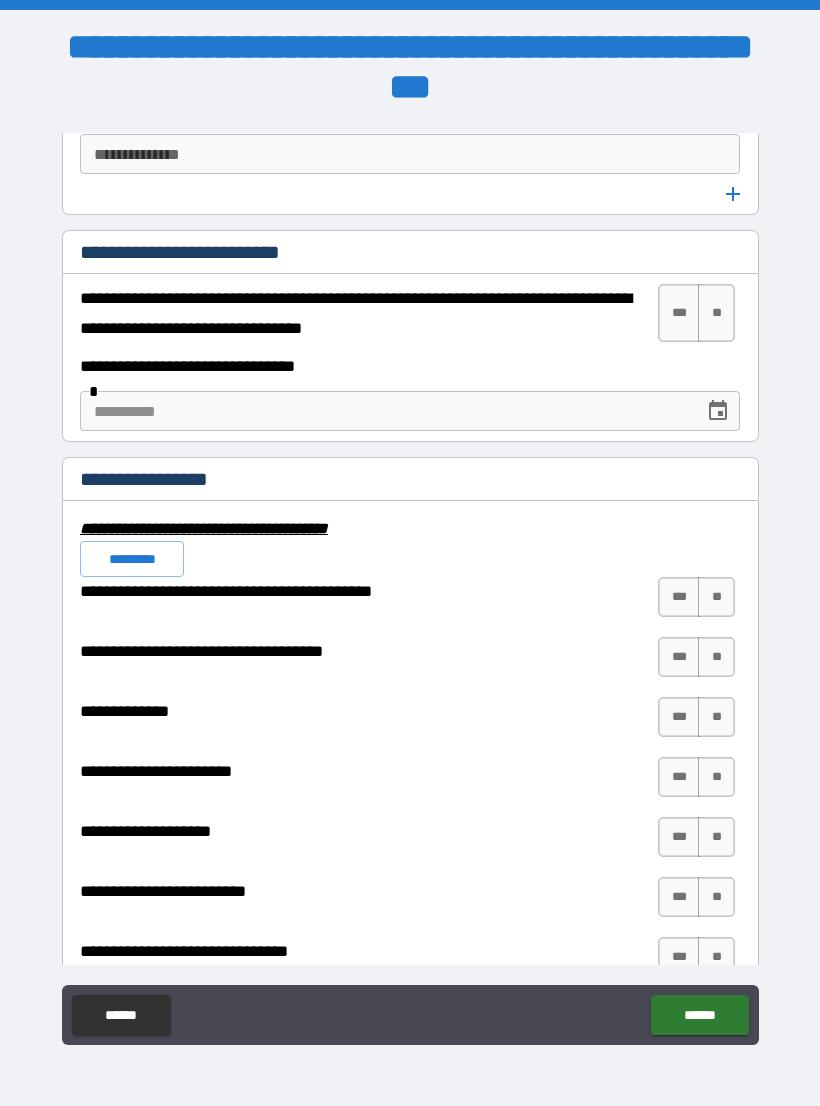 scroll, scrollTop: 6587, scrollLeft: 0, axis: vertical 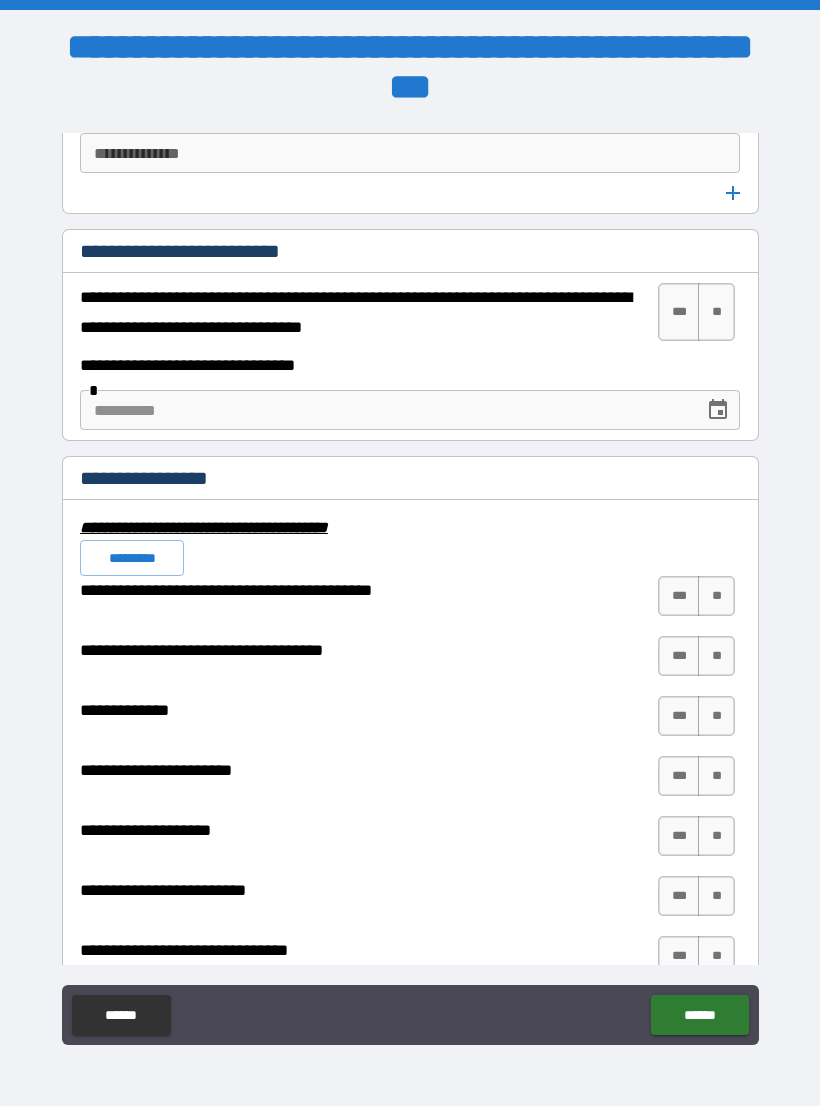click on "**" at bounding box center [716, 312] 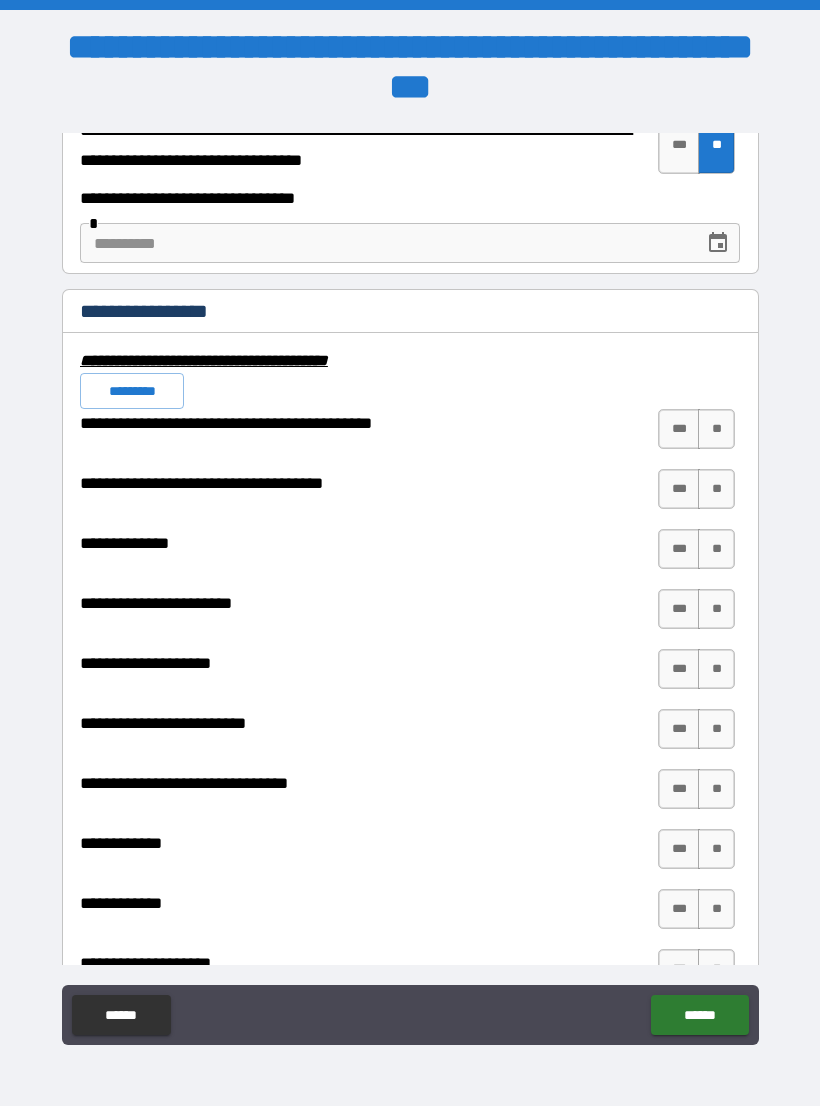 scroll, scrollTop: 6727, scrollLeft: 0, axis: vertical 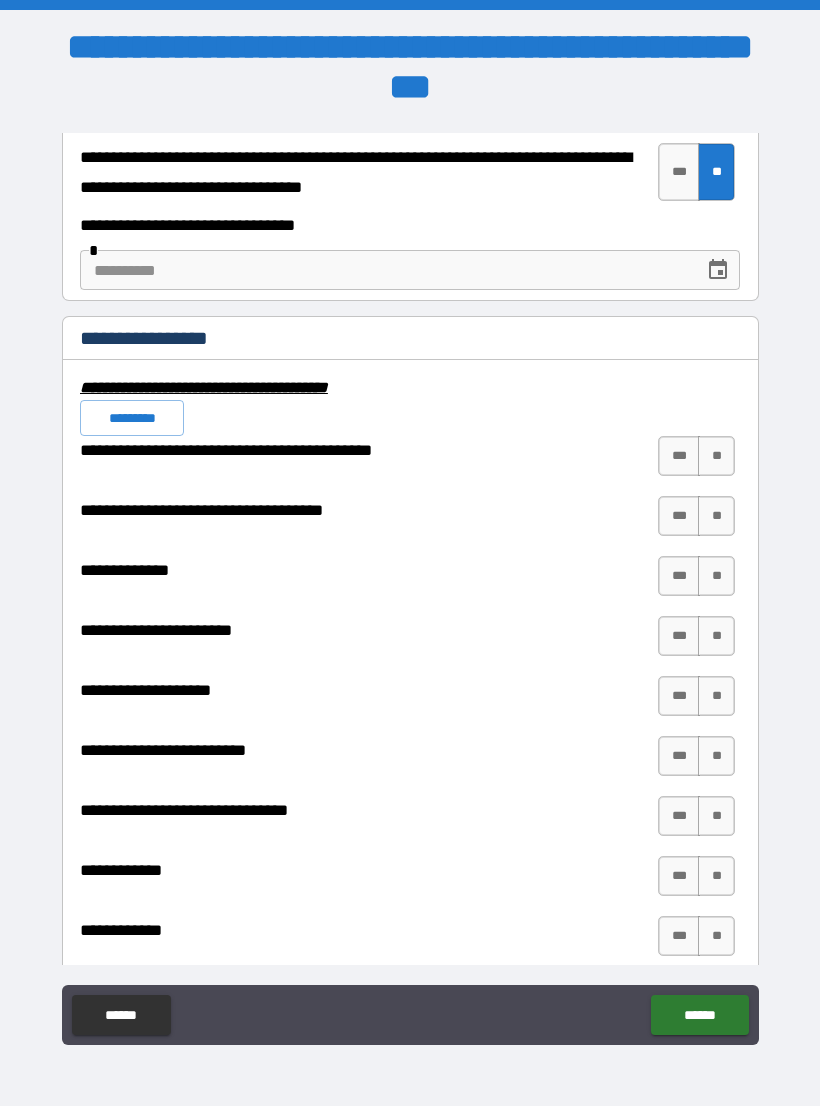 click on "*********" at bounding box center (132, 418) 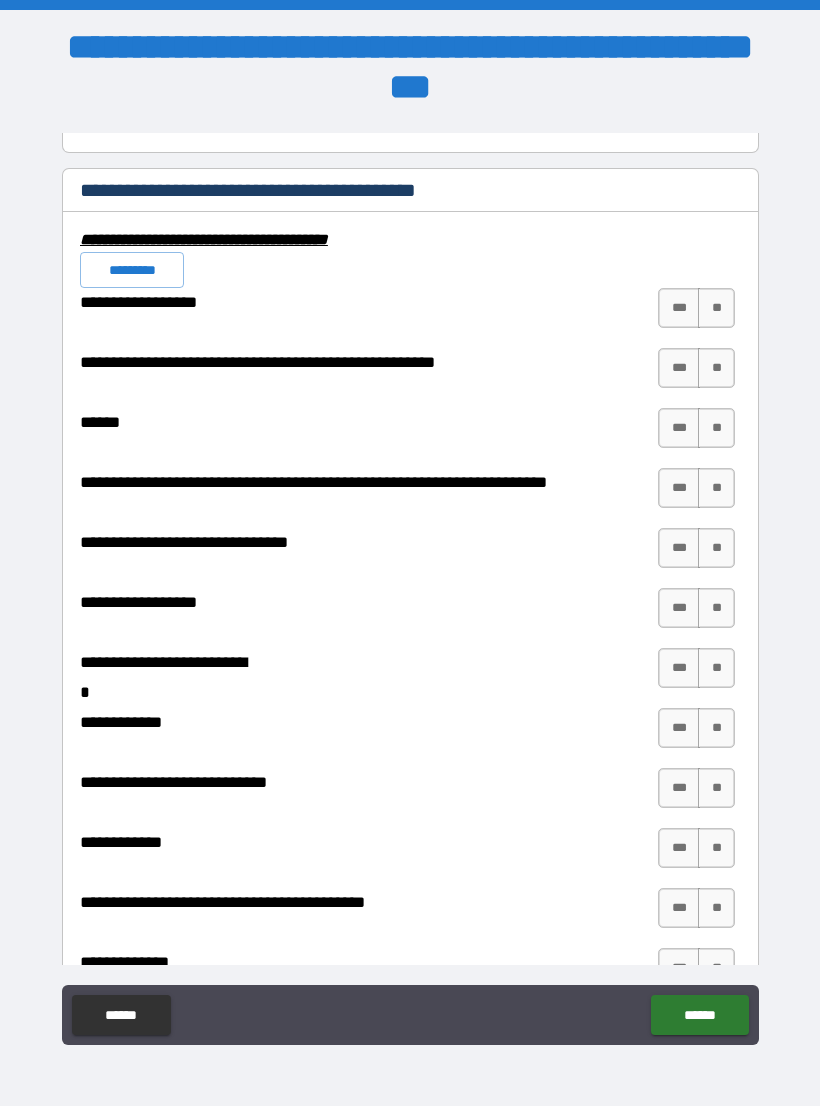 scroll, scrollTop: 7852, scrollLeft: 0, axis: vertical 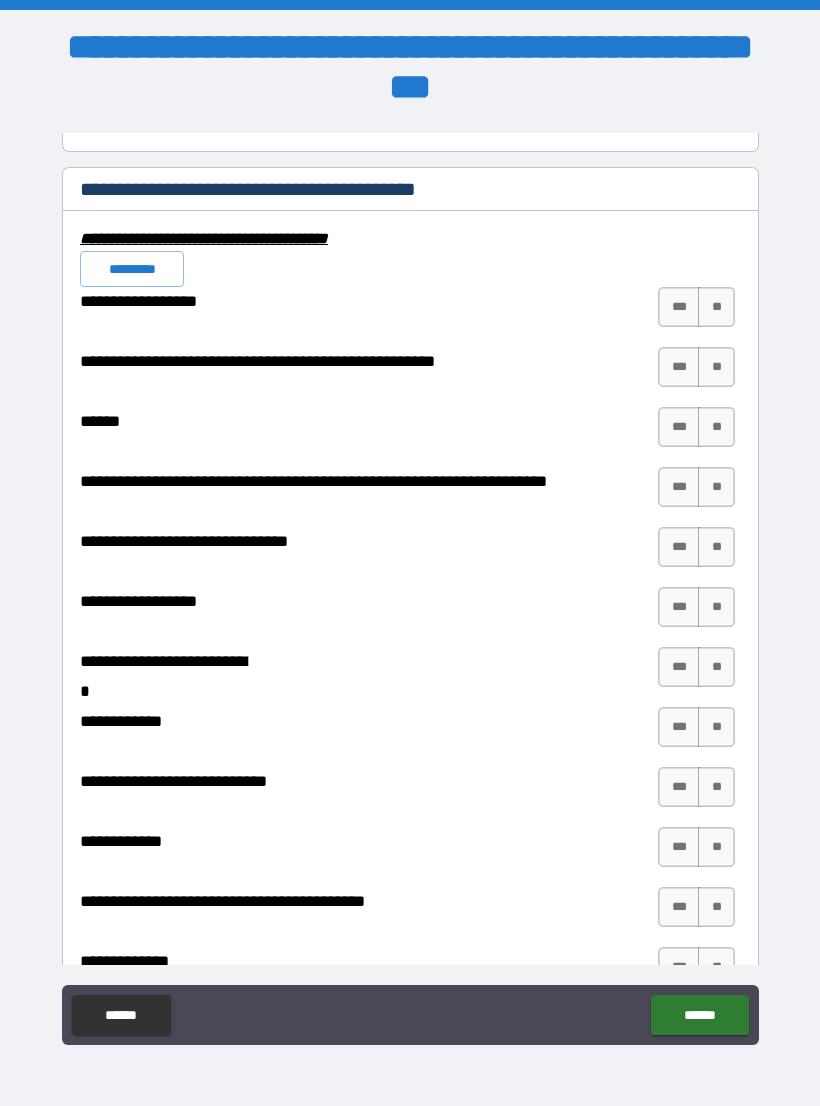click on "***" at bounding box center (679, 307) 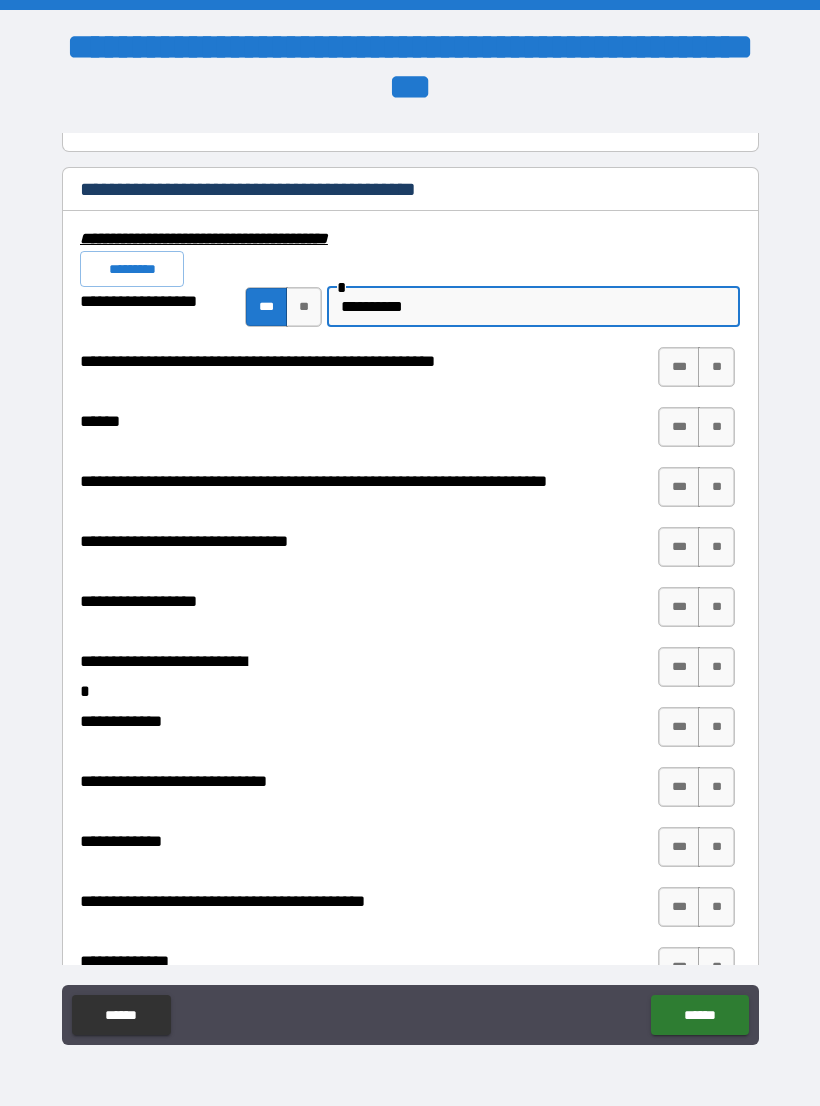 type on "**********" 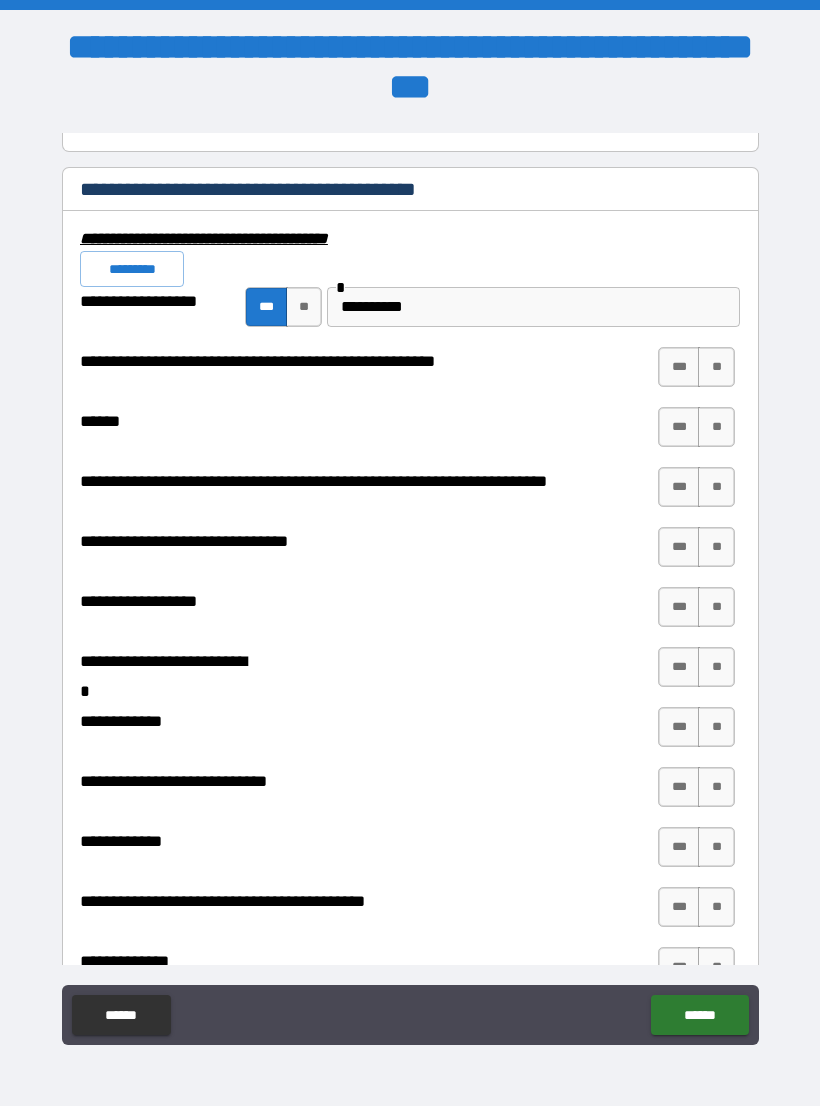 click on "**" at bounding box center [716, 367] 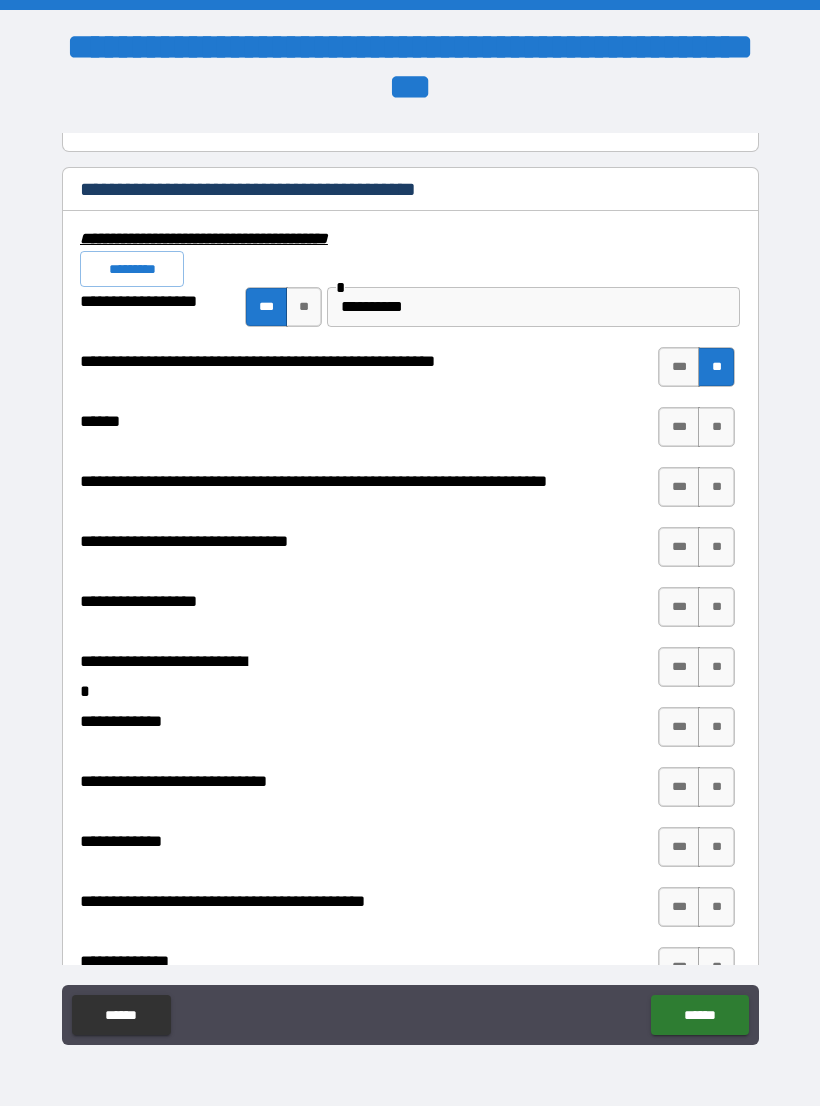click on "**" at bounding box center [716, 427] 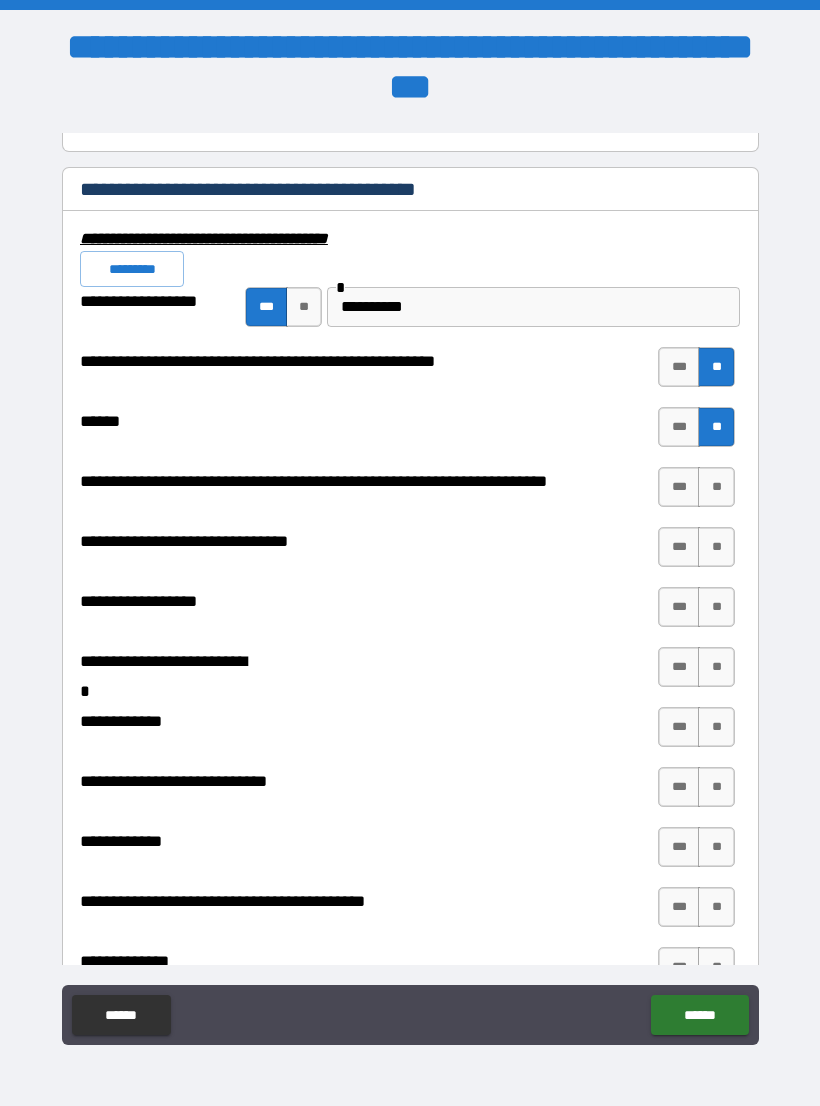 click on "***" at bounding box center [679, 487] 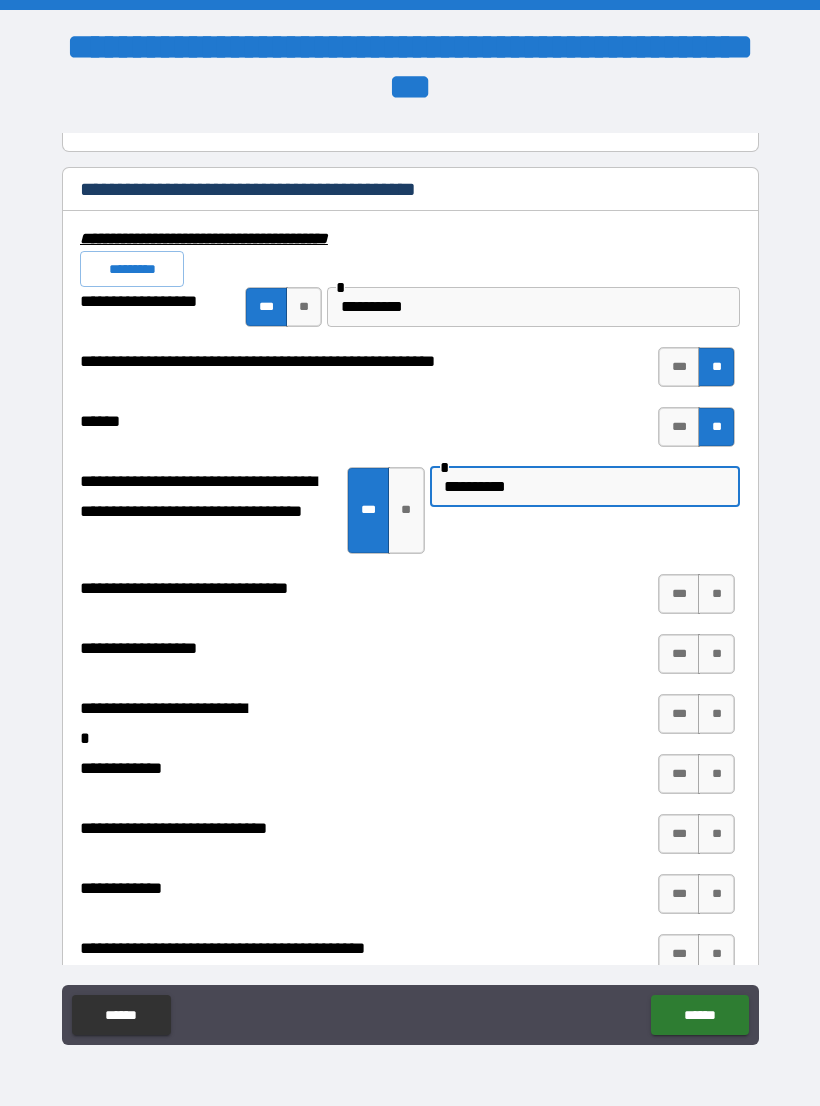 click on "*********" at bounding box center [585, 487] 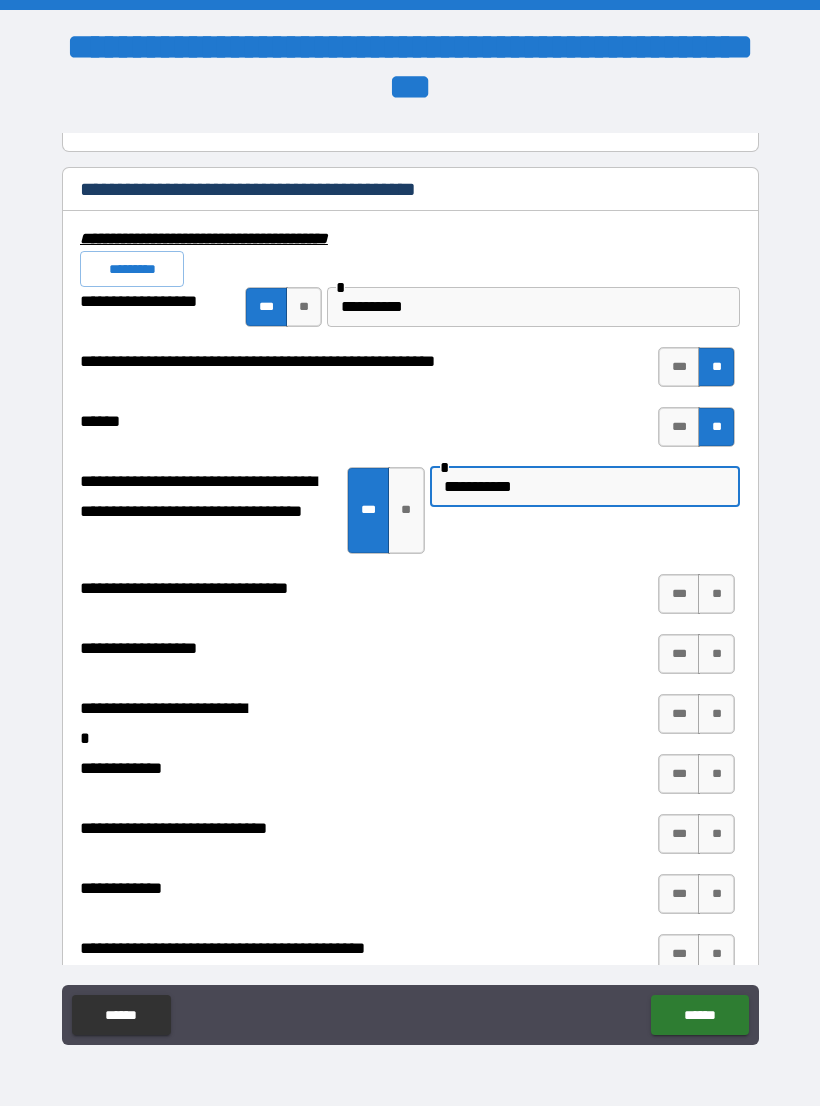 type on "**********" 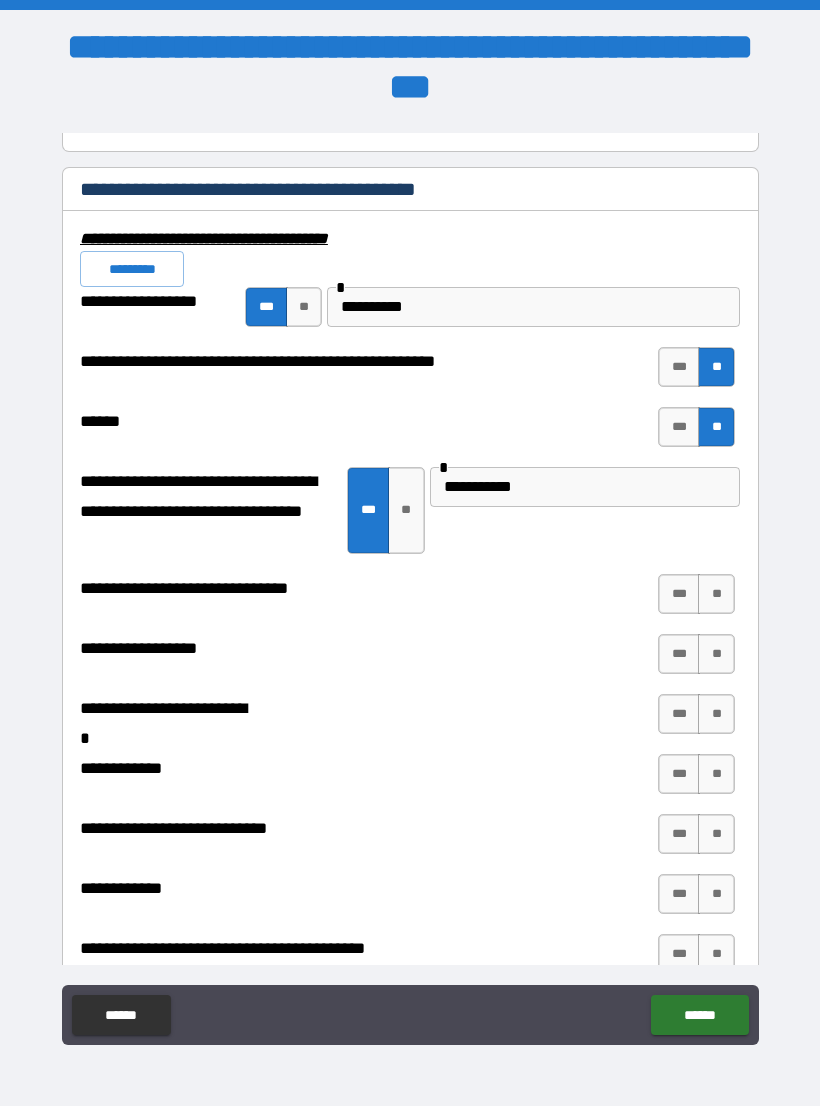 click on "[FIRST] [LAST] [CITY] [STATE] [ZIP] [STREET] [NUMBER] [COUNTRY] [POSTAL_CODE] [ADDRESS]" at bounding box center [410, 571] 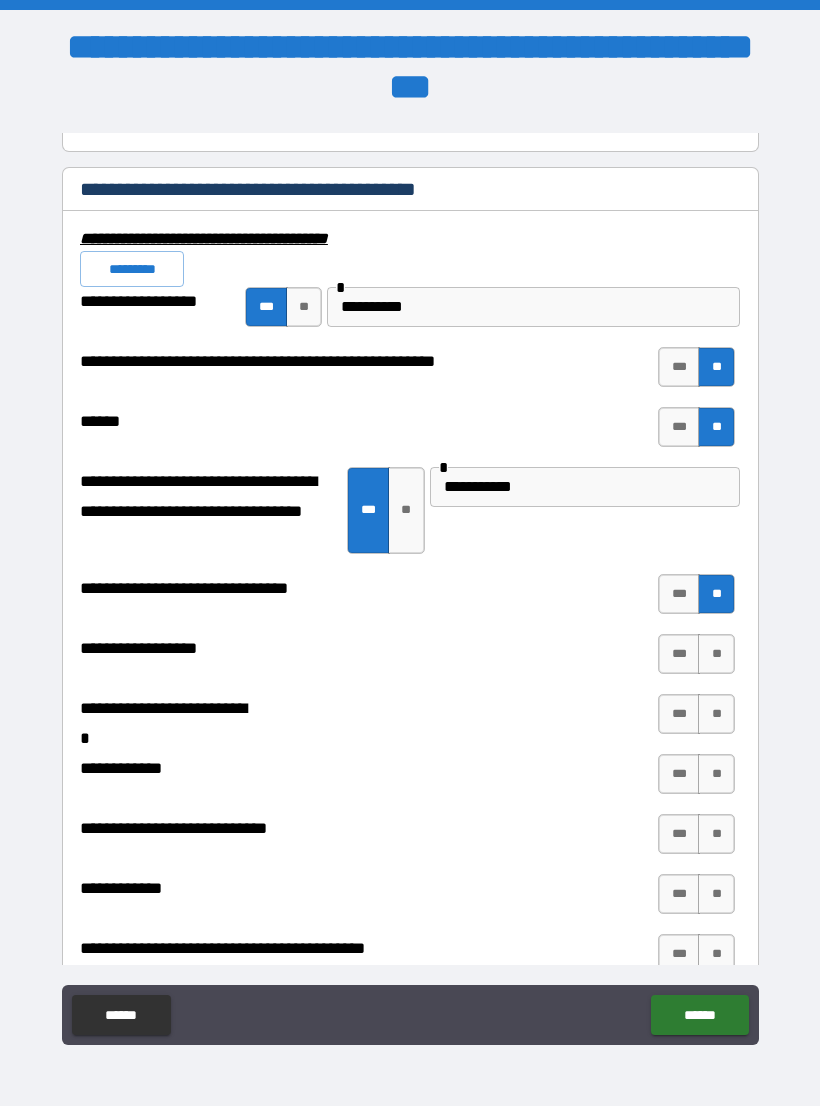 click on "**" at bounding box center [716, 714] 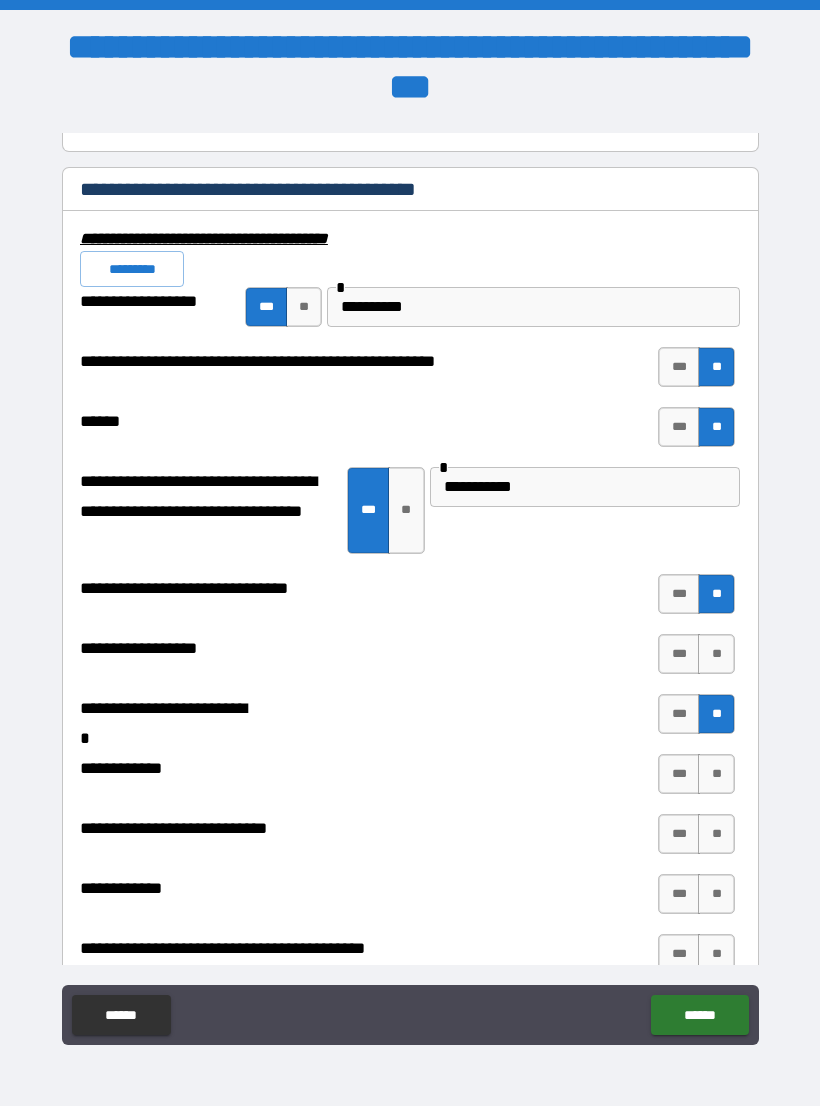 click on "**" at bounding box center [716, 654] 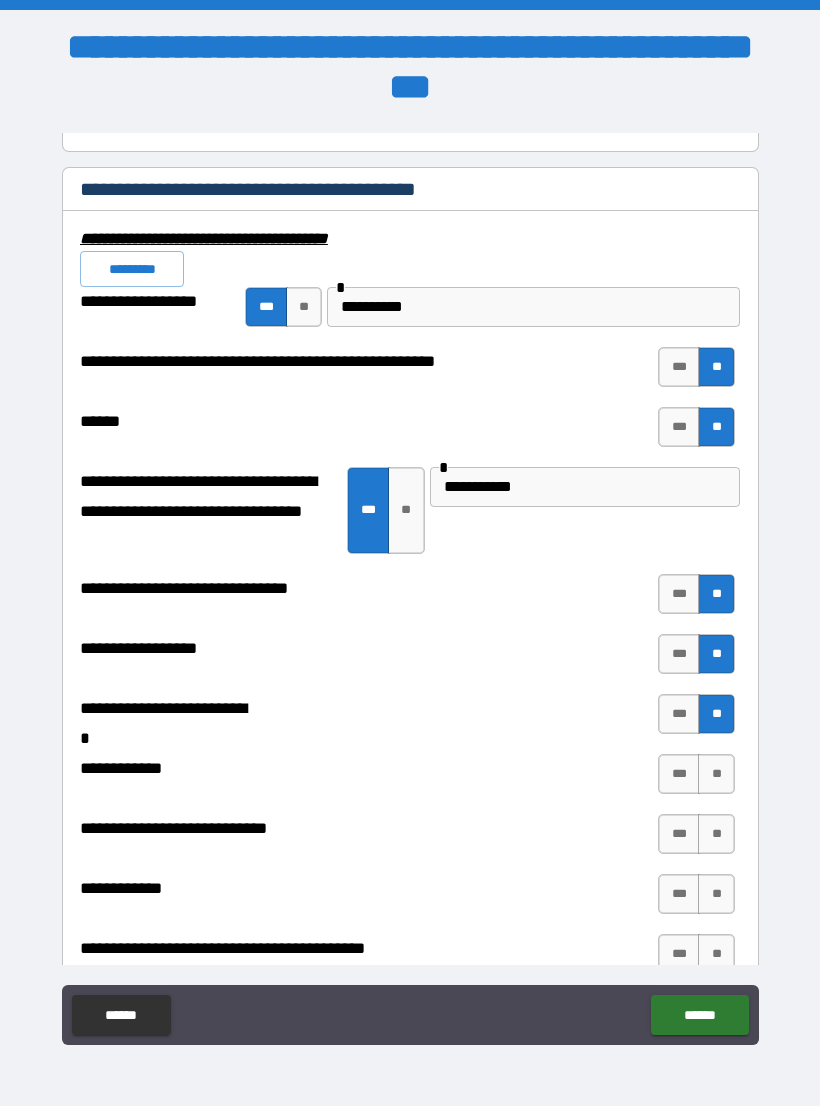 click on "**" at bounding box center [716, 774] 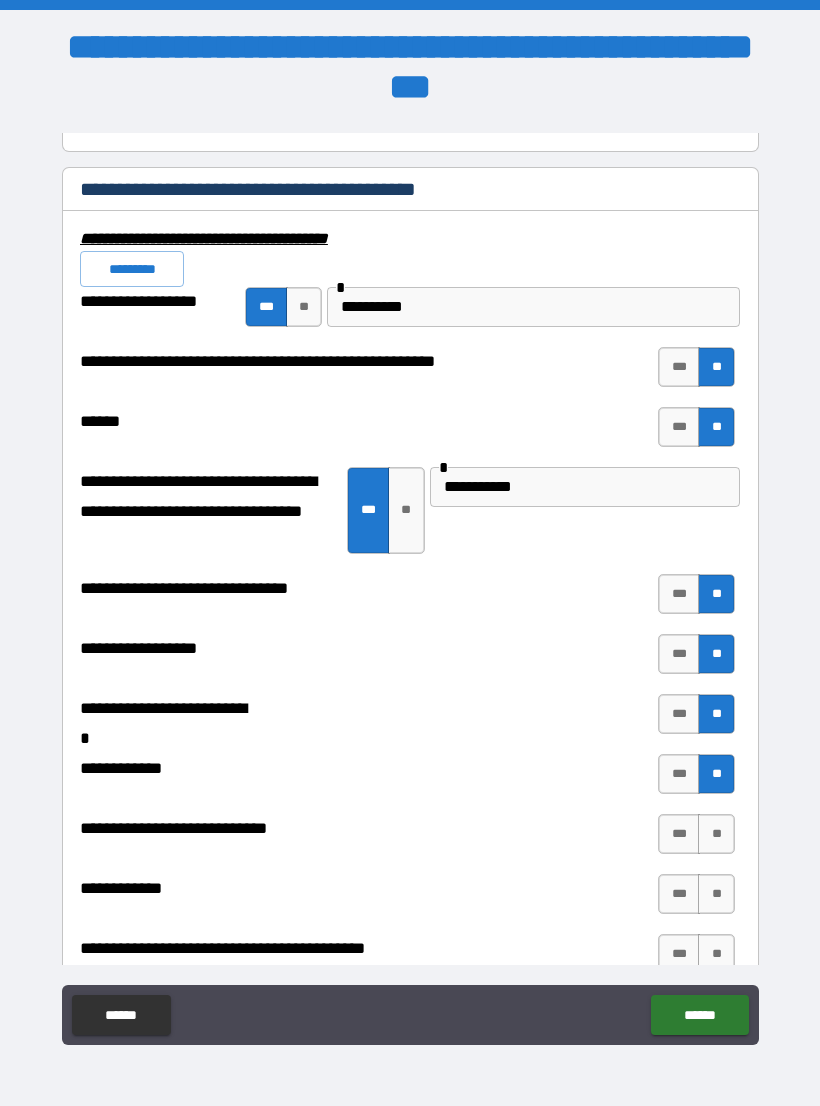 click on "**" at bounding box center (716, 834) 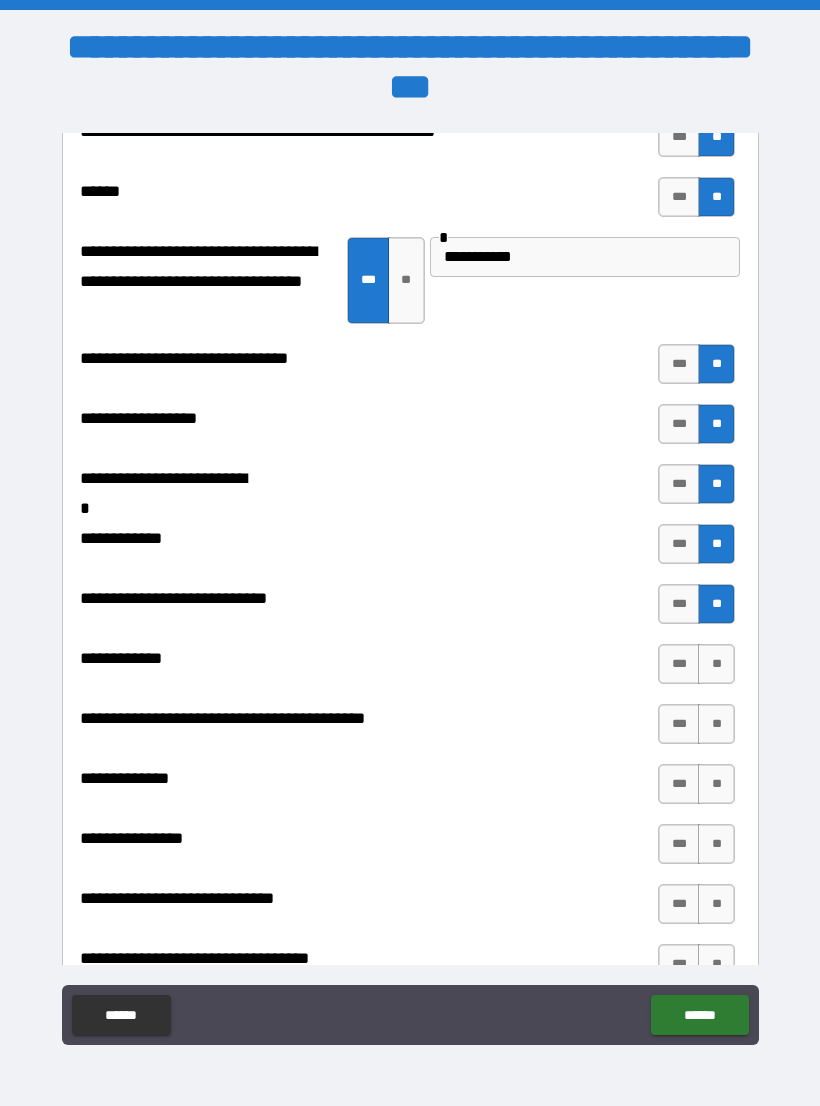 scroll, scrollTop: 8161, scrollLeft: 0, axis: vertical 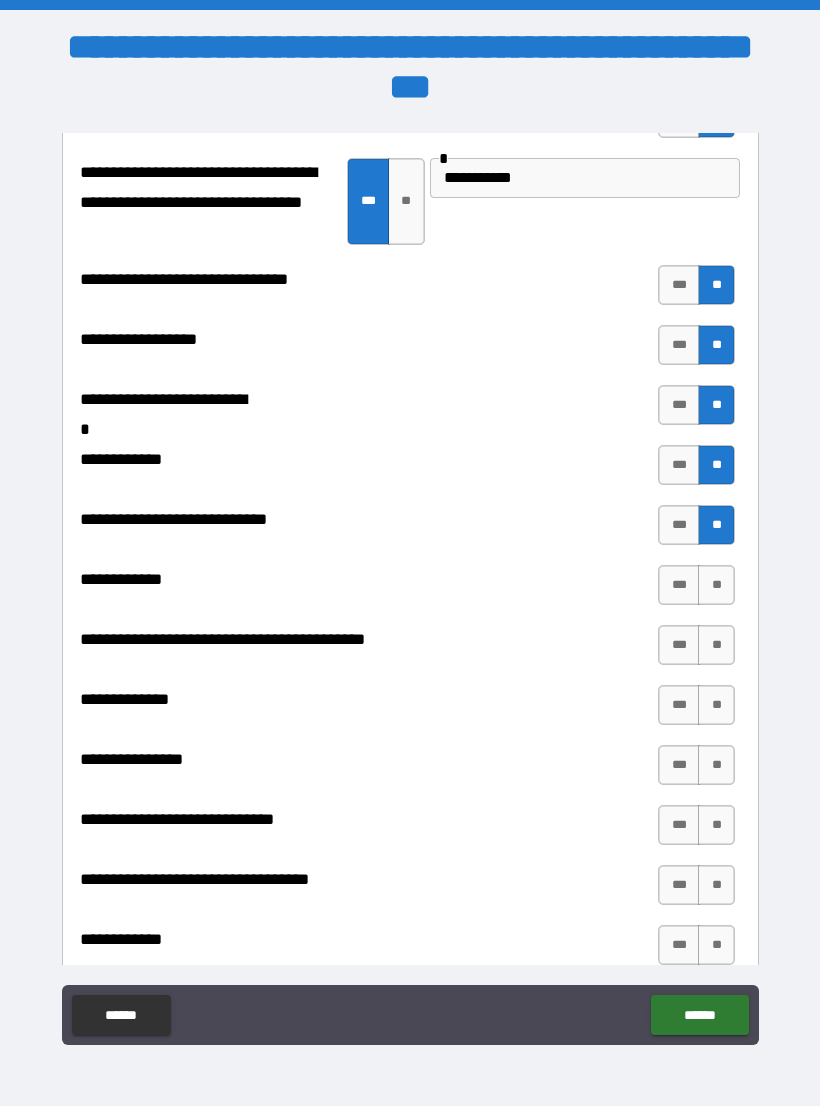 click on "**" at bounding box center [716, 585] 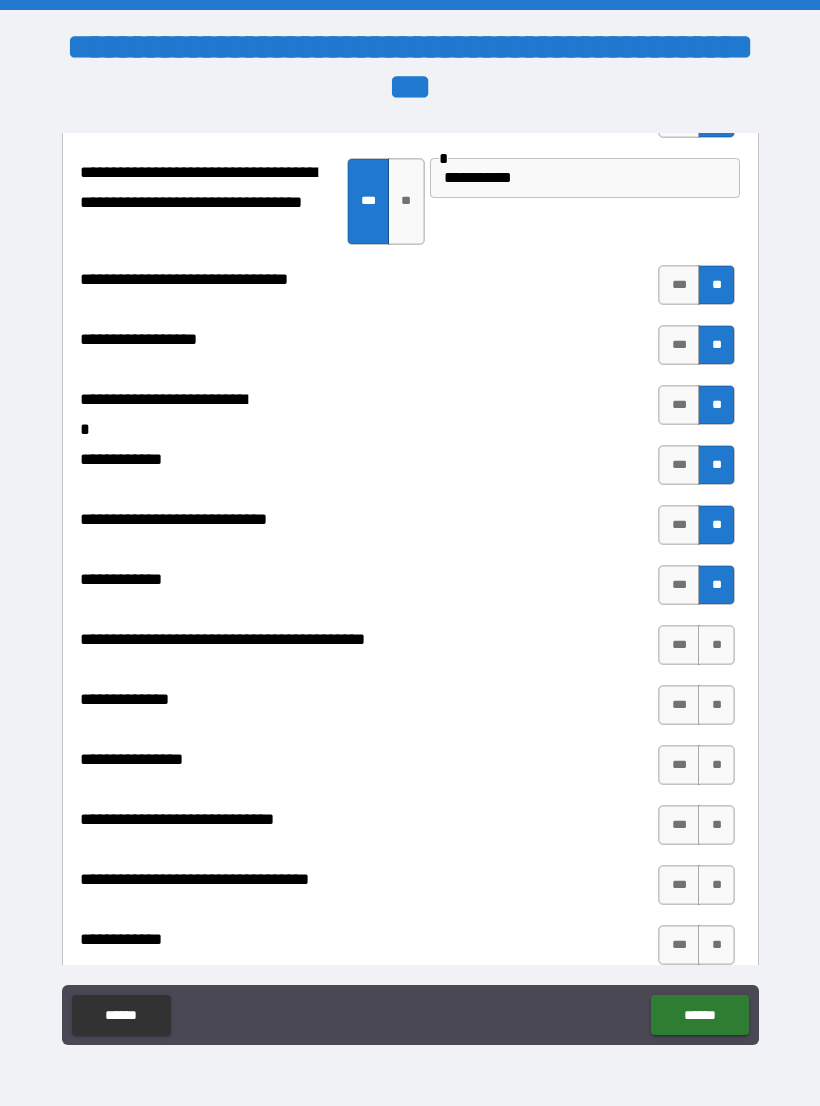 click on "**" at bounding box center (716, 705) 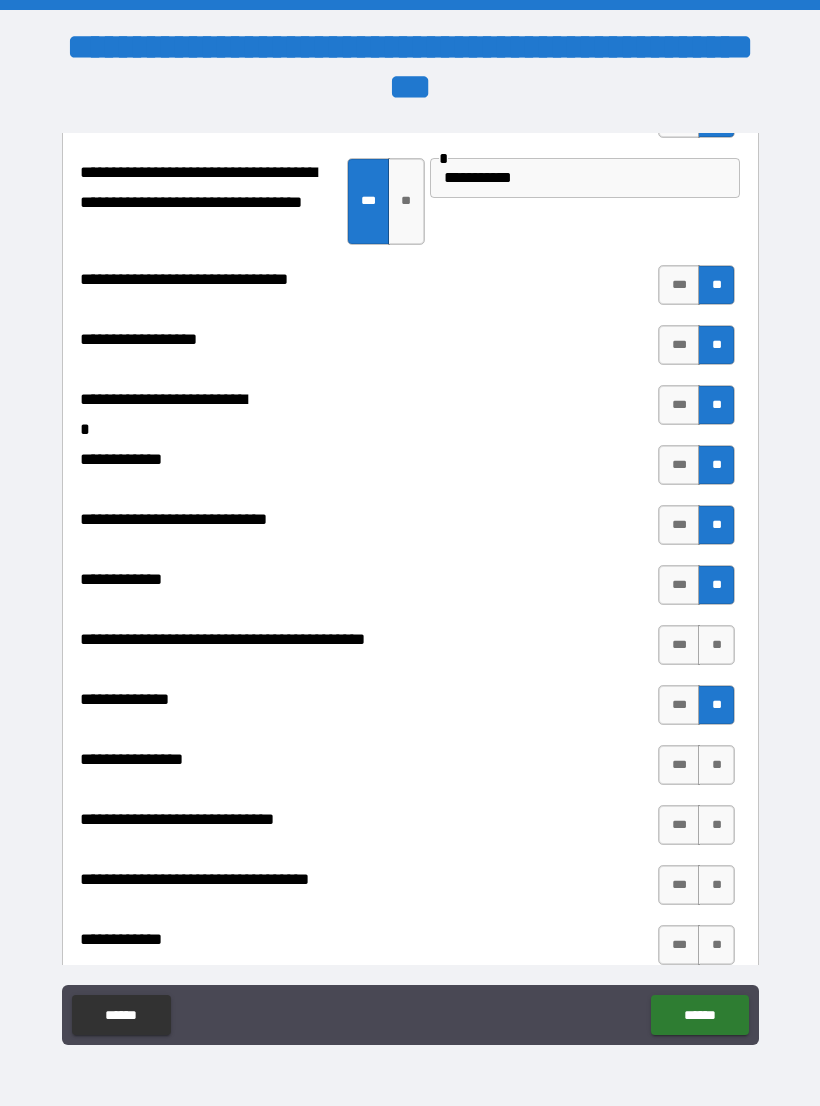 click on "**" at bounding box center [716, 765] 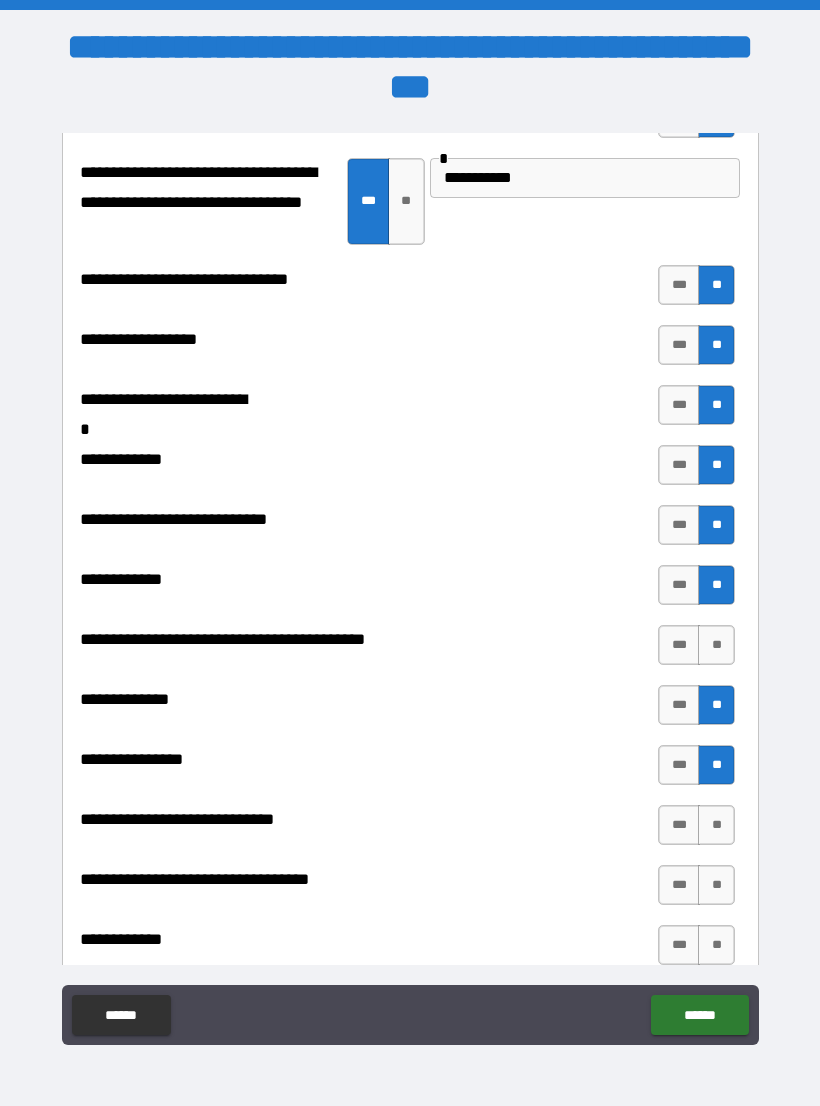 click on "**" at bounding box center [716, 645] 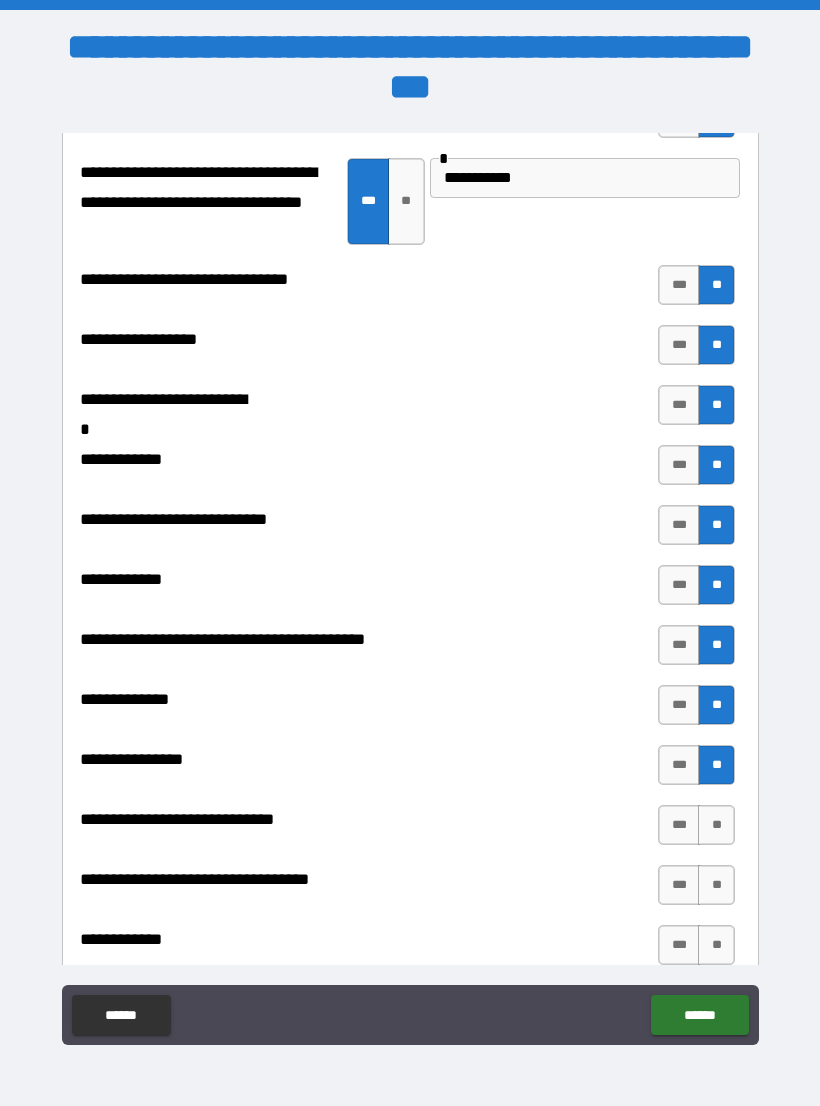click on "[FIRST] [LAST] [CITY] [STATE] [ZIP] [STREET] [NUMBER] [COUNTRY] [POSTAL_CODE] [ADDRESS]" at bounding box center [410, 1261] 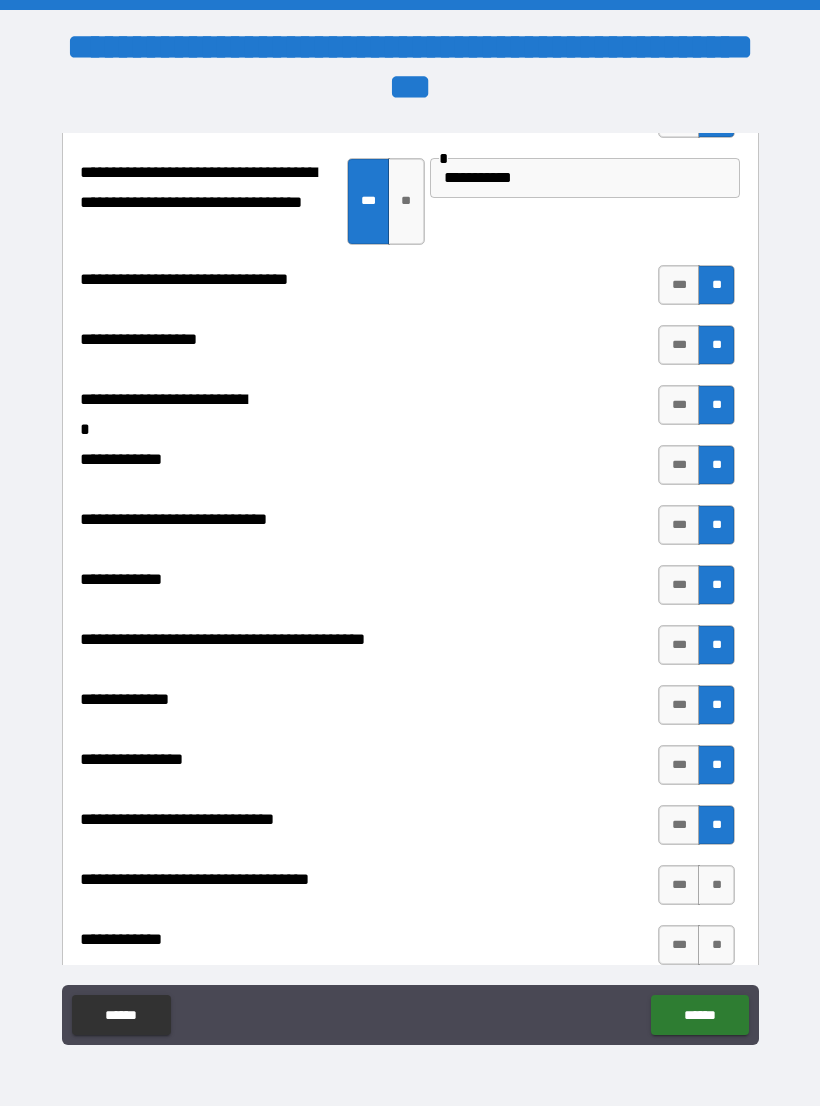 click on "**" at bounding box center (716, 885) 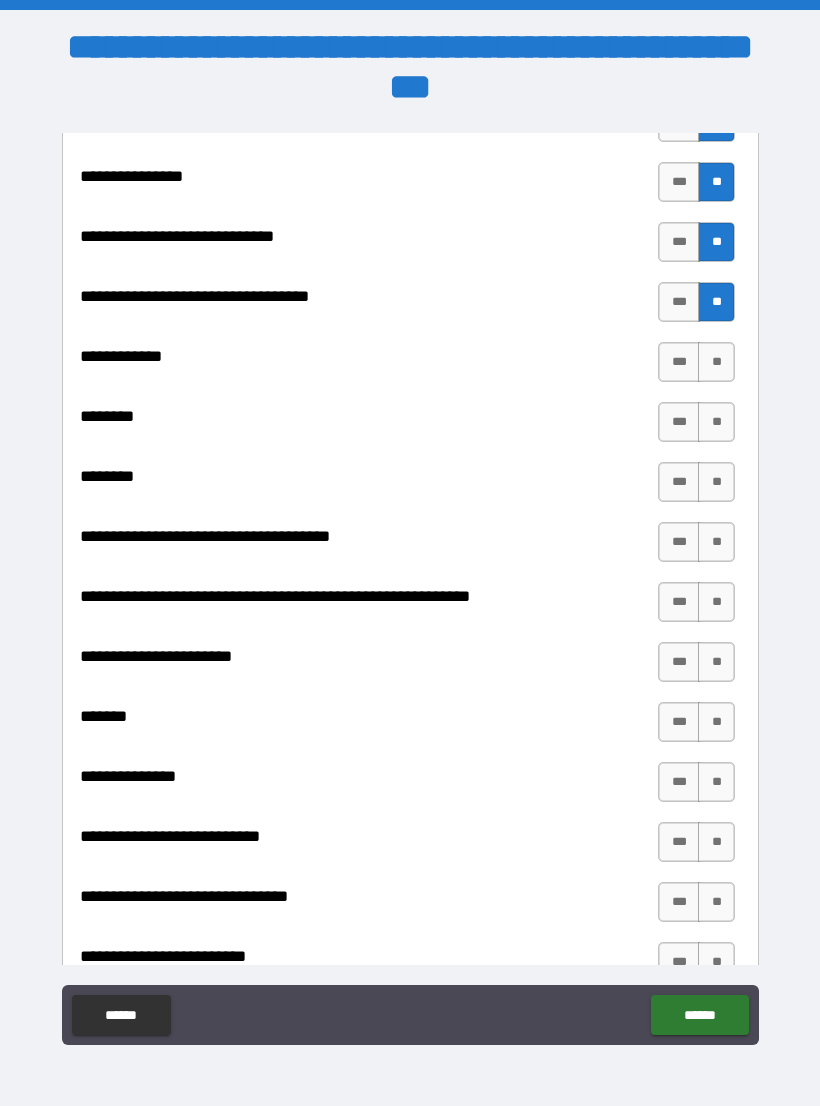 scroll, scrollTop: 8748, scrollLeft: 0, axis: vertical 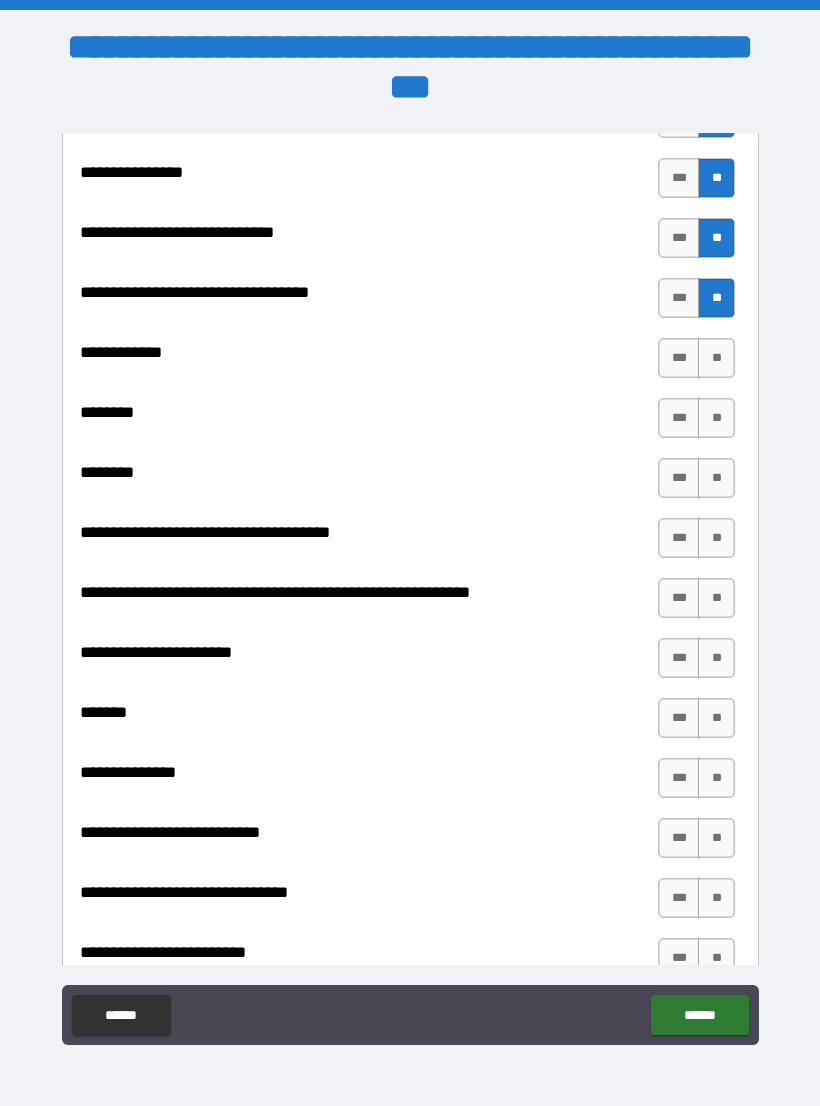 click on "**" at bounding box center [716, 358] 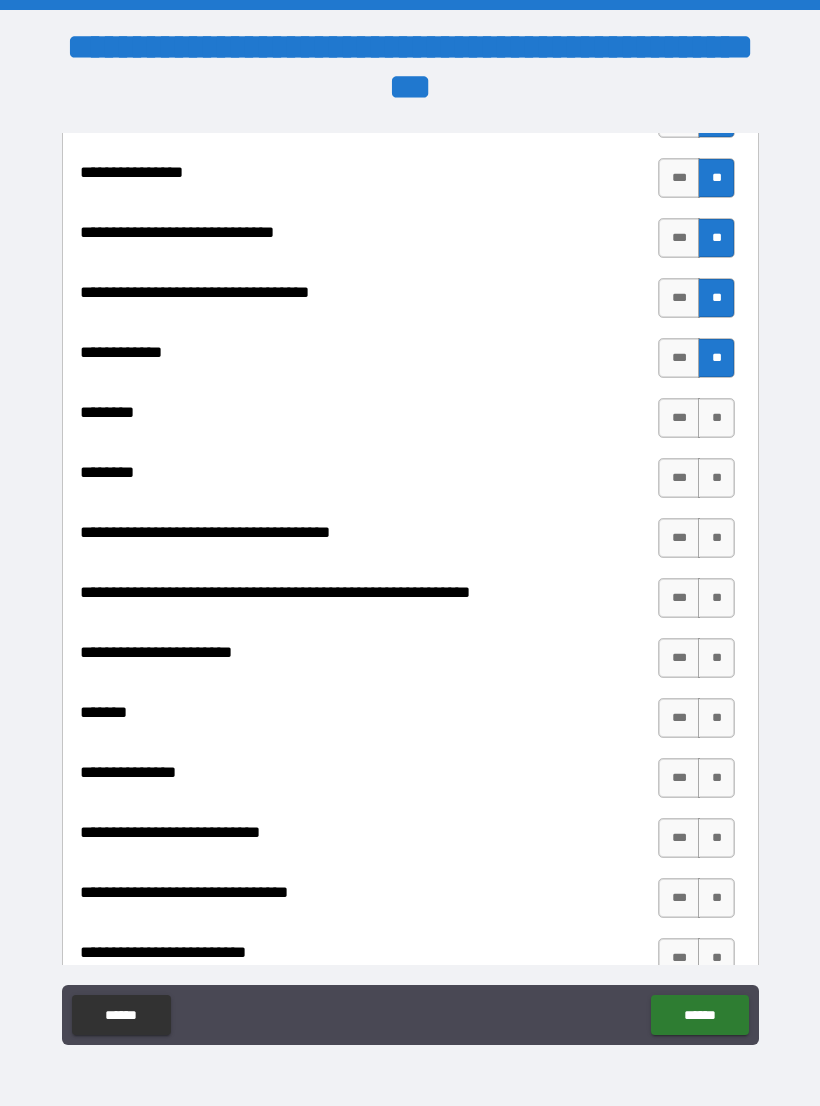 click on "**" at bounding box center [716, 478] 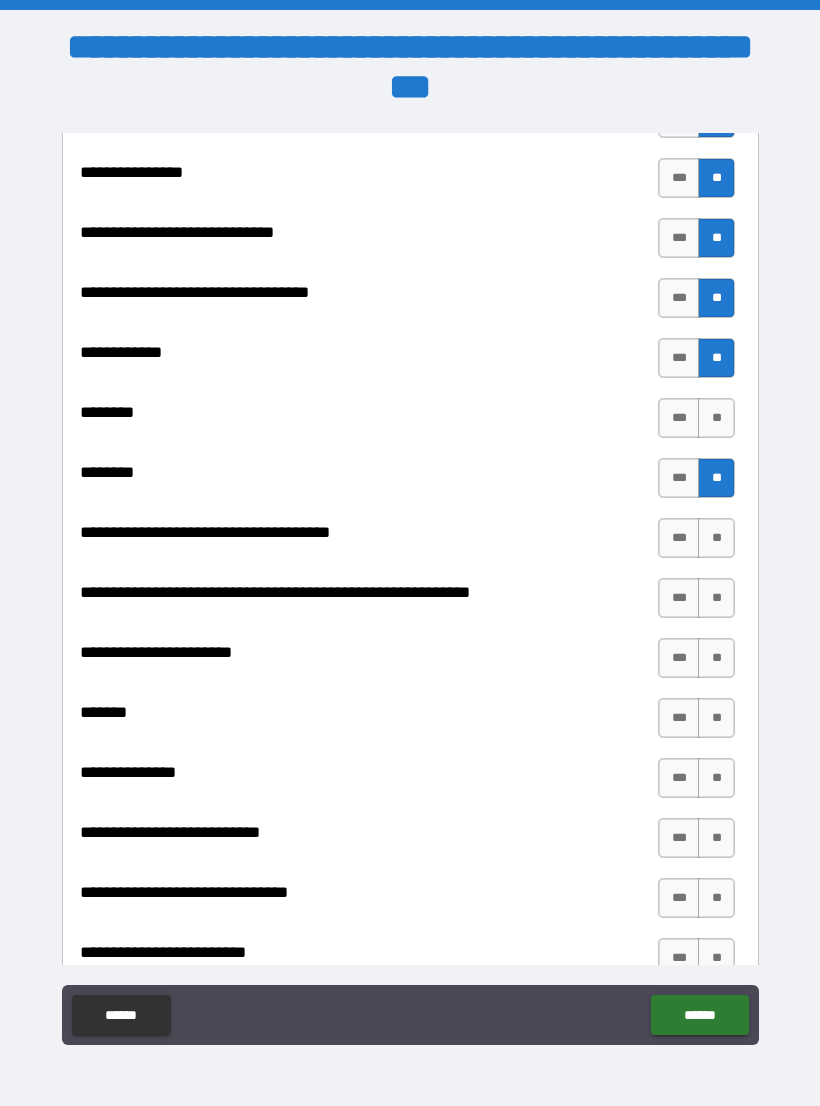 click on "**" at bounding box center [716, 418] 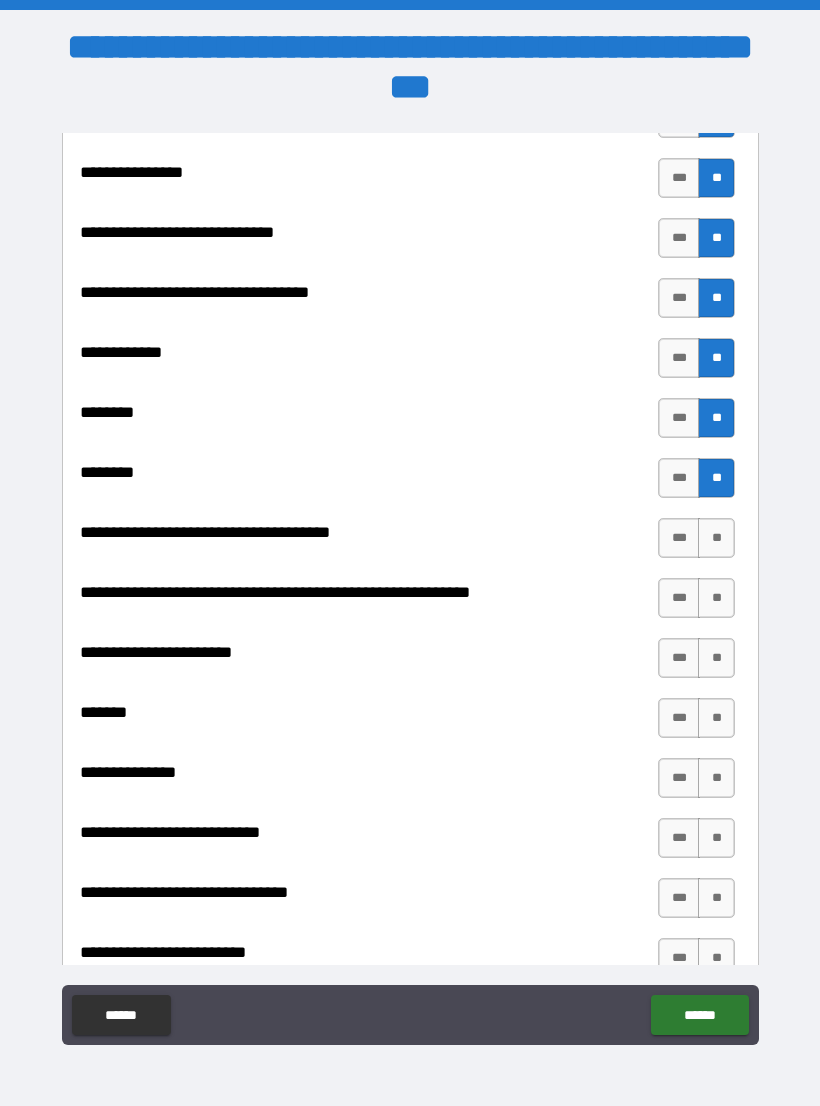 click on "**" at bounding box center (716, 538) 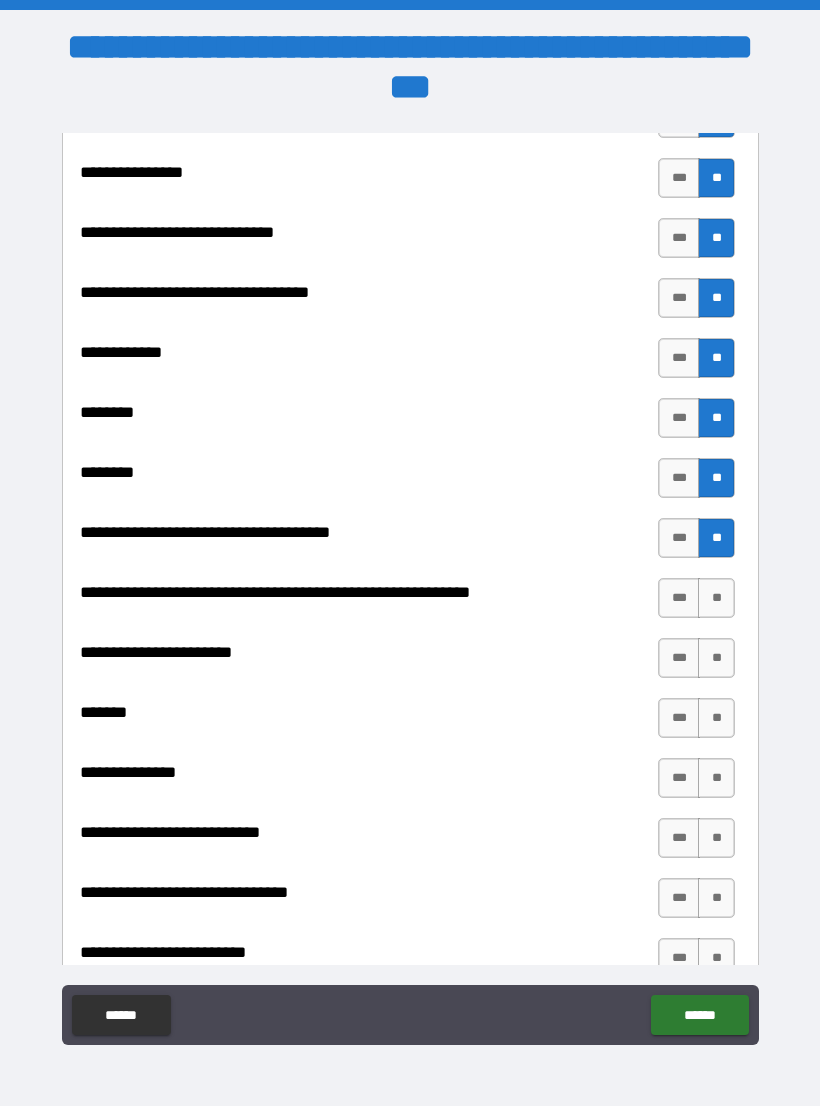 click on "**" at bounding box center (716, 598) 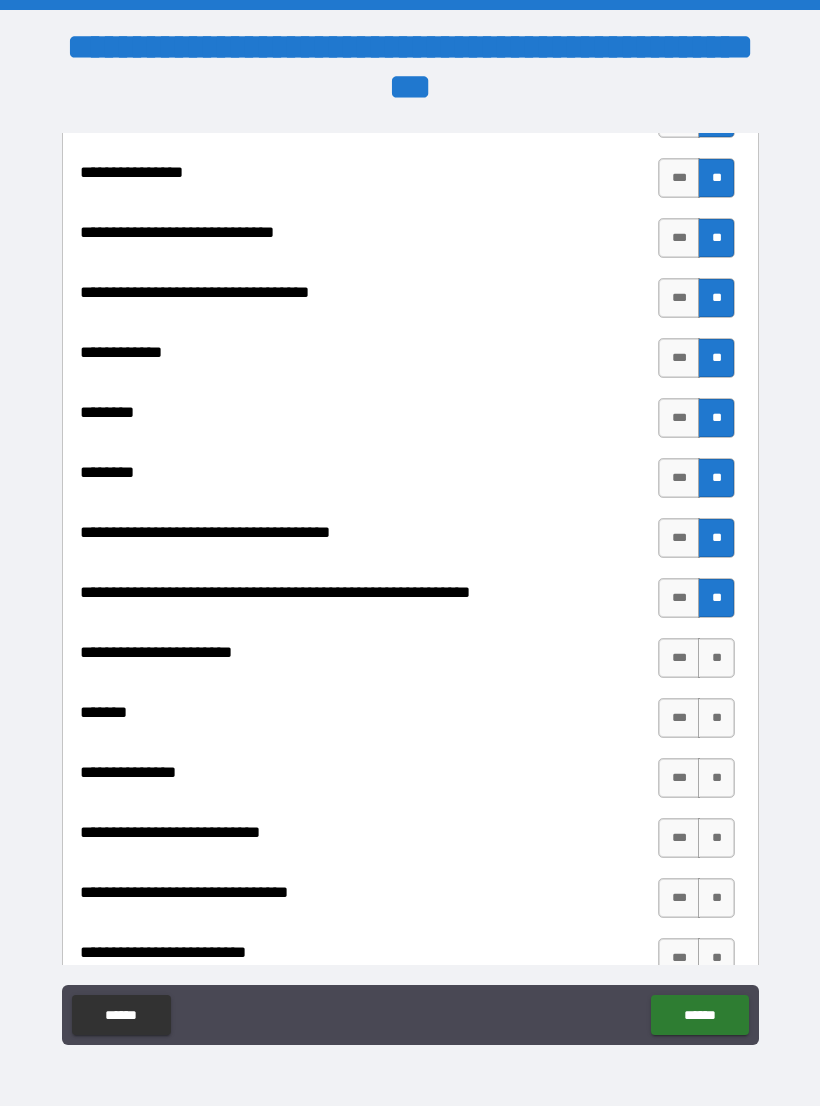 click on "**" at bounding box center [716, 658] 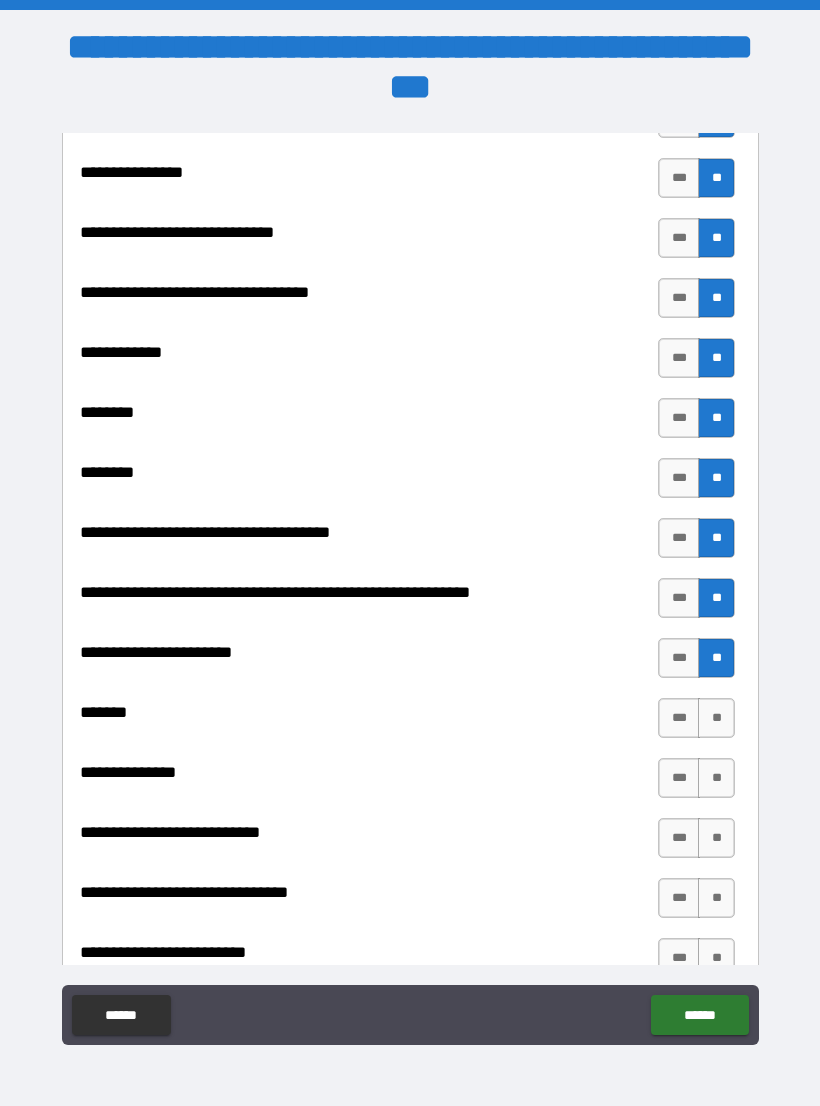 click on "**" at bounding box center [716, 718] 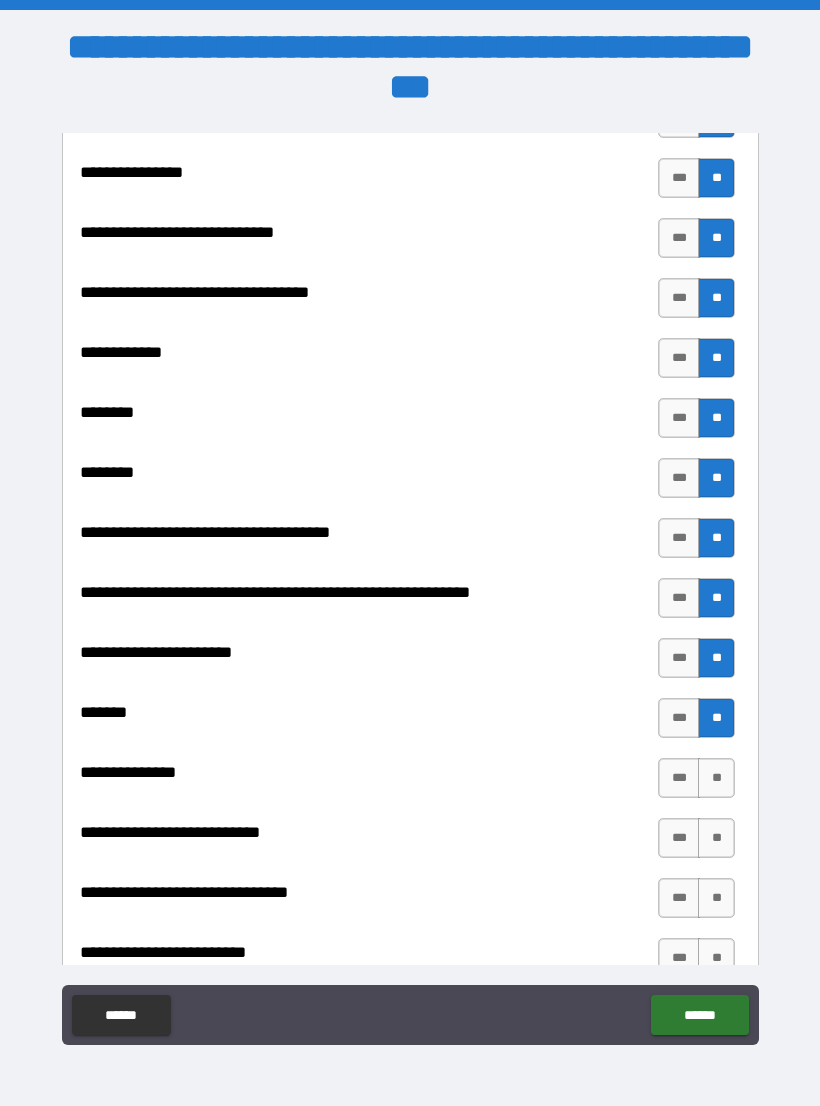 click on "**" at bounding box center [716, 778] 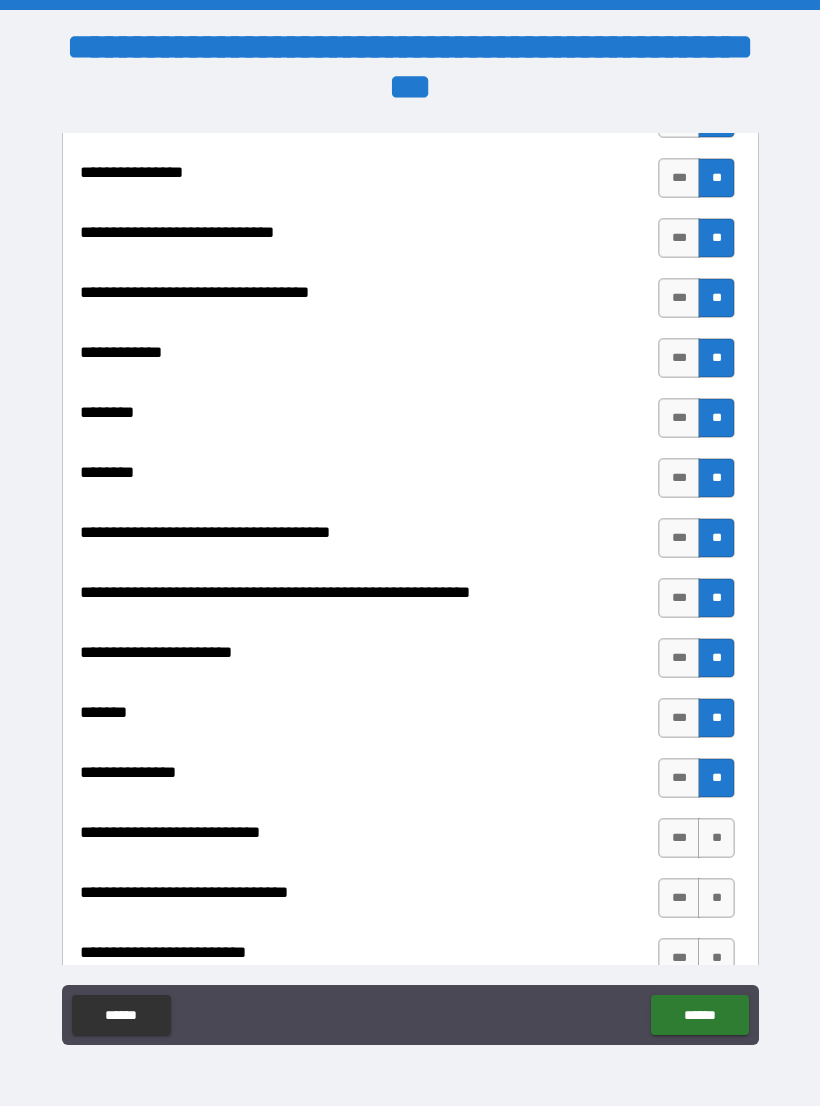 click on "**" at bounding box center [716, 838] 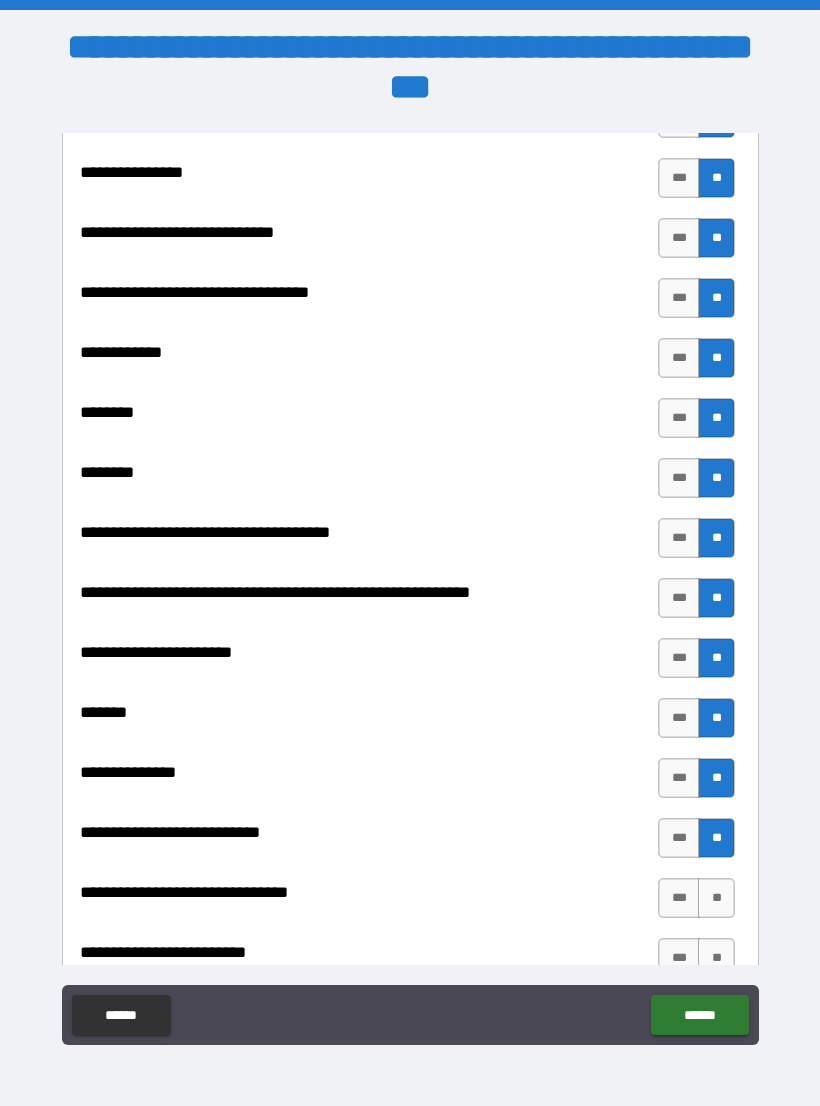 click on "**" at bounding box center (716, 898) 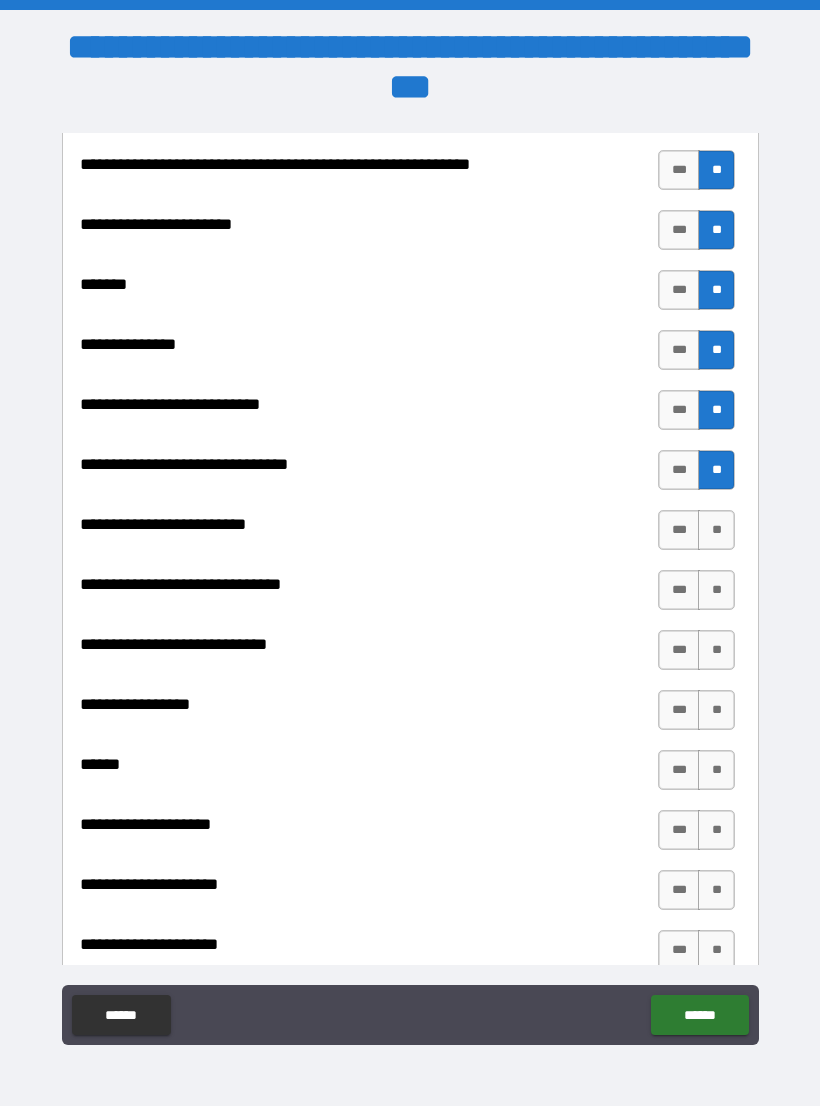 scroll, scrollTop: 9177, scrollLeft: 0, axis: vertical 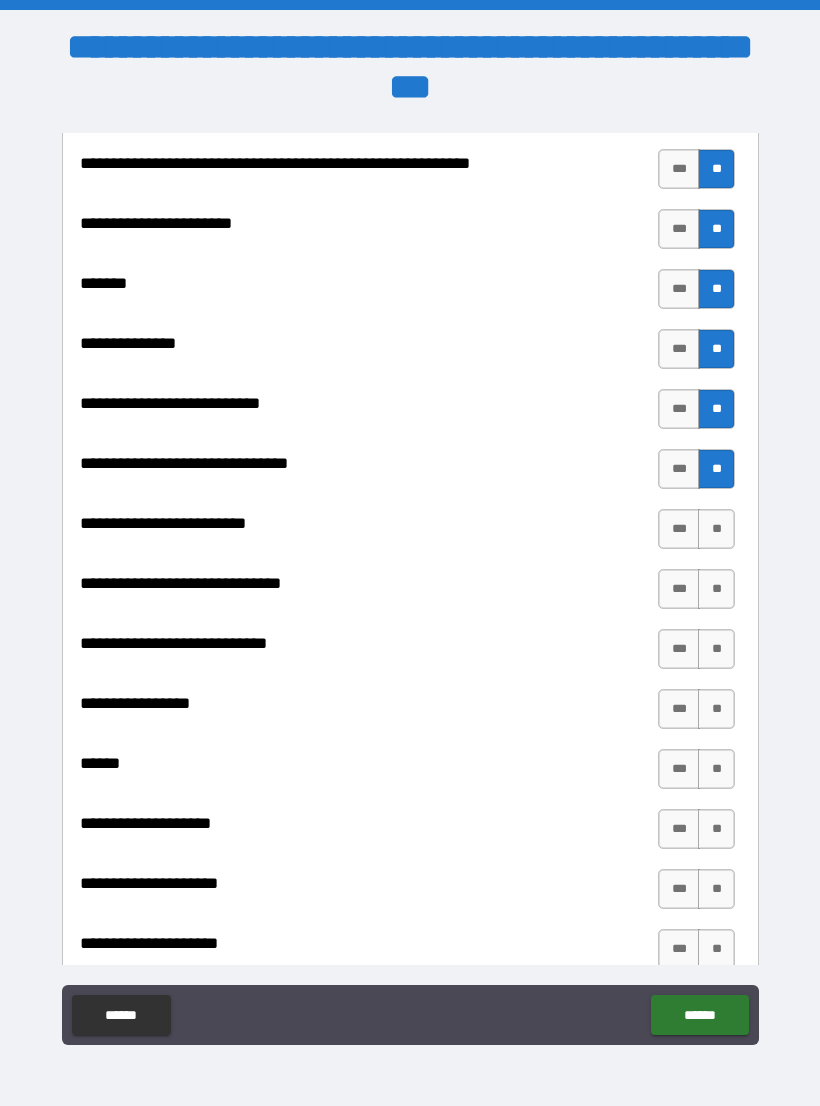 click on "**" at bounding box center (716, 529) 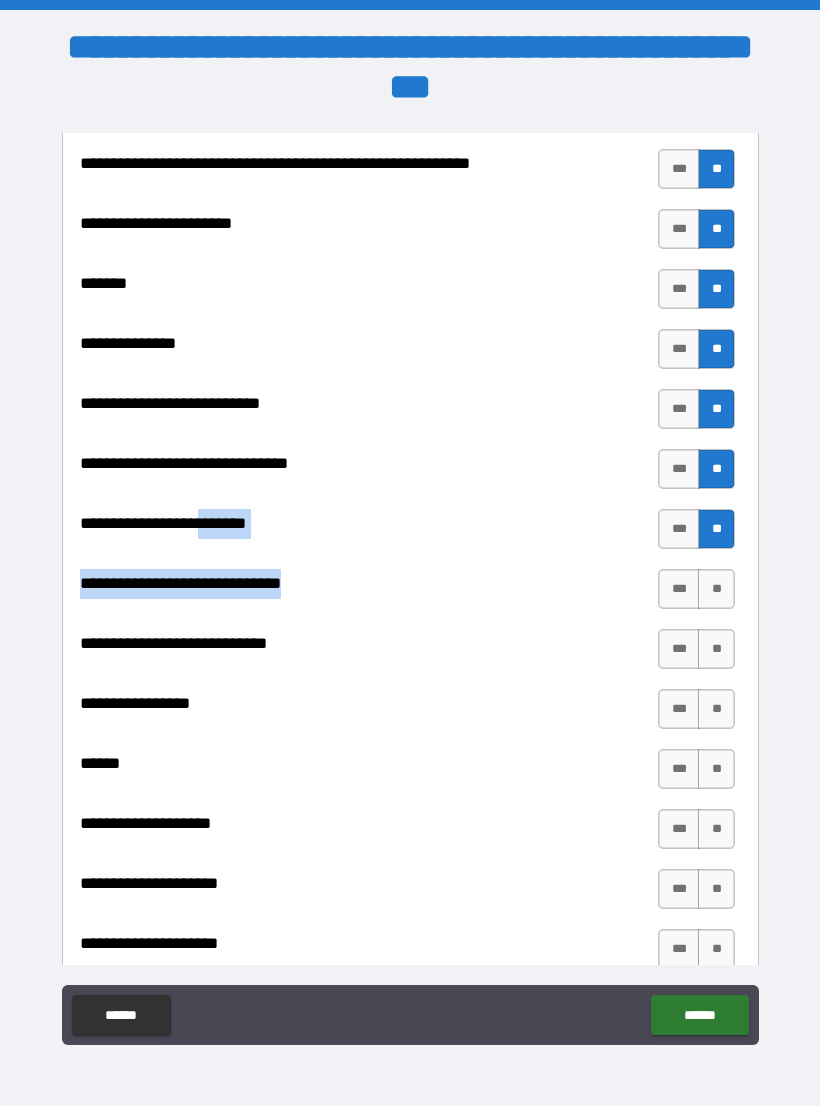click on "**" at bounding box center (716, 589) 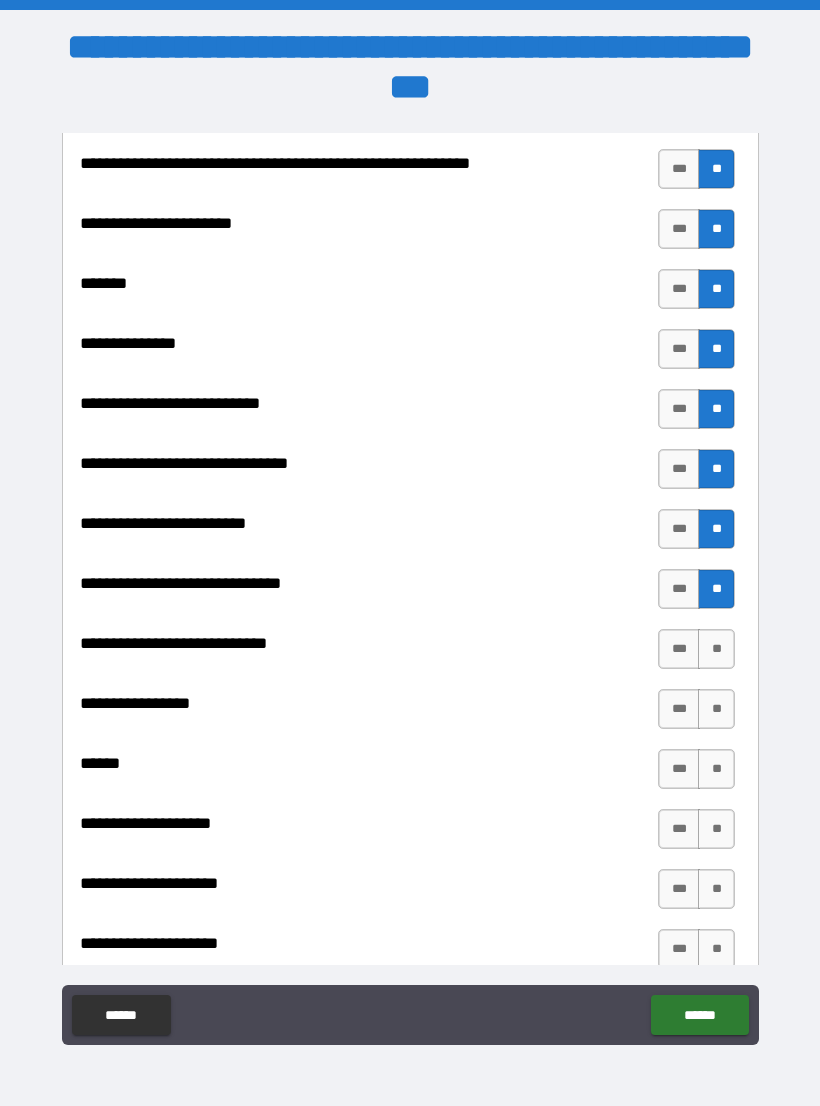 click on "**" at bounding box center (716, 649) 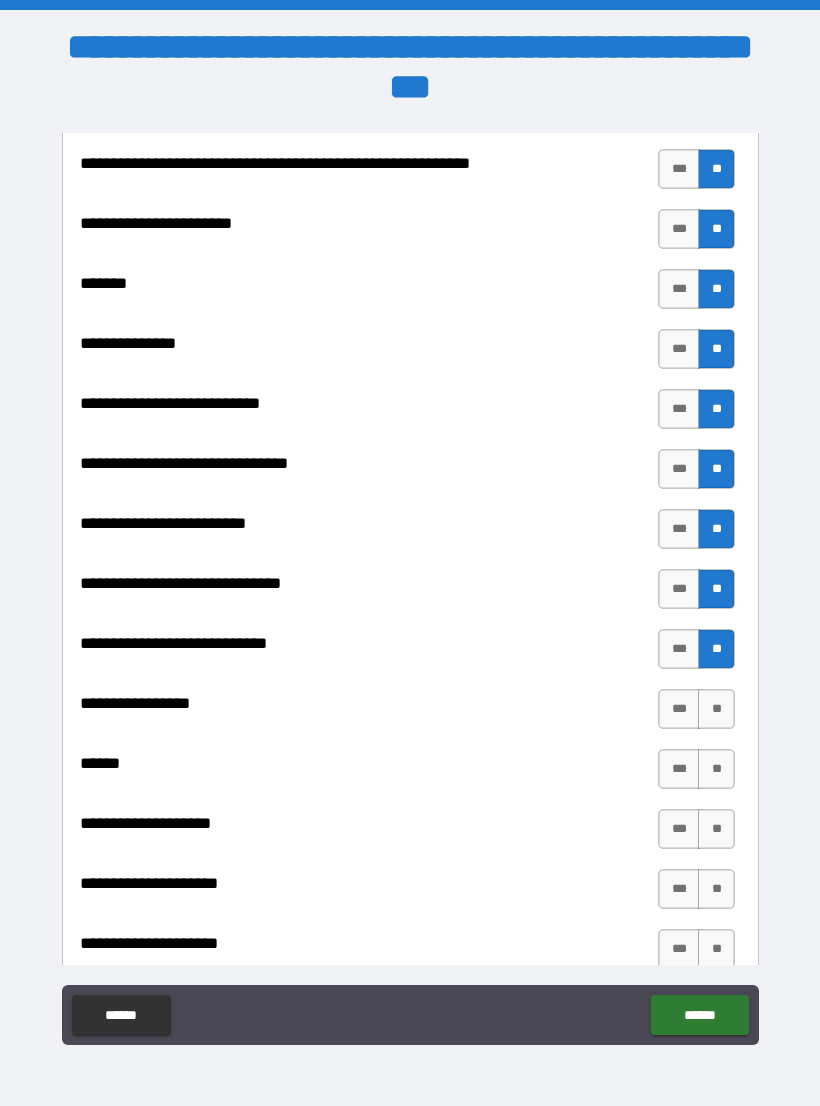 click on "**" at bounding box center (716, 709) 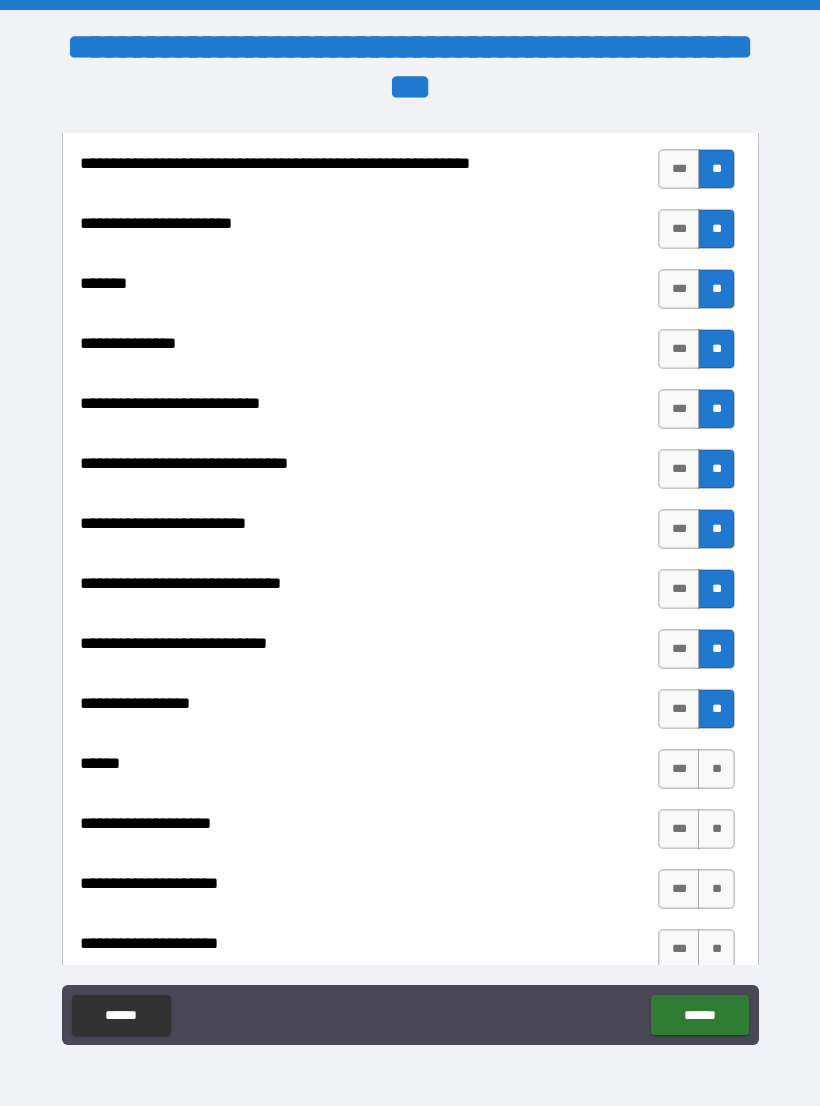 click on "**" at bounding box center (716, 769) 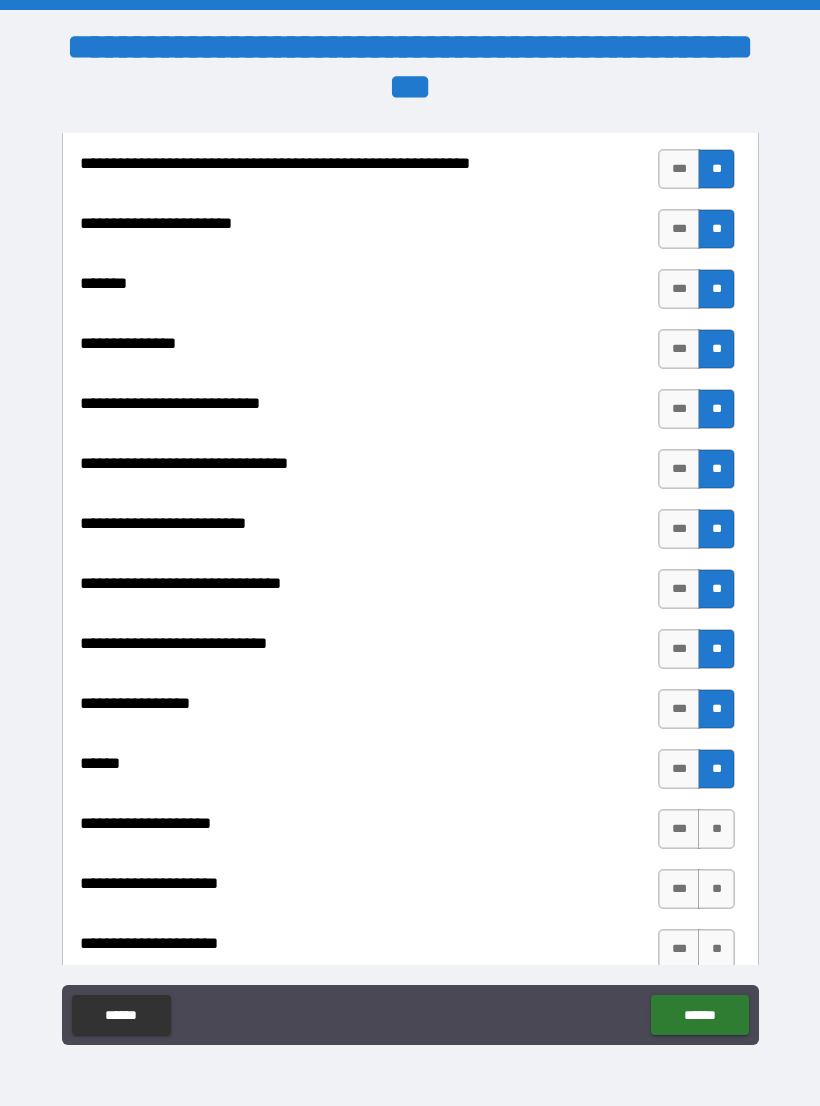 click on "**" at bounding box center [716, 829] 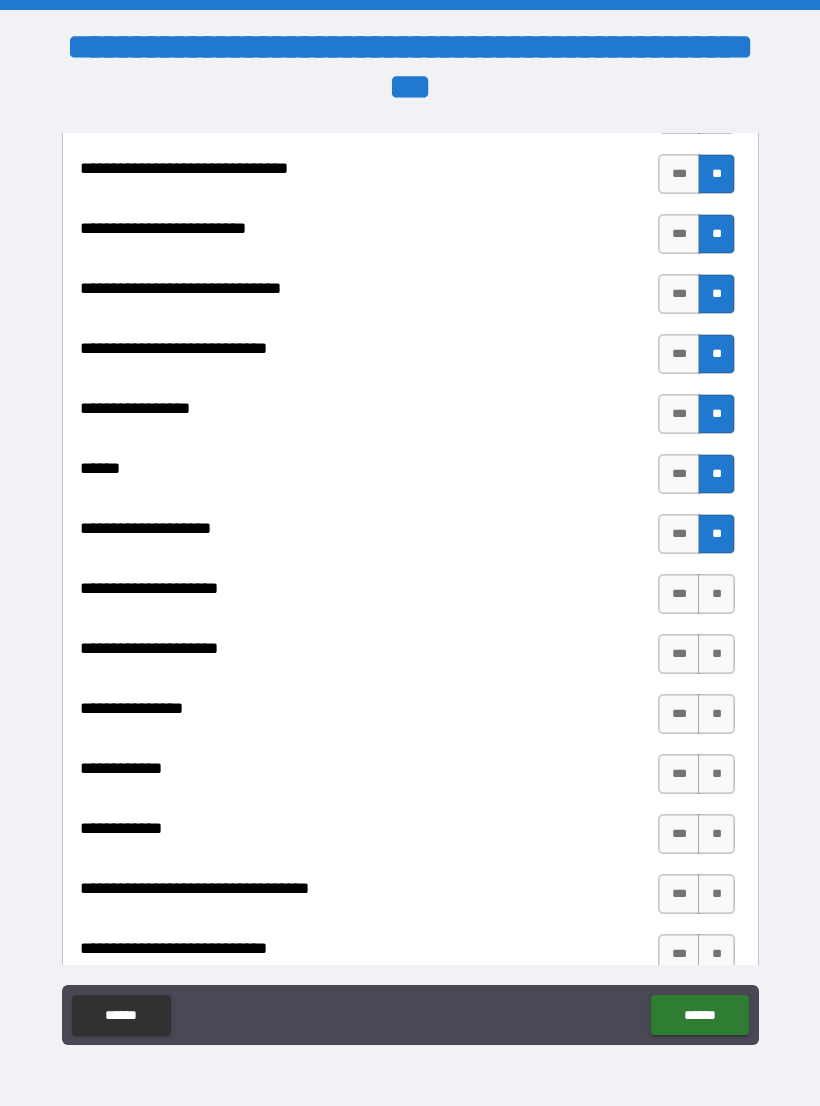 scroll, scrollTop: 9473, scrollLeft: 0, axis: vertical 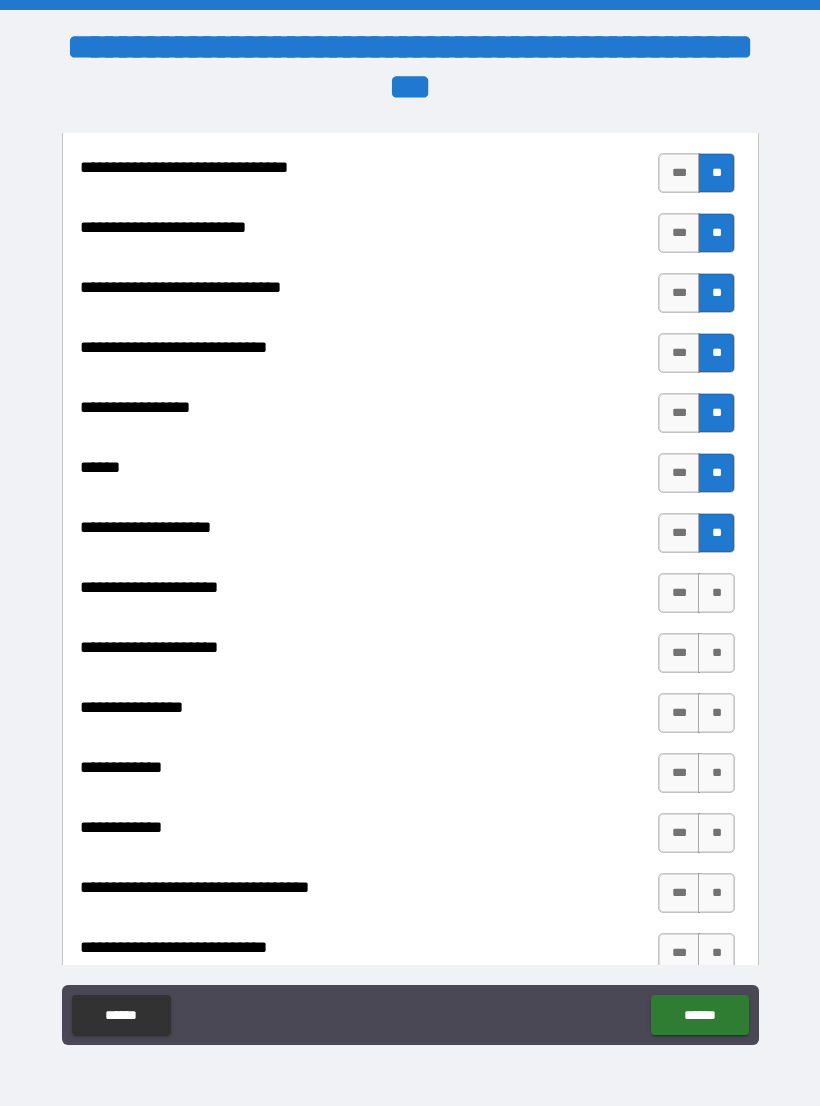 click on "**" at bounding box center (716, 593) 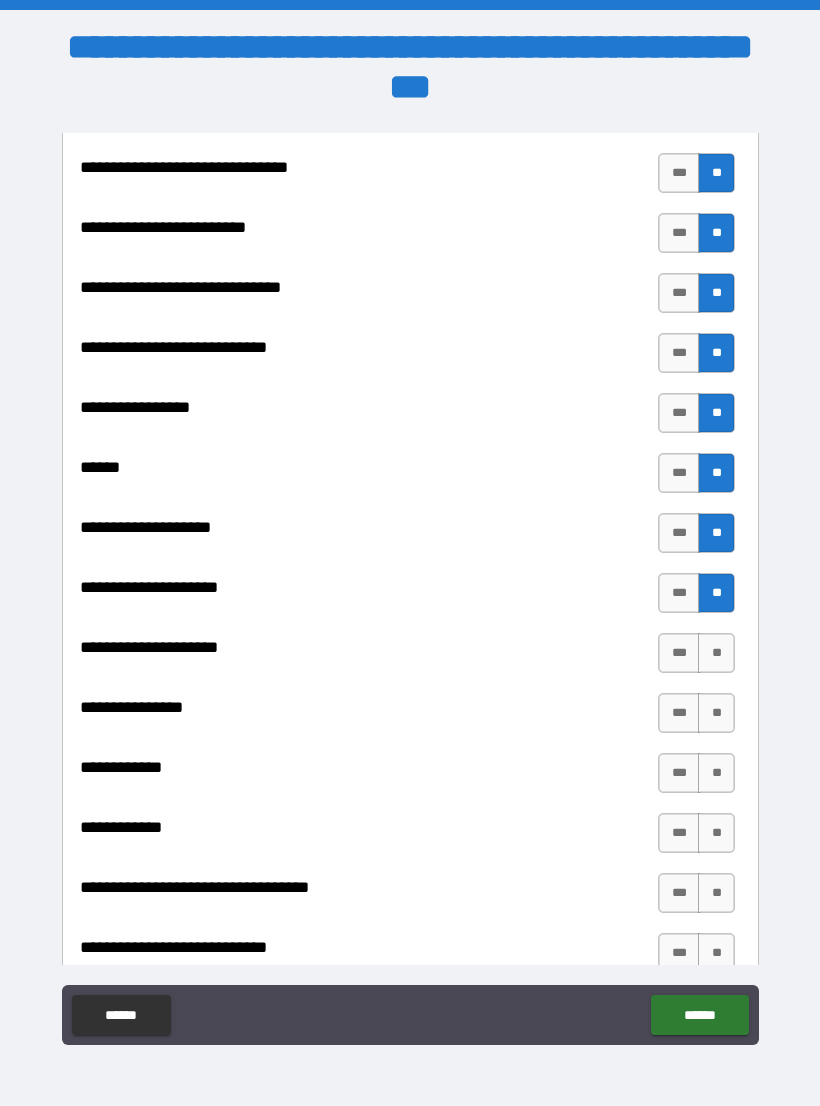 click on "**" at bounding box center (716, 653) 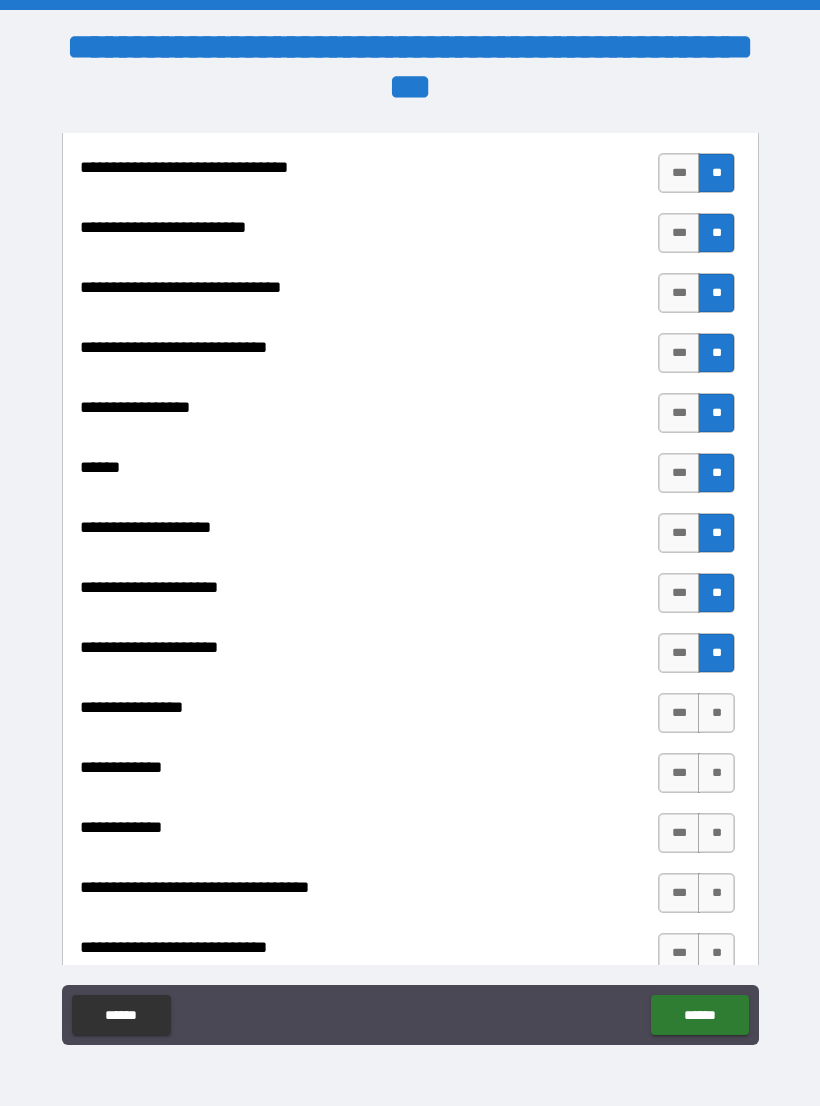 click on "**" at bounding box center [716, 713] 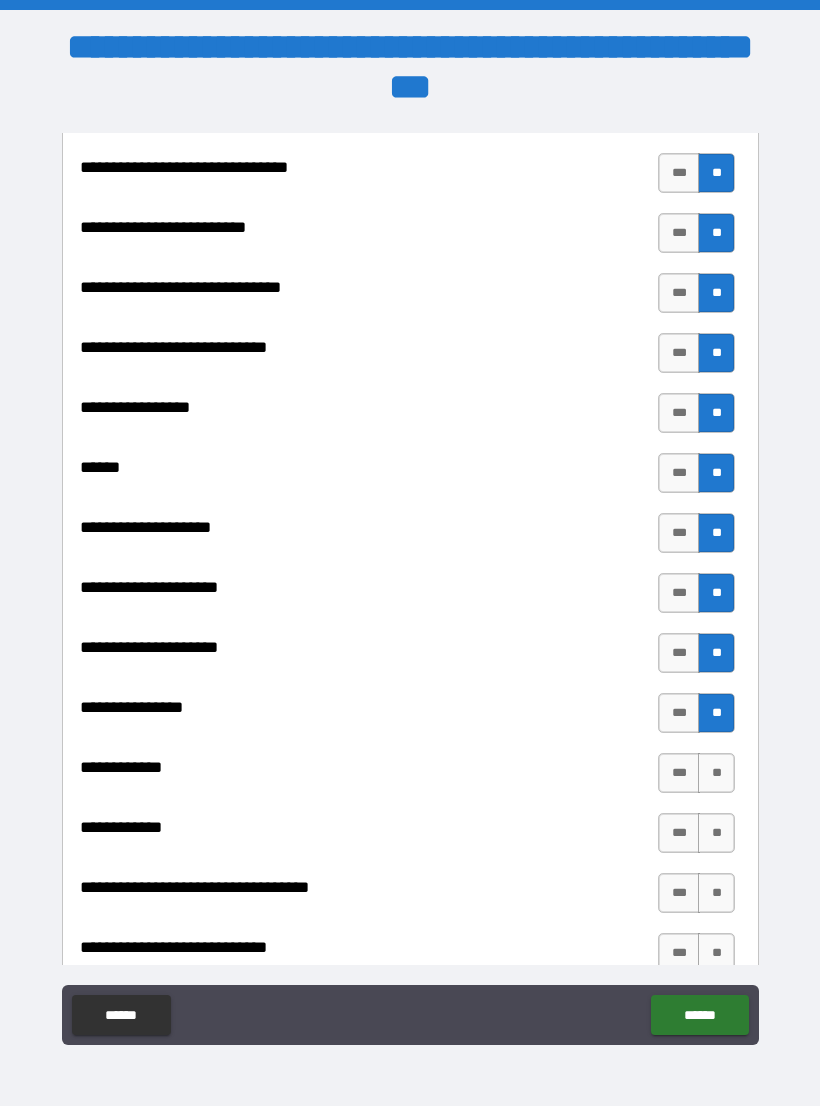 click on "**" at bounding box center (716, 773) 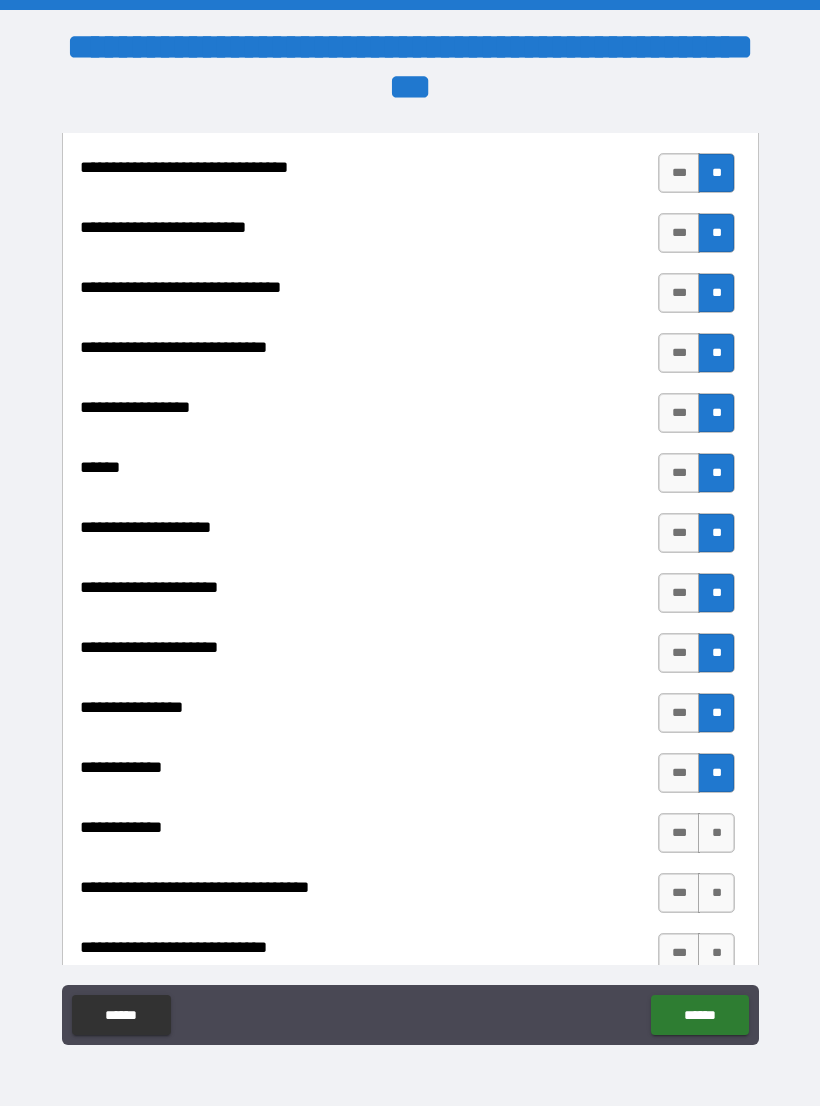 click on "**" at bounding box center [716, 833] 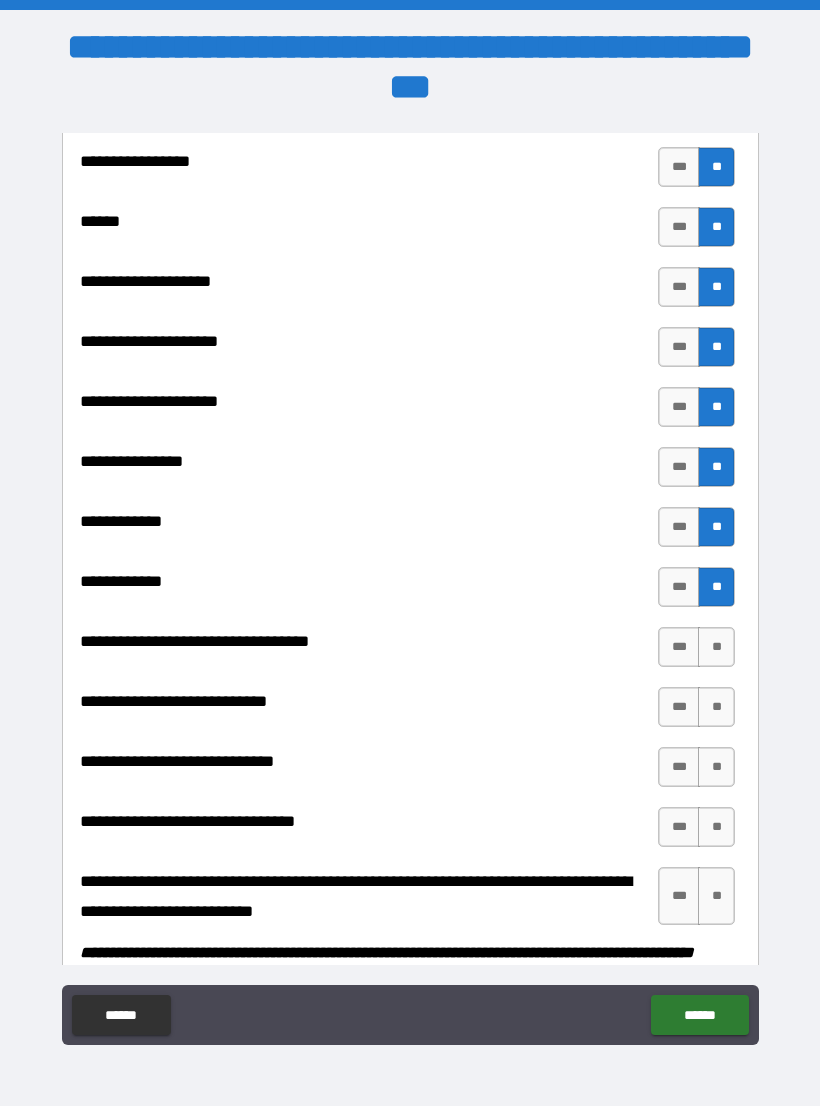 scroll, scrollTop: 9747, scrollLeft: 0, axis: vertical 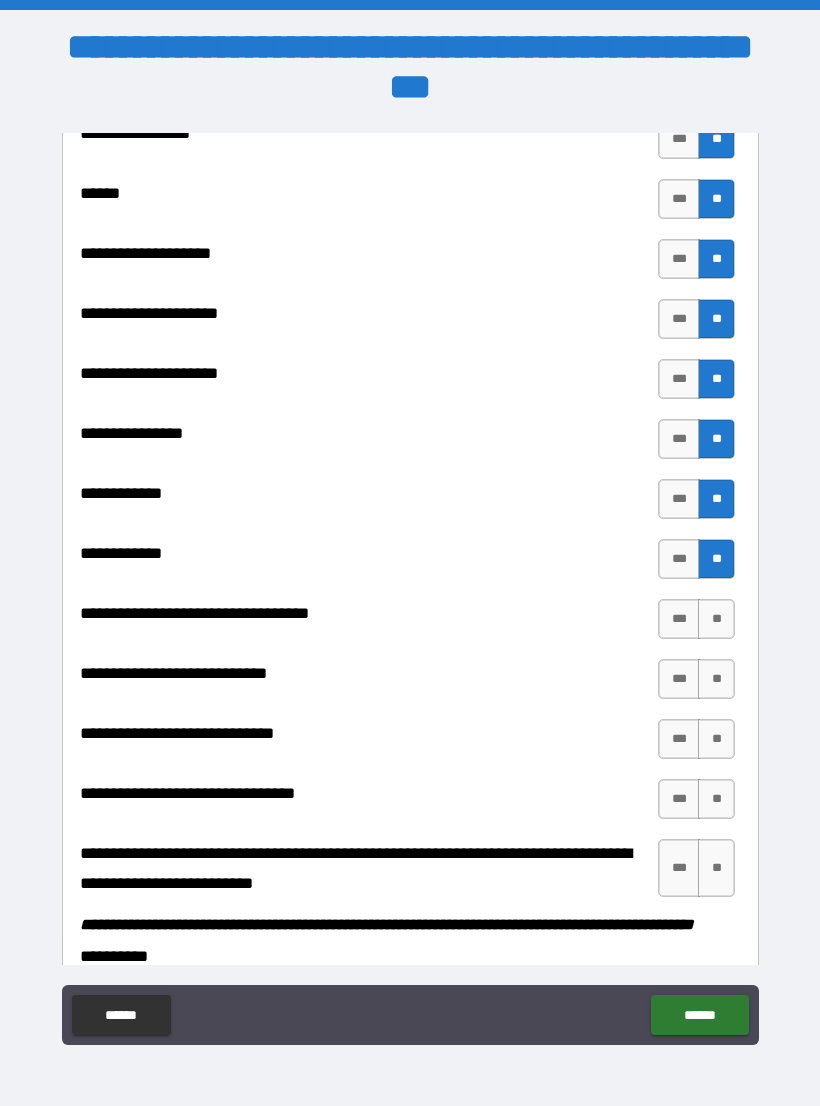 click on "**" at bounding box center [716, 619] 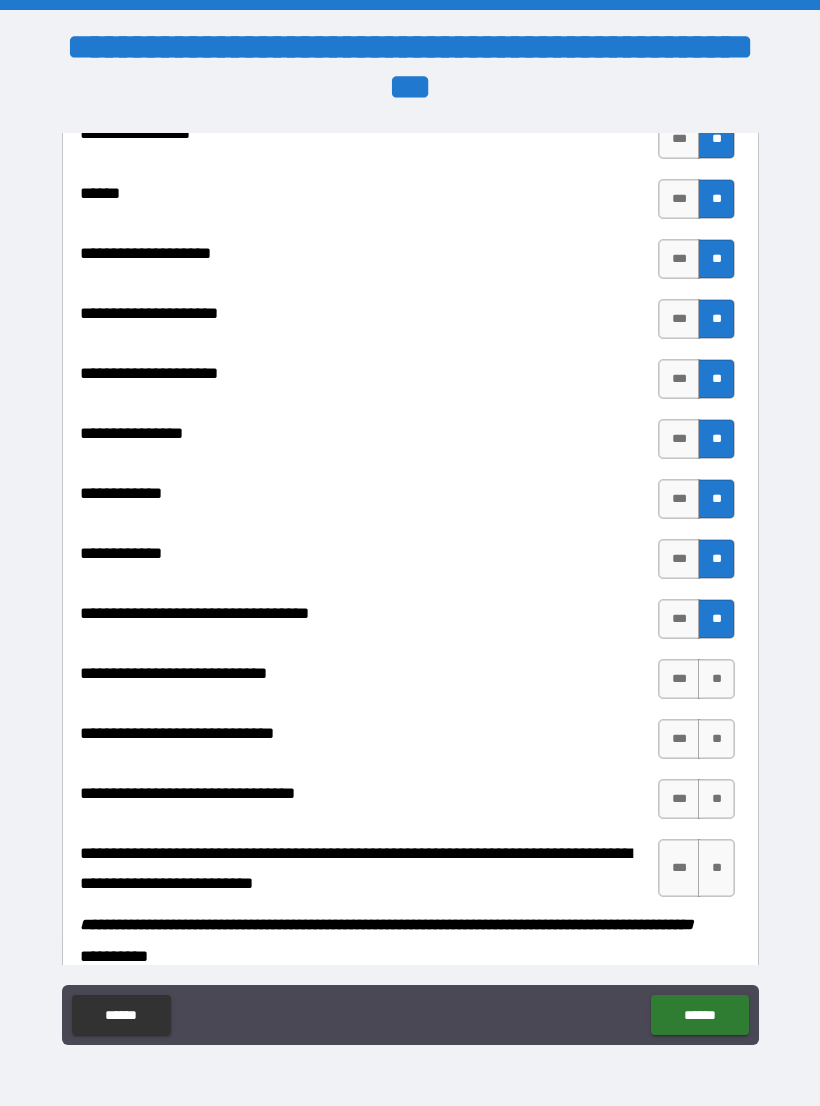 click on "**********" at bounding box center (410, 624) 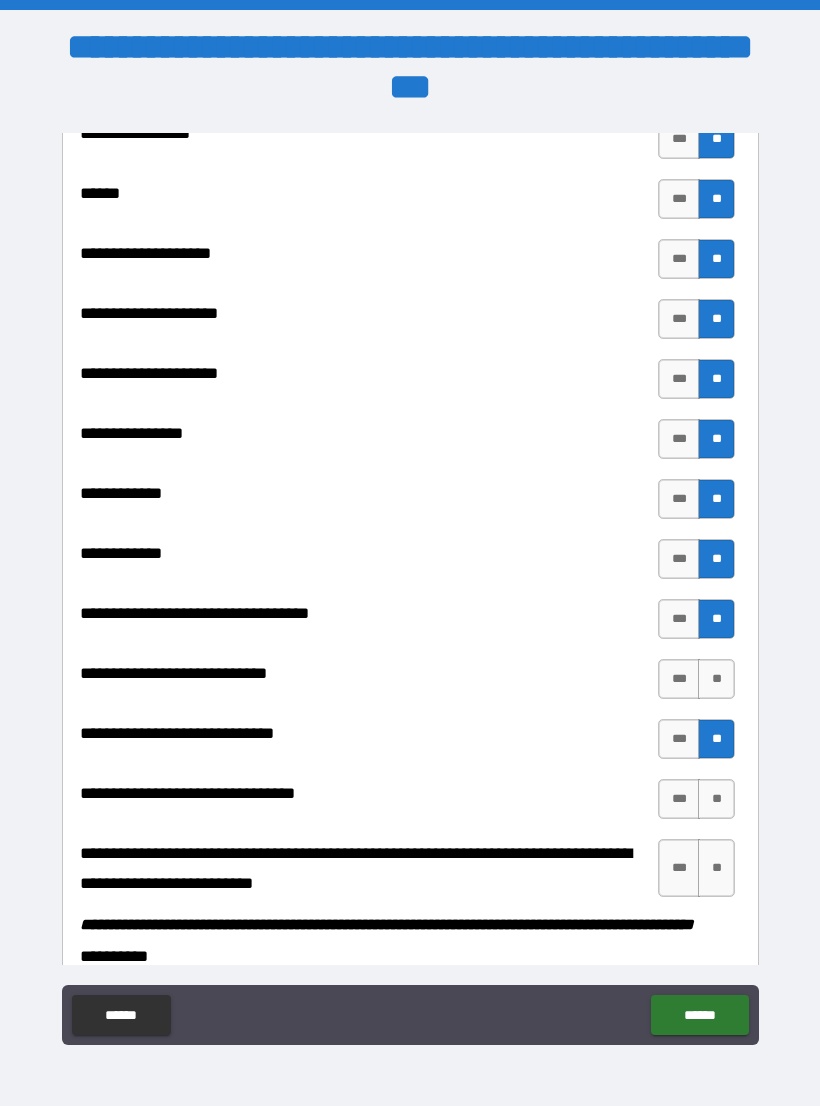 click on "**" at bounding box center [716, 679] 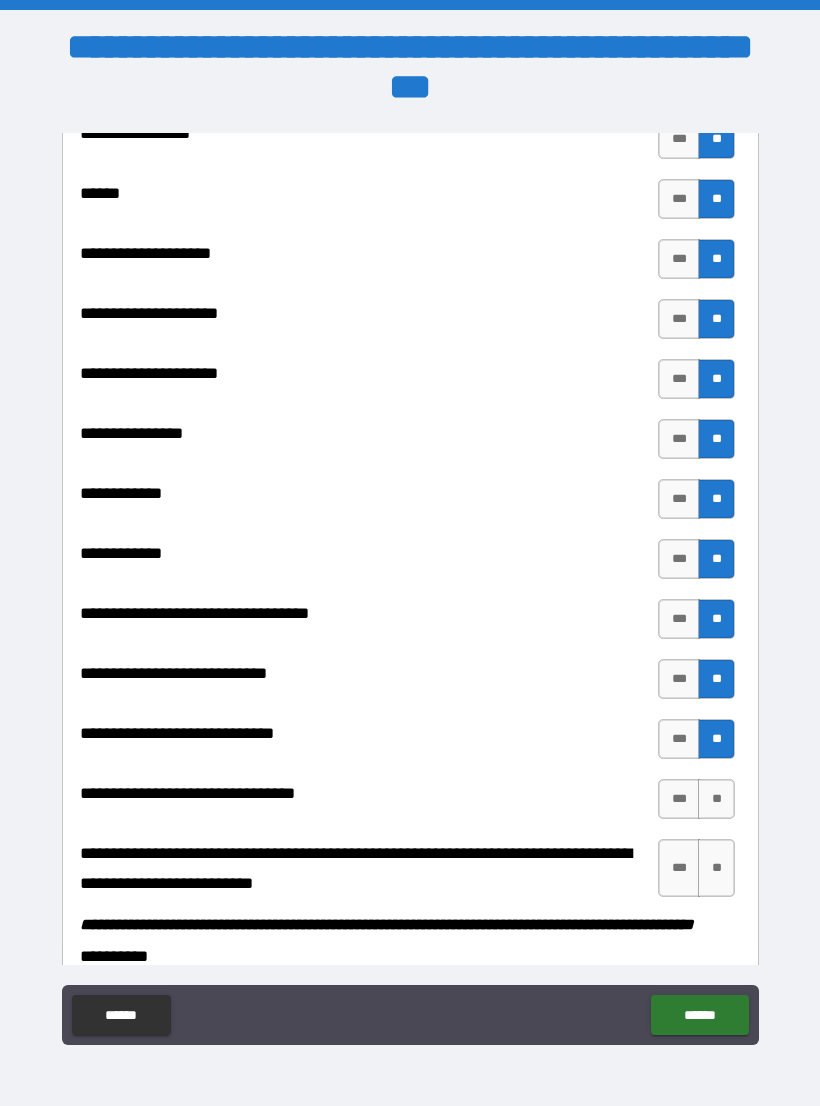 click on "**" at bounding box center (716, 799) 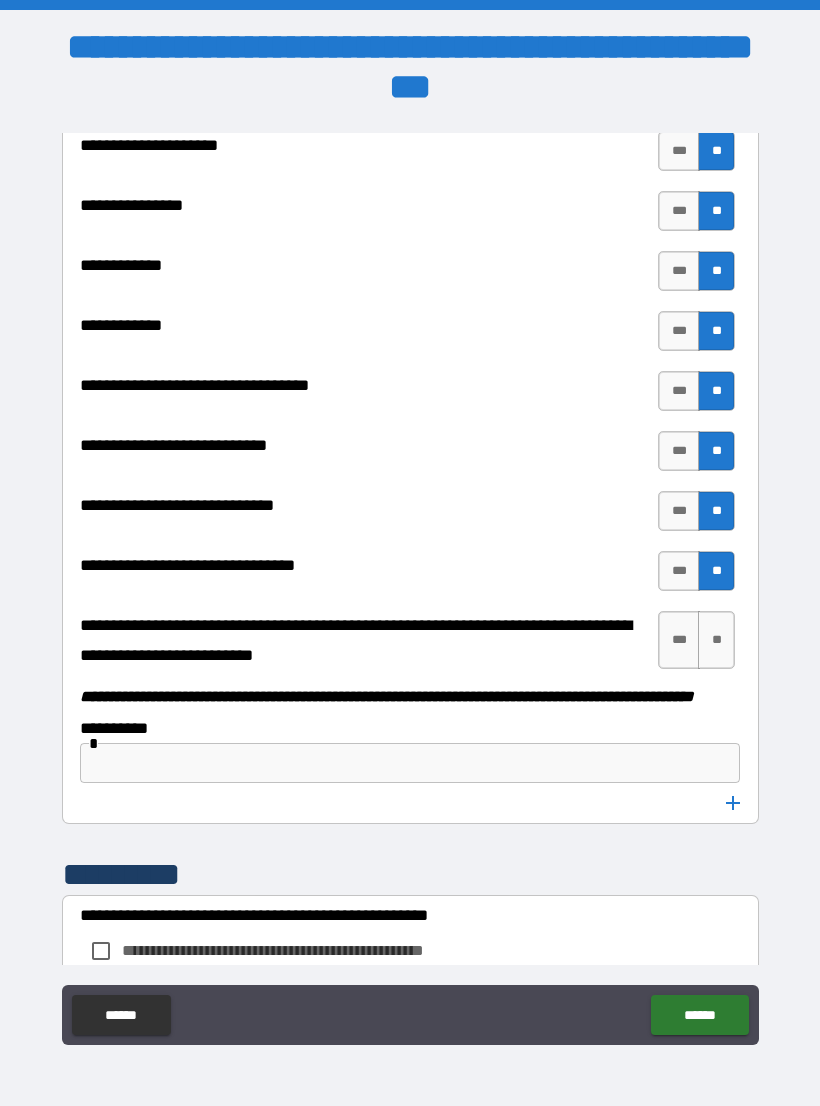 scroll, scrollTop: 9981, scrollLeft: 0, axis: vertical 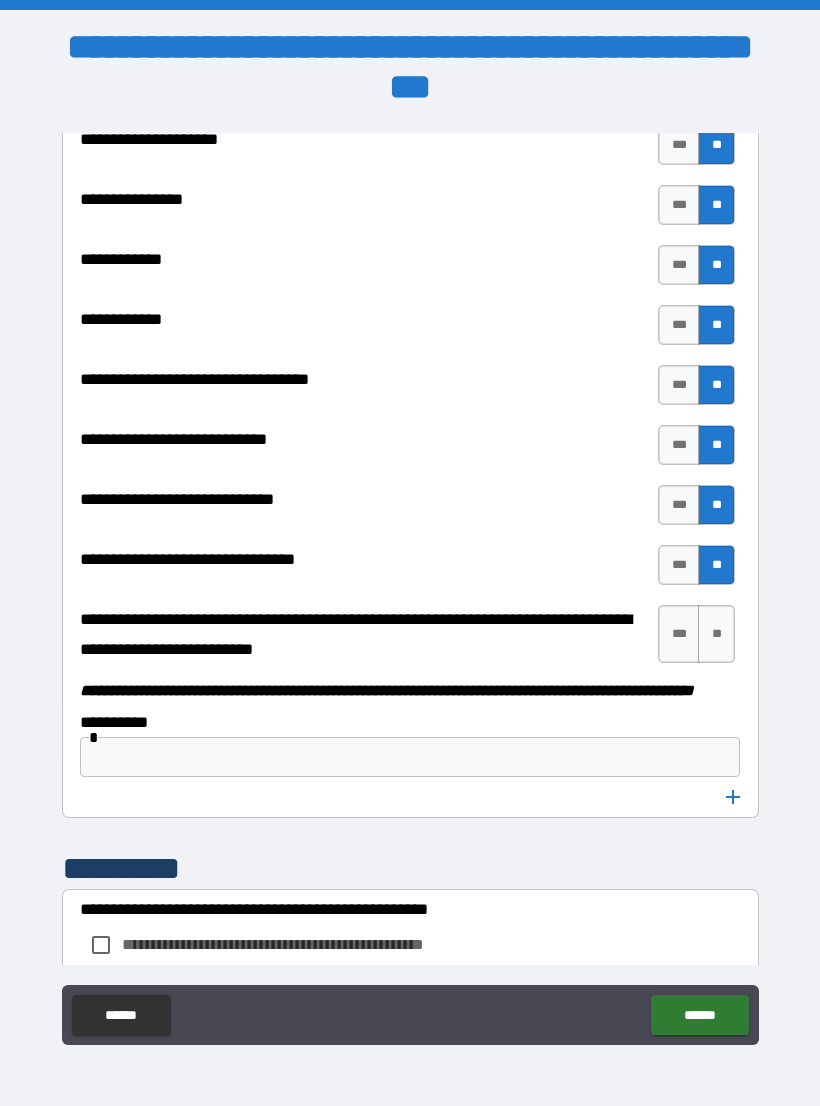 click on "**" at bounding box center (716, 634) 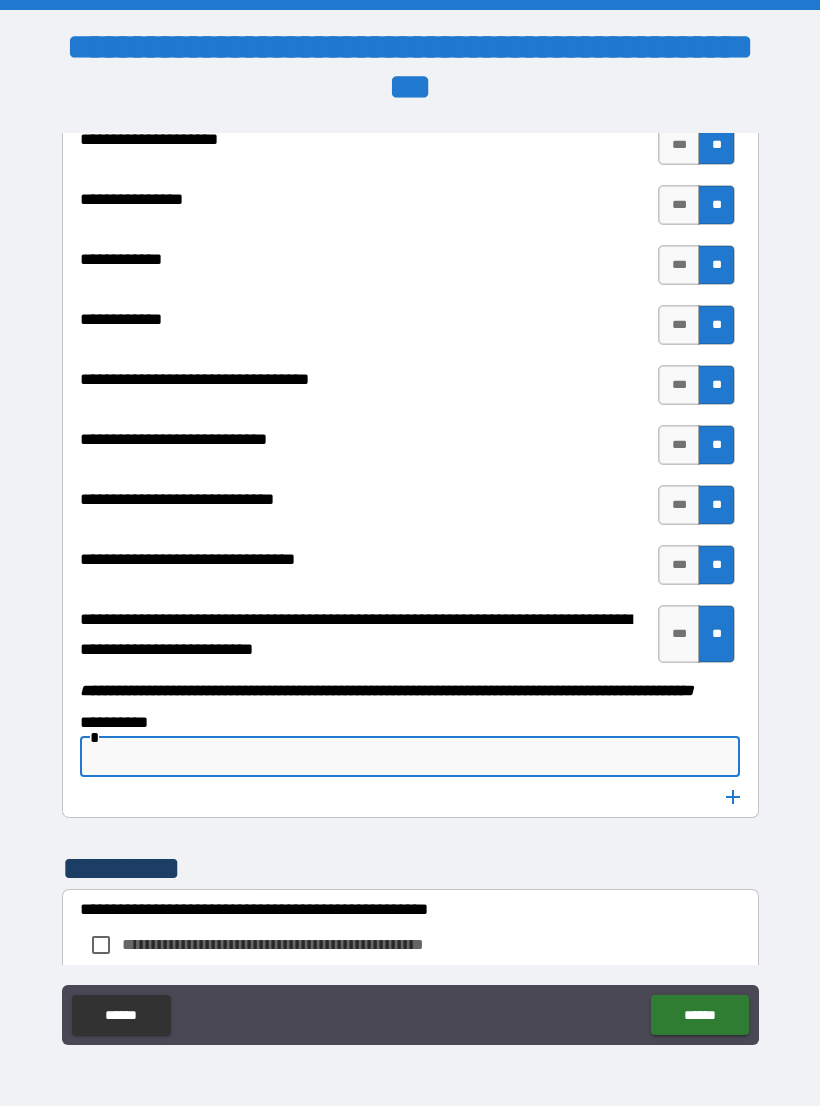 type on "*" 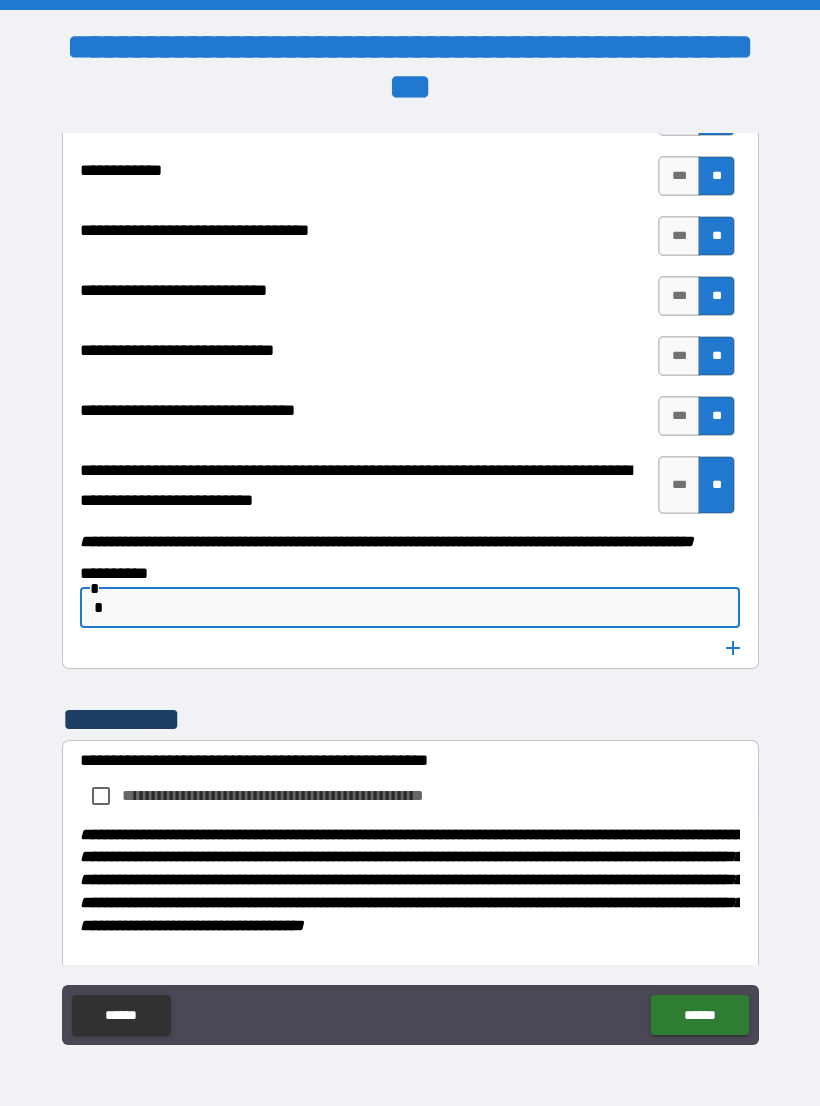 scroll, scrollTop: 10129, scrollLeft: 0, axis: vertical 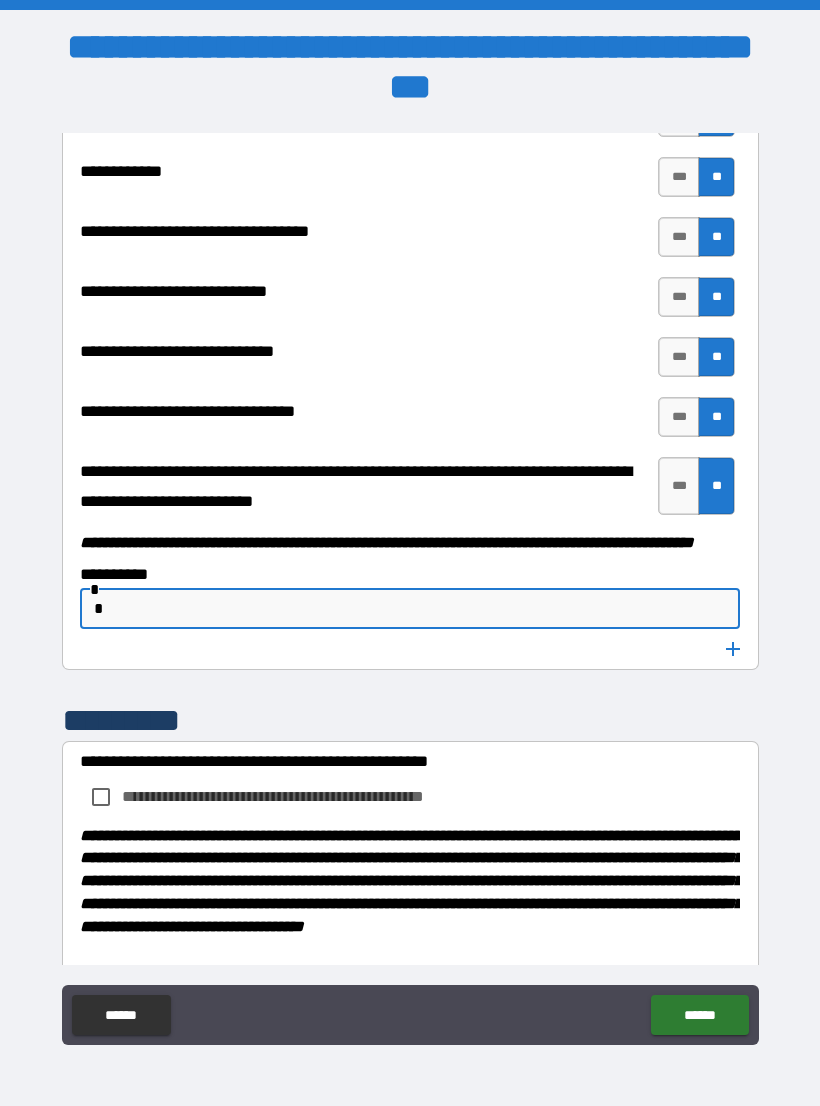 click on "*" at bounding box center (410, 609) 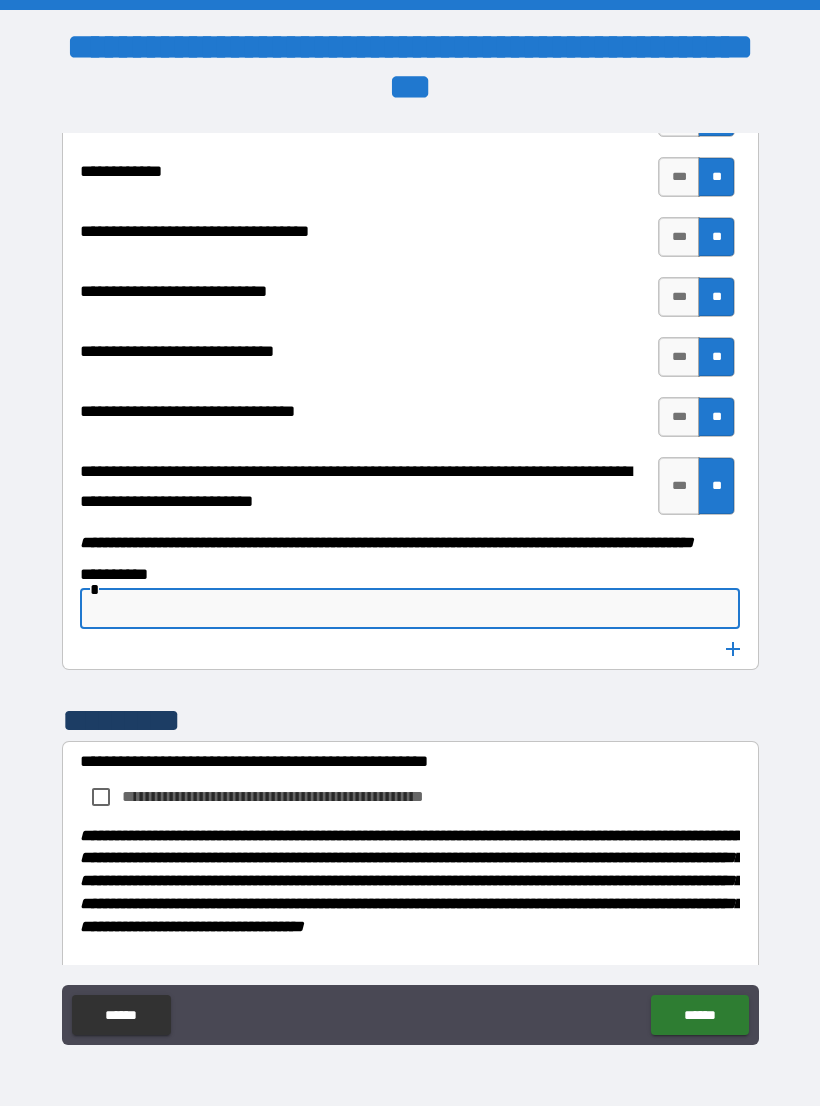 click on "**********" at bounding box center [410, 889] 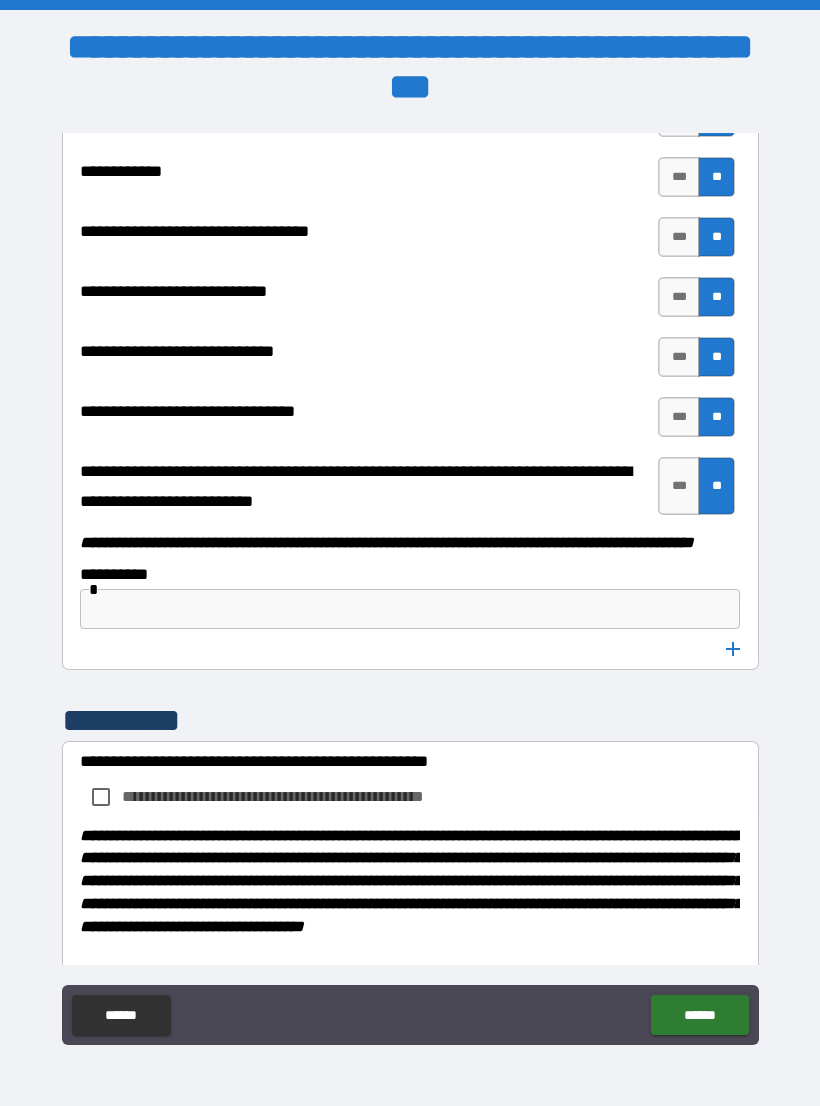 click on "**********" at bounding box center (306, 796) 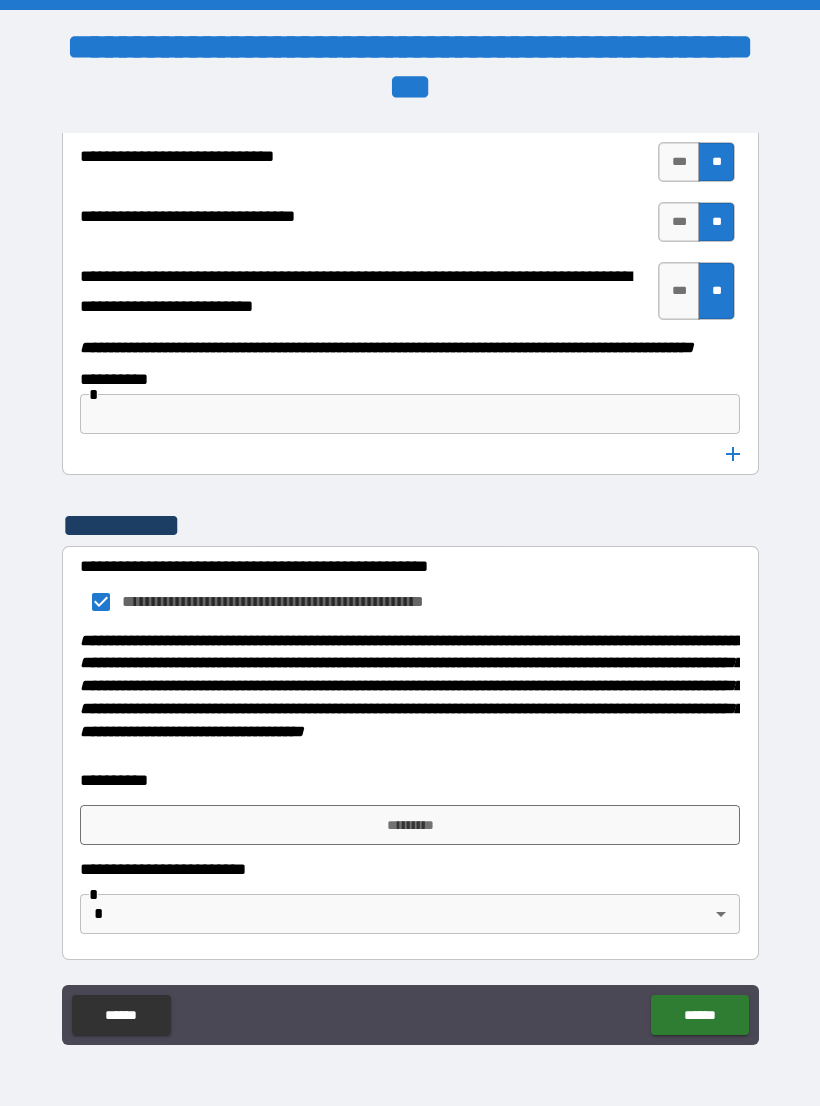 click on "*********" at bounding box center (410, 825) 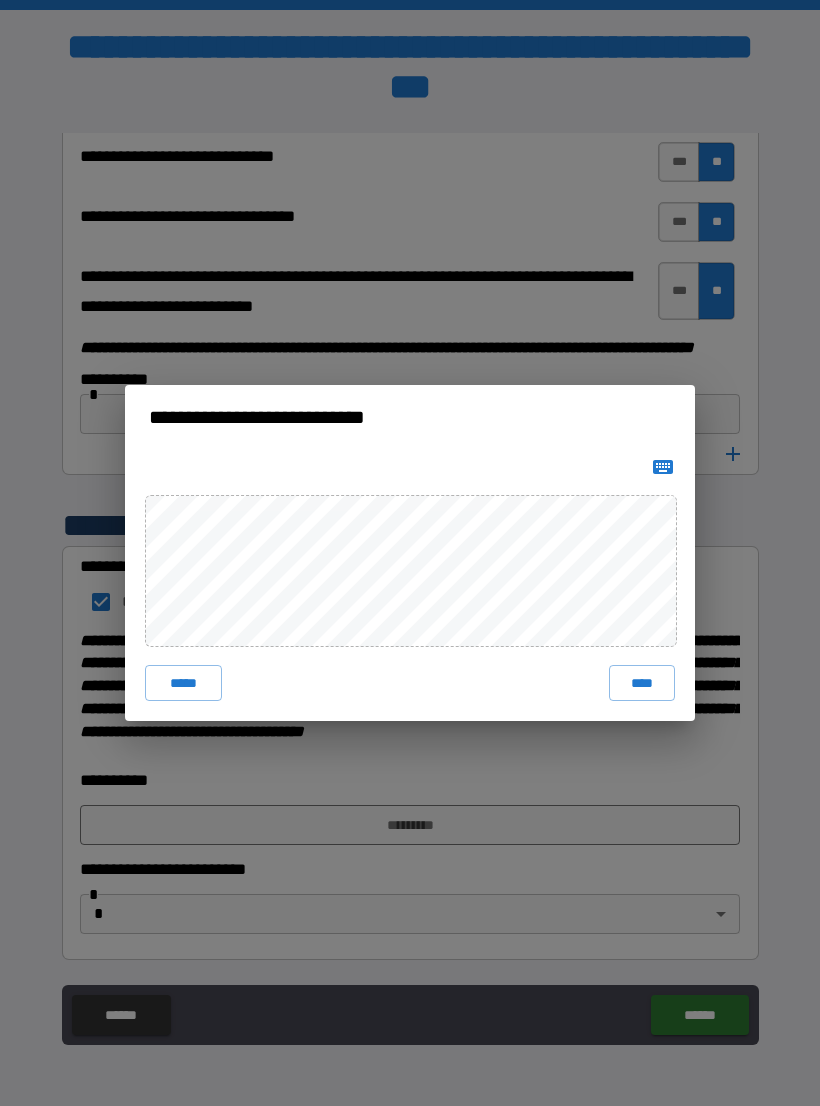 click on "****" at bounding box center (642, 683) 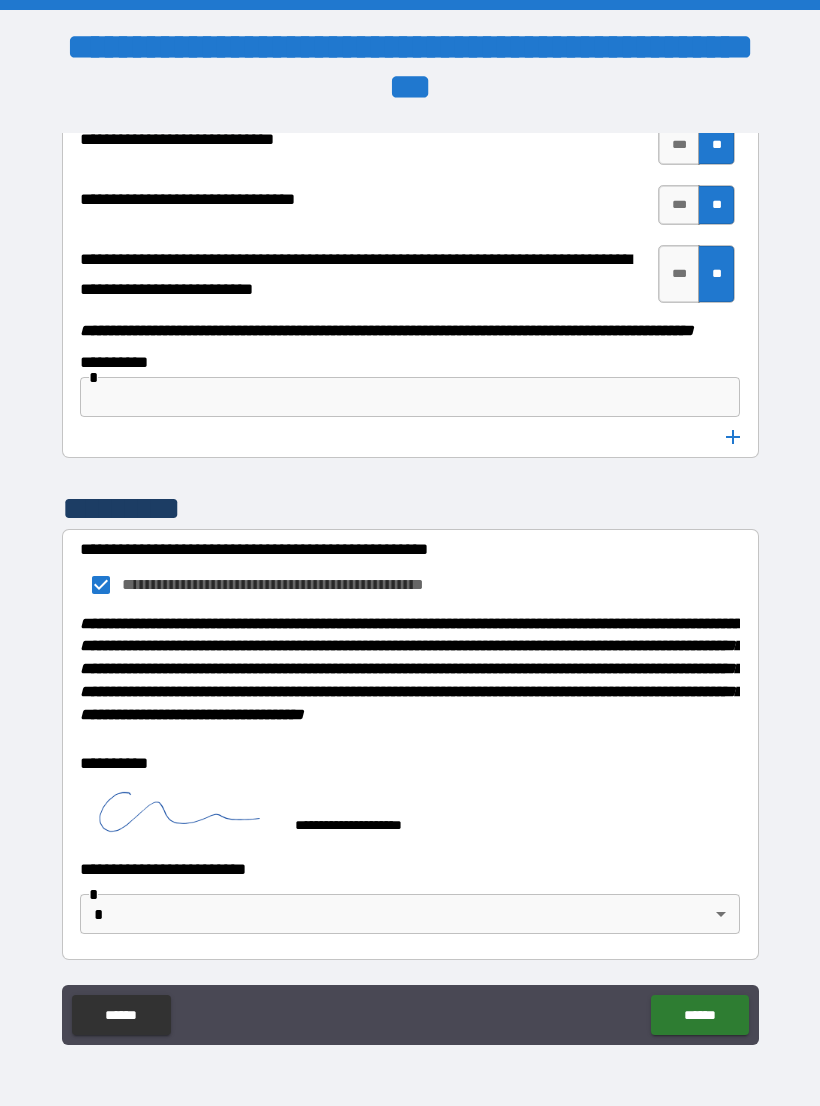 scroll, scrollTop: 10394, scrollLeft: 0, axis: vertical 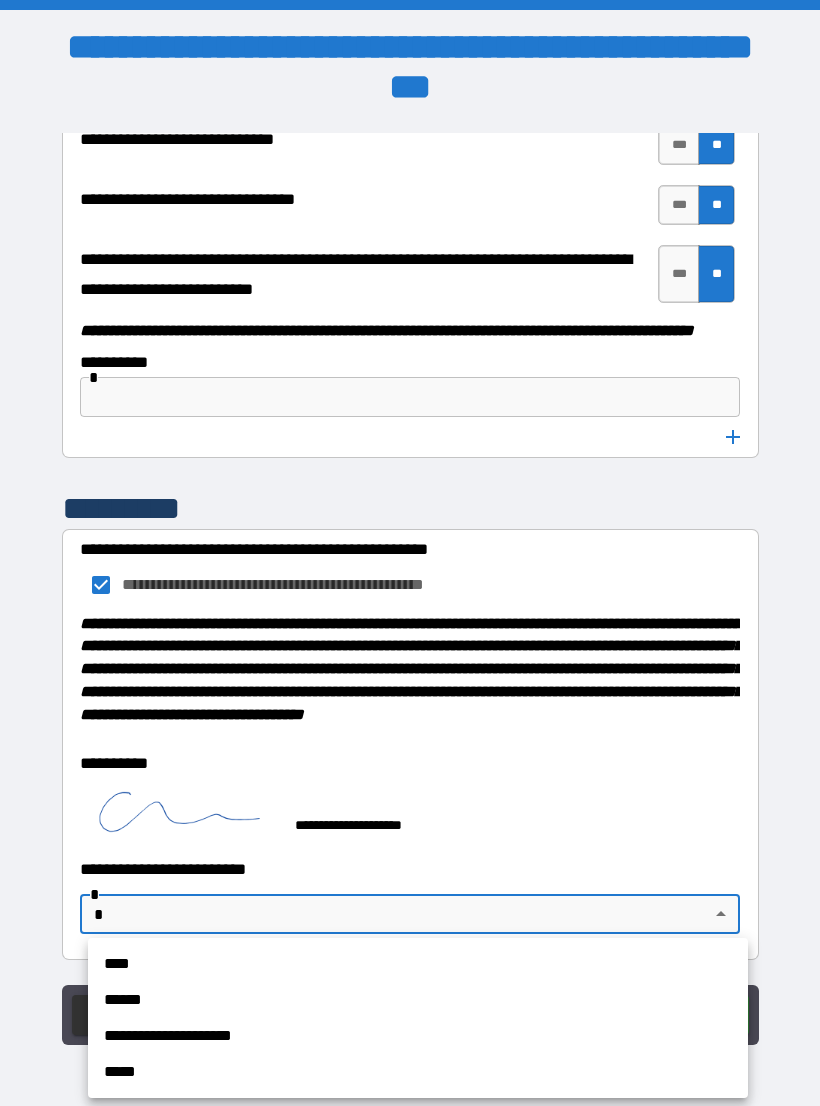 click on "****" at bounding box center [418, 964] 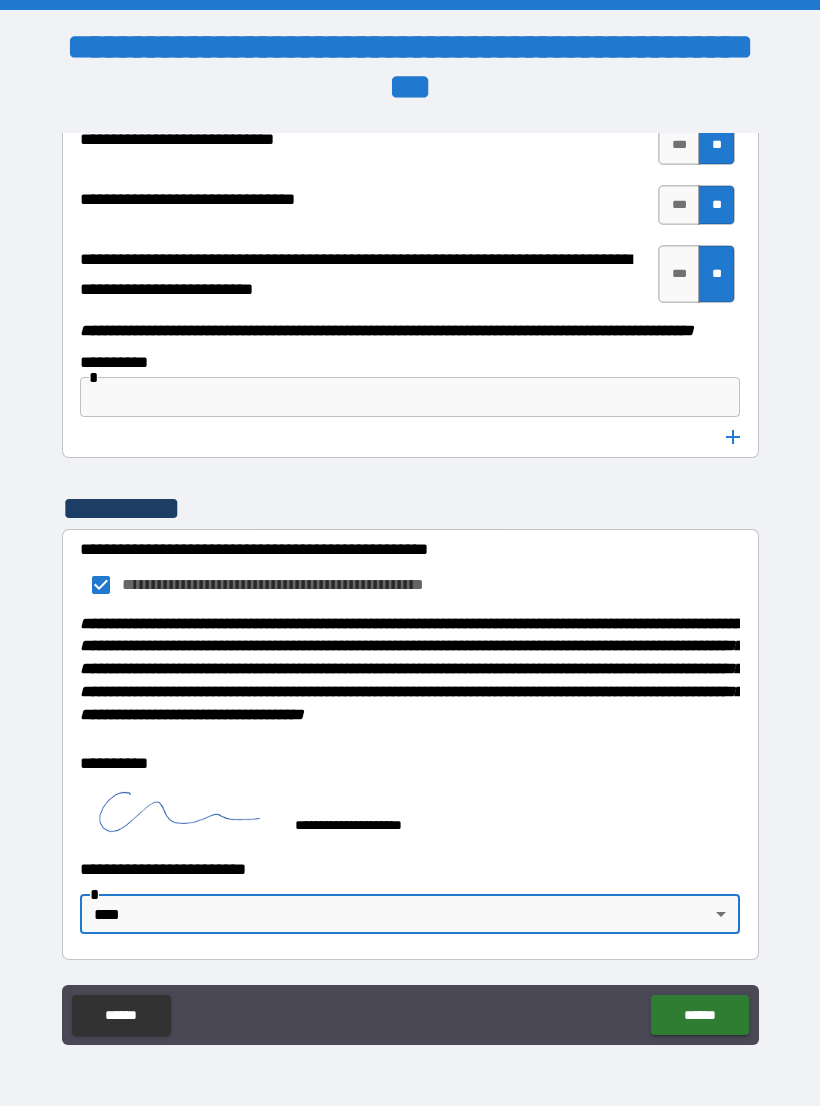 click on "******" at bounding box center [699, 1015] 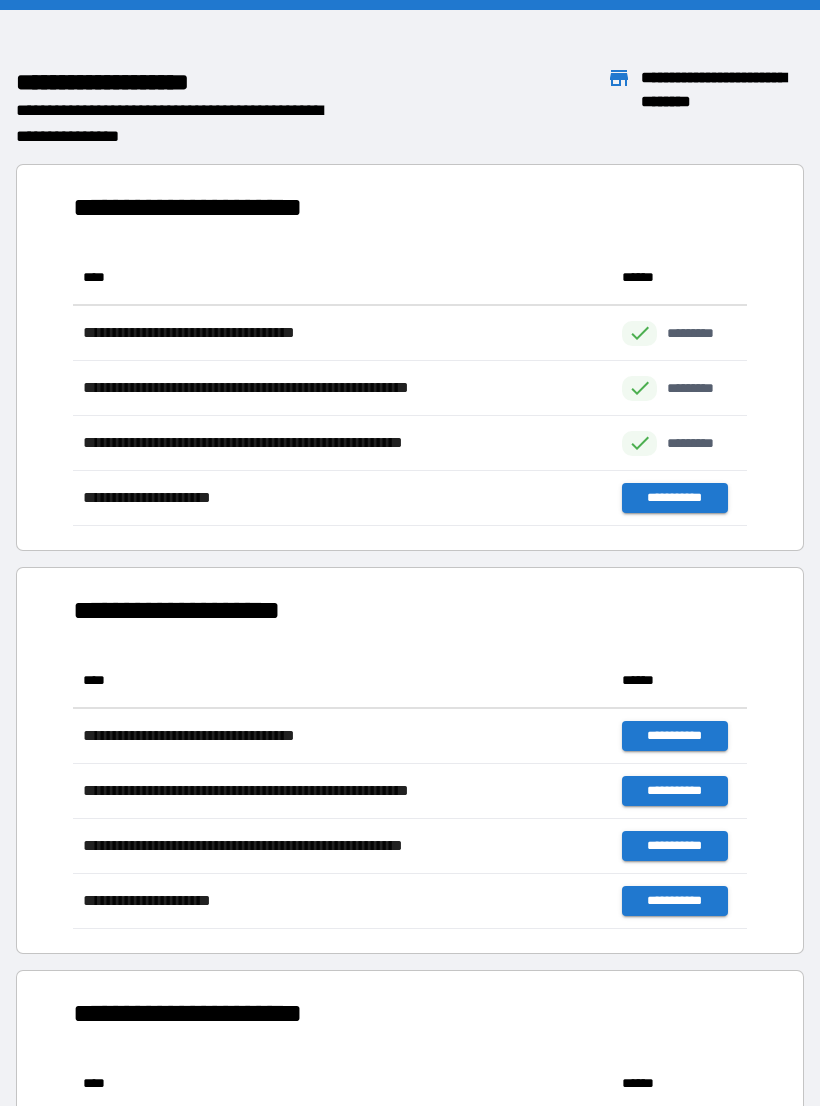 scroll, scrollTop: 1, scrollLeft: 1, axis: both 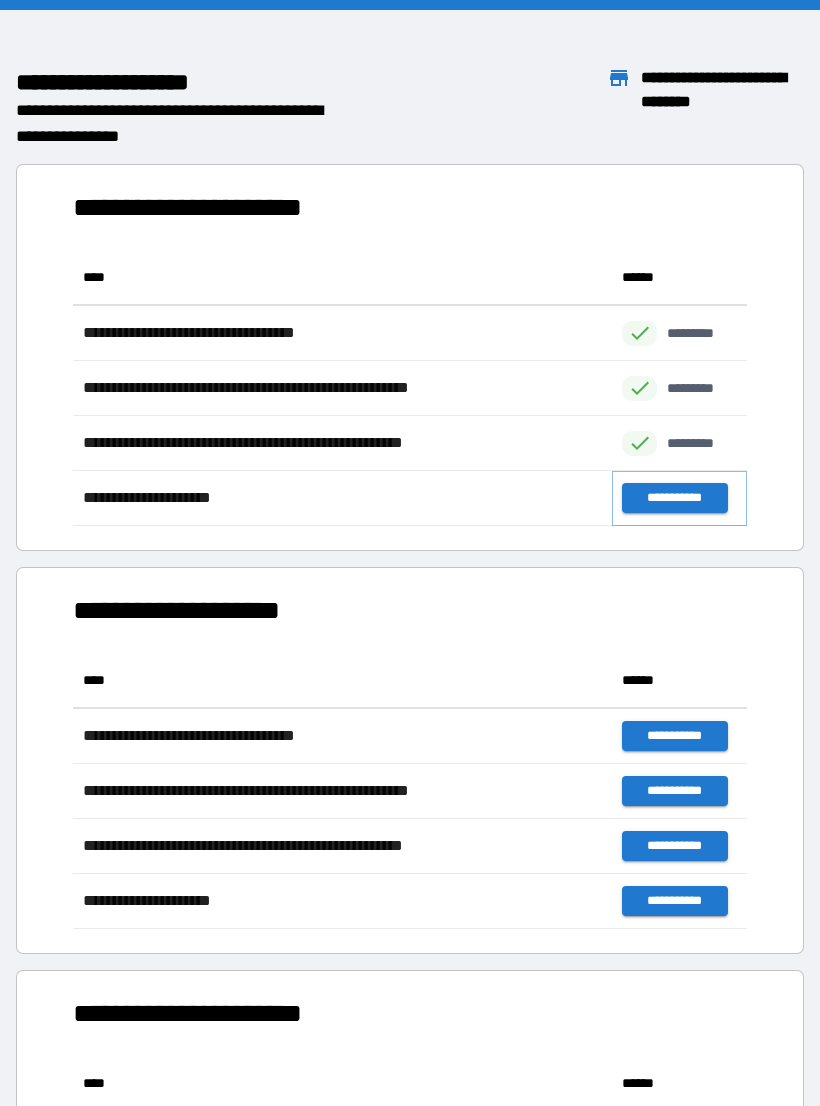 click on "**********" at bounding box center [674, 498] 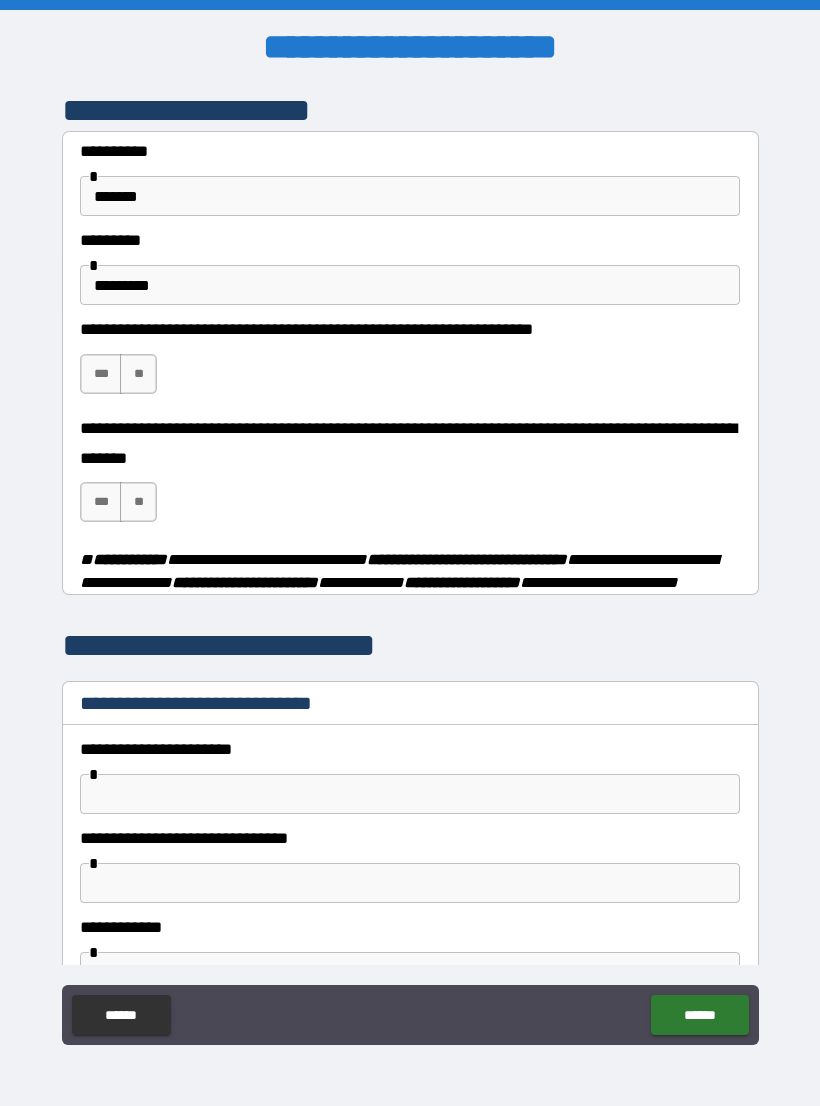 click on "**" at bounding box center [138, 374] 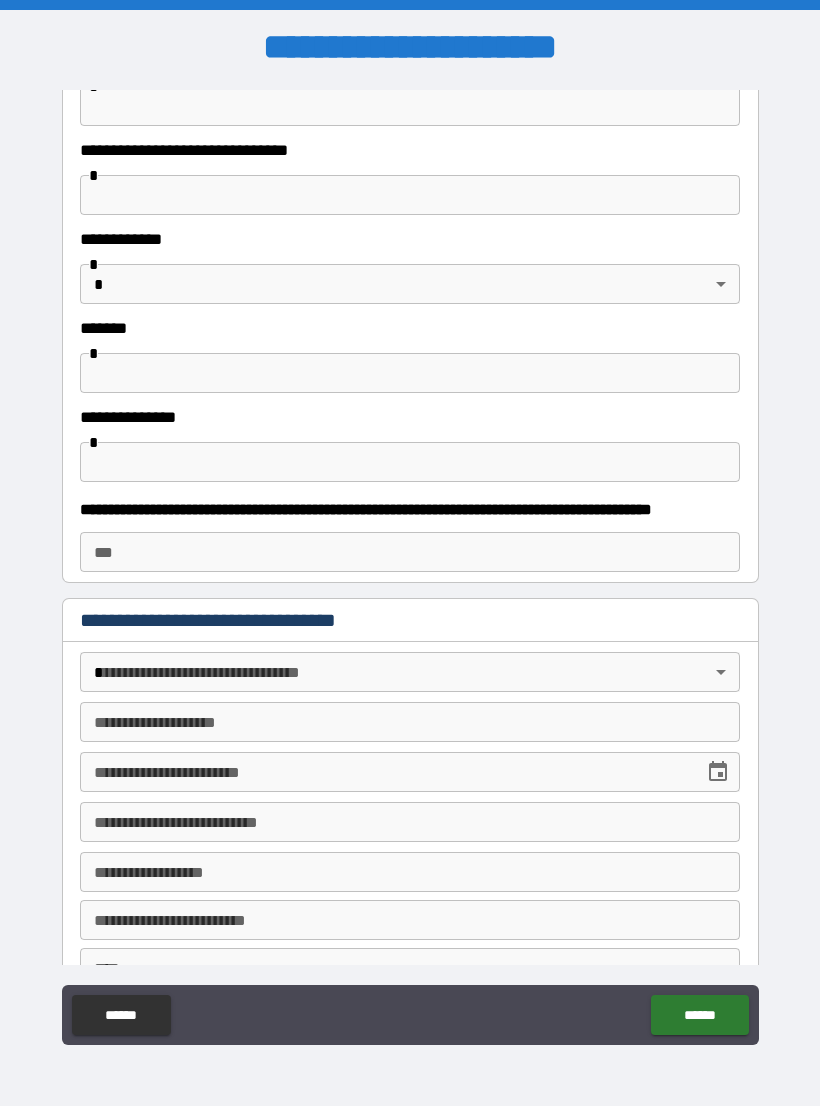 scroll, scrollTop: 698, scrollLeft: 0, axis: vertical 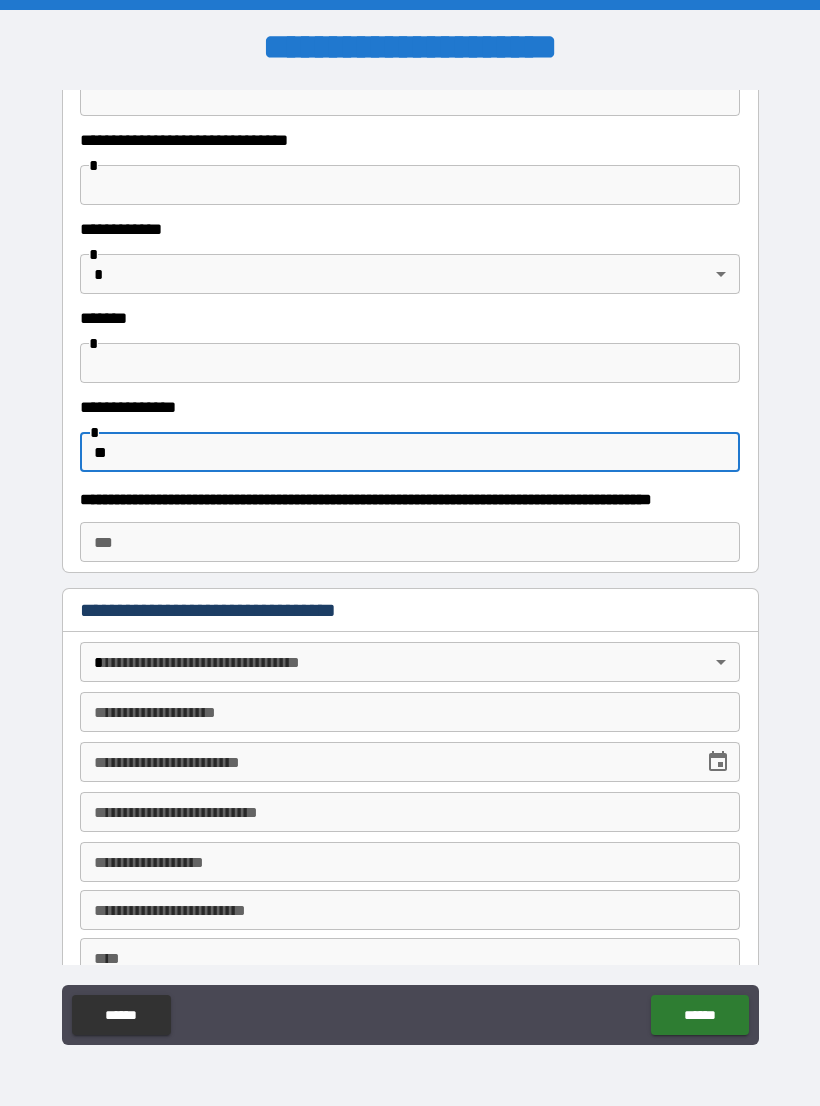 click on "[FIRST] [LAST] [CITY] [STATE] [ZIP] [STREET] [NUMBER] [COUNTRY] [POSTAL_CODE] [ADDRESS]" at bounding box center (410, 571) 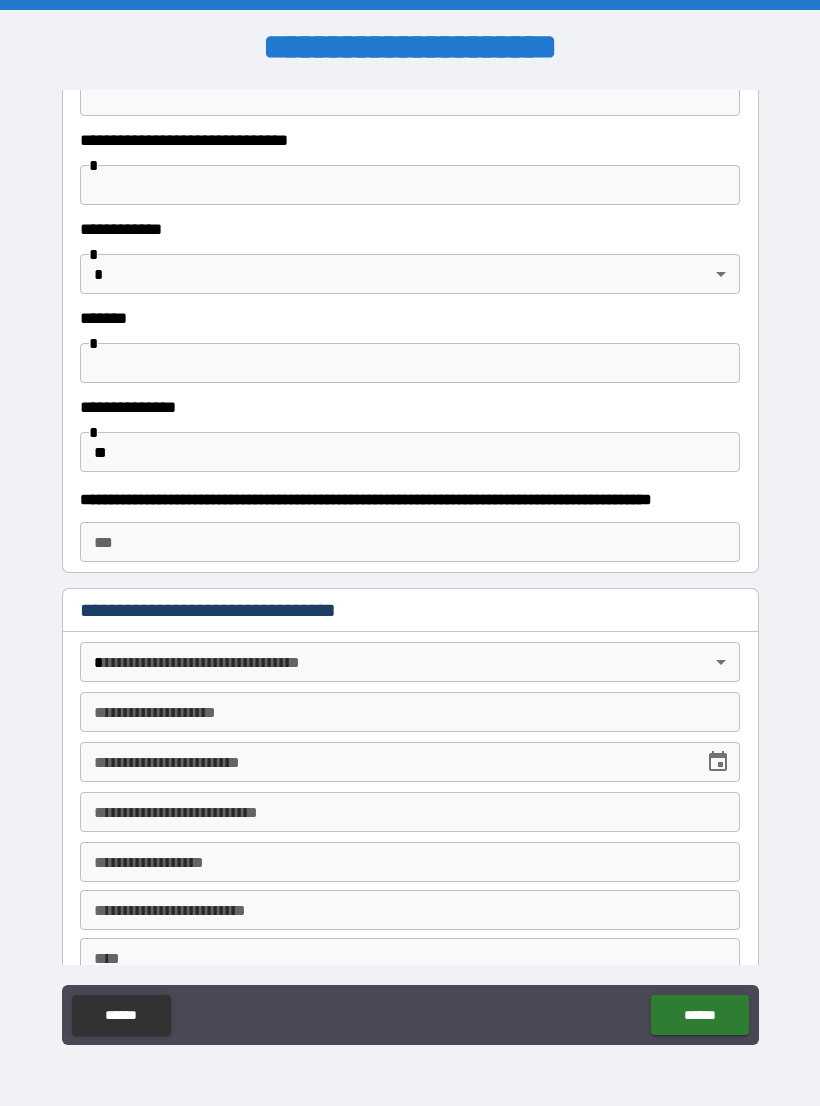 click on "**" at bounding box center [410, 452] 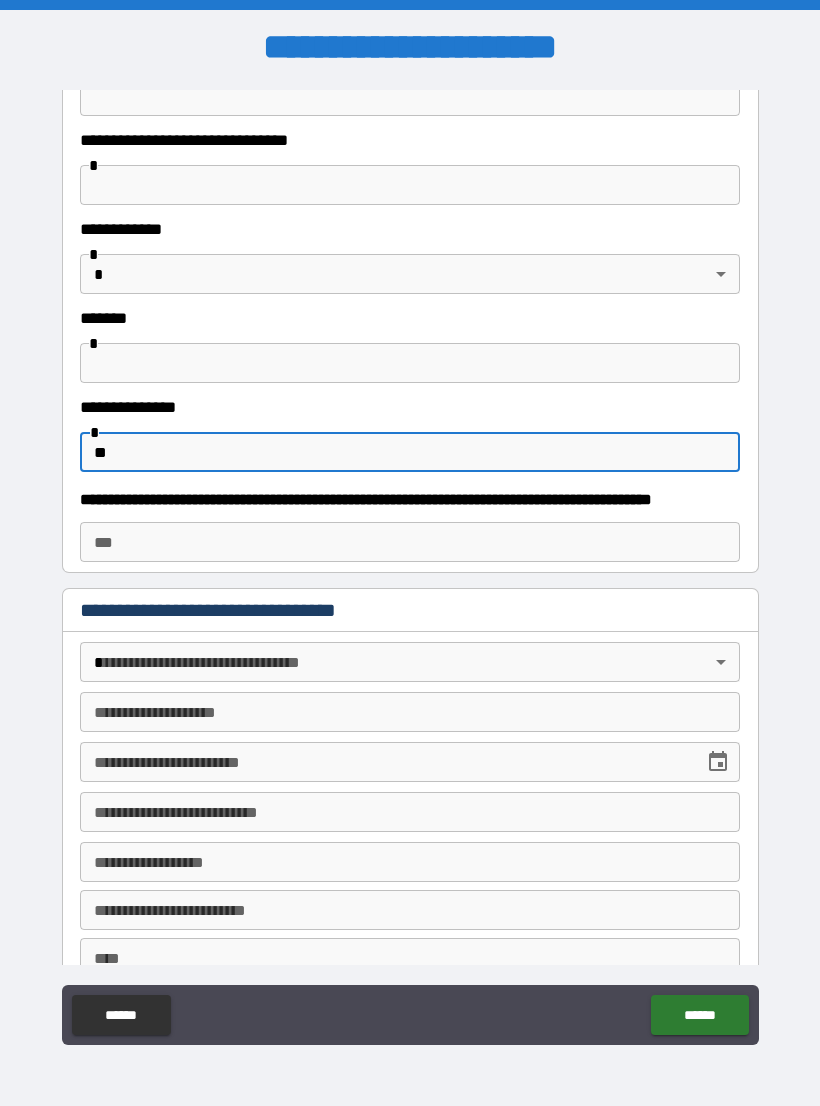 type on "*" 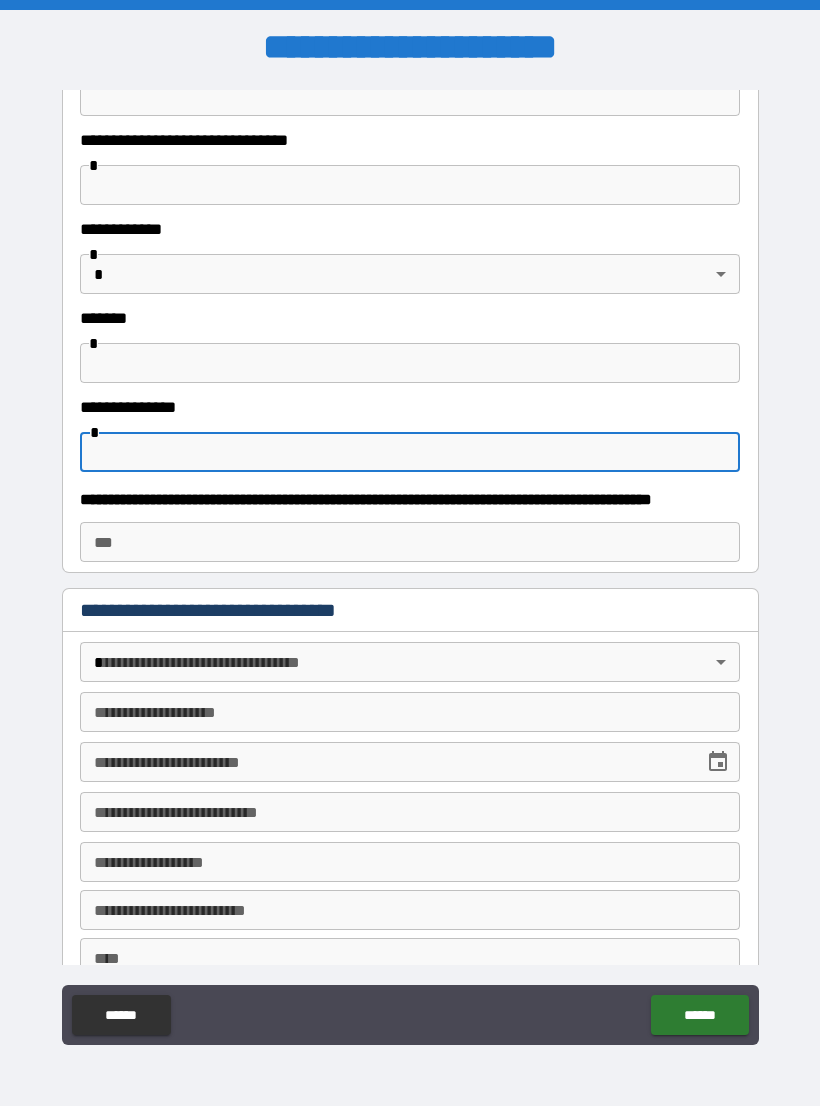 type 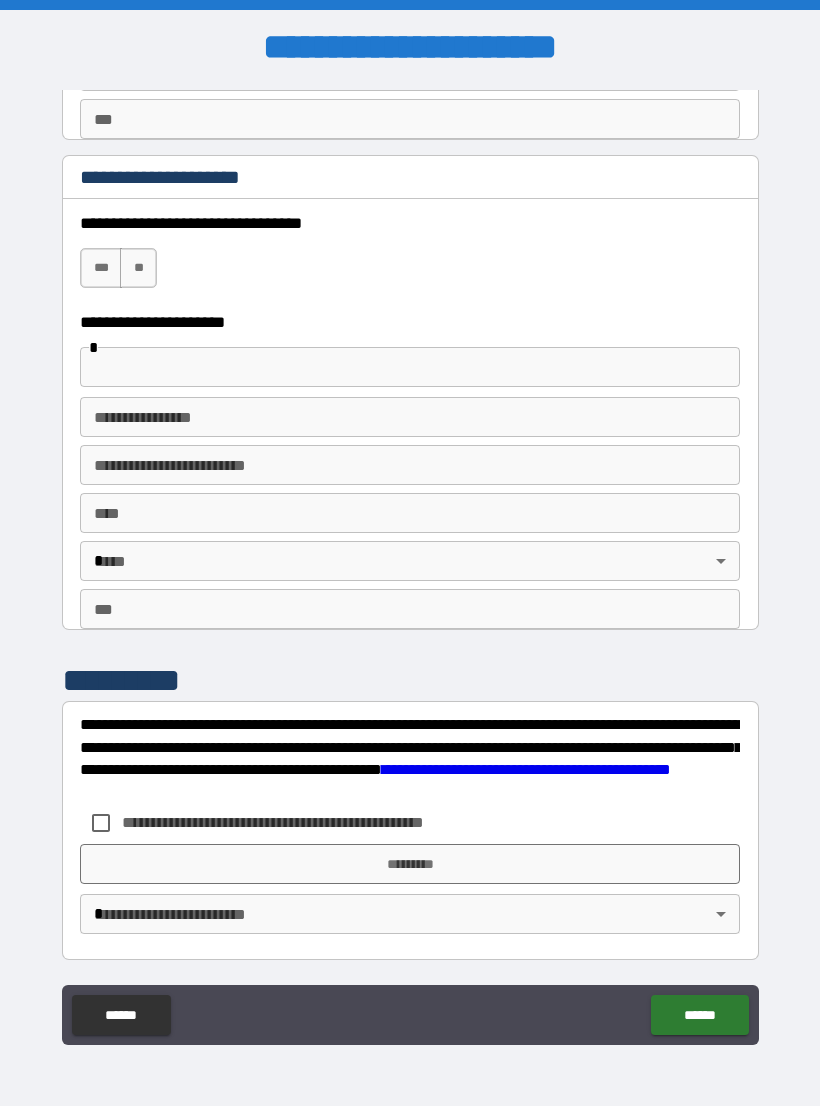 scroll, scrollTop: 3467, scrollLeft: 0, axis: vertical 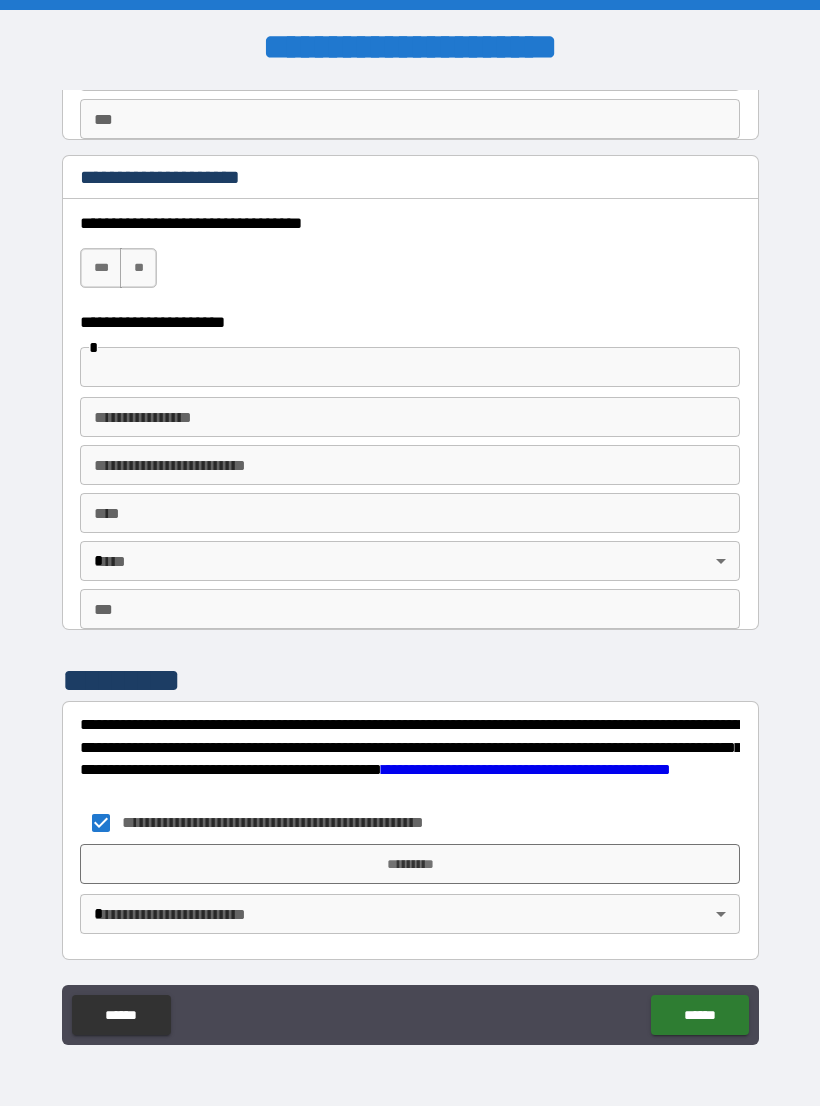 click on "*********" at bounding box center (410, 864) 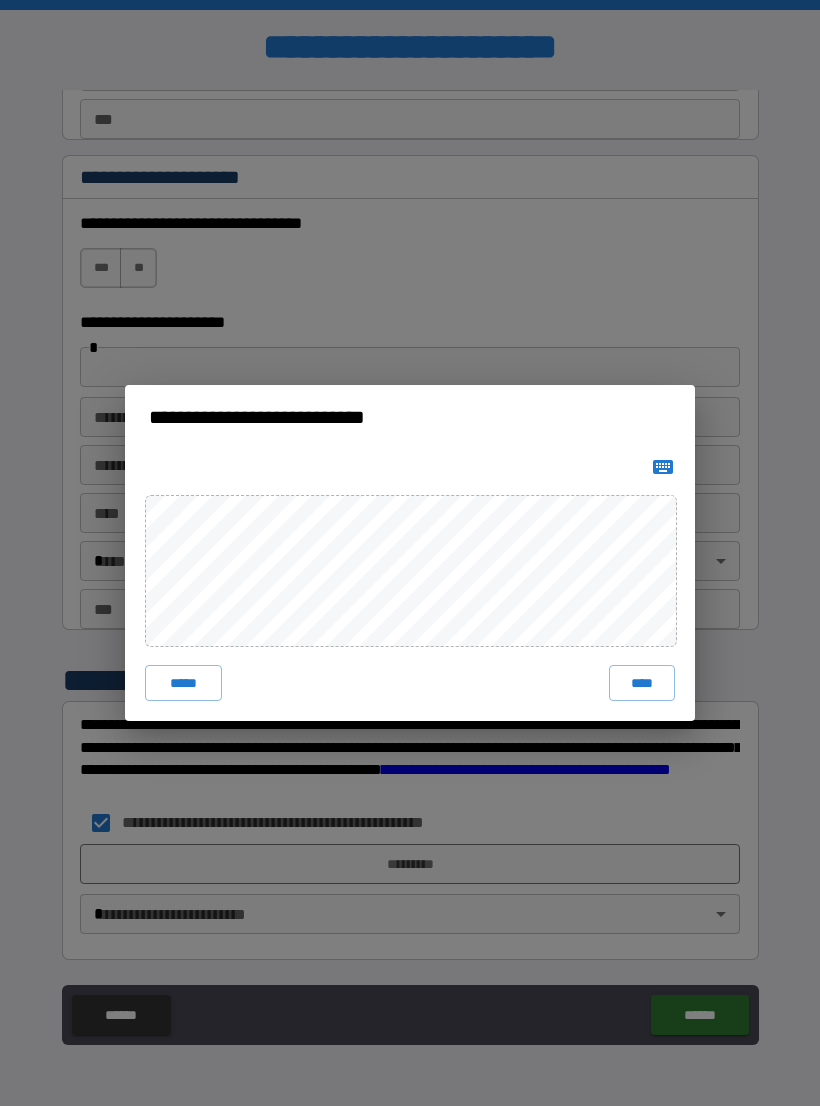 click on "****" at bounding box center [642, 683] 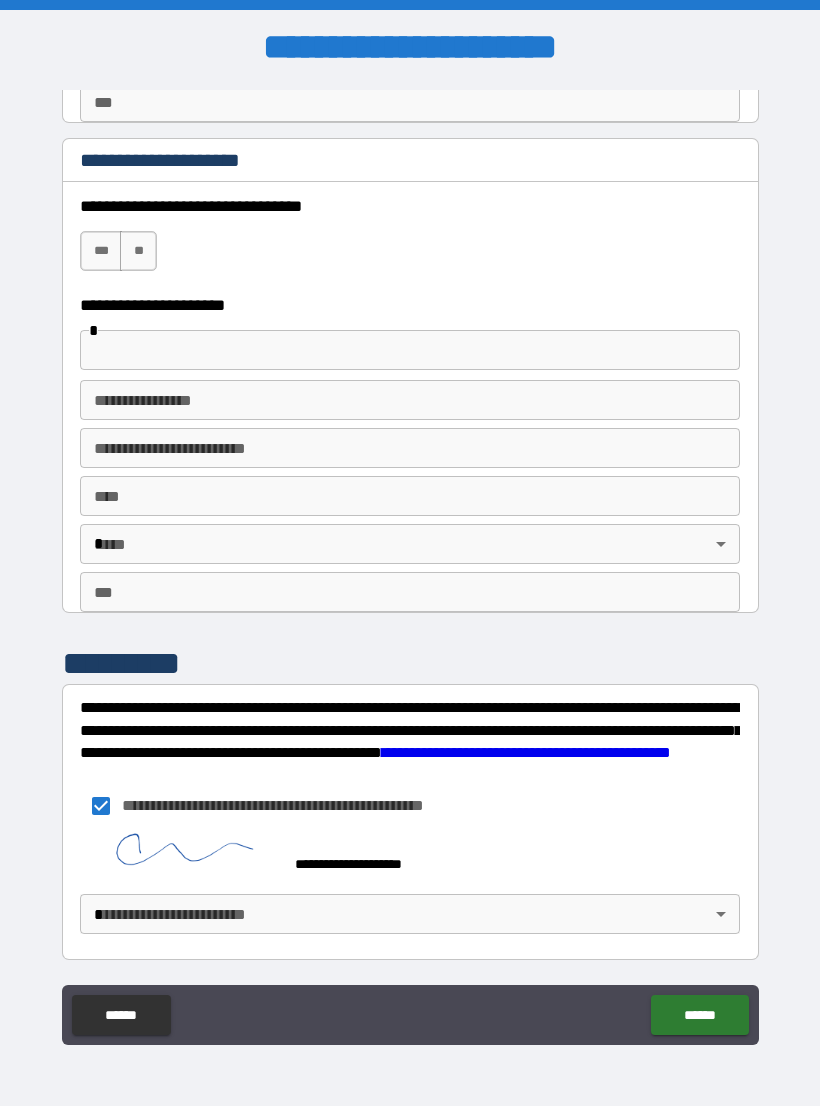 click on "******" at bounding box center [699, 1015] 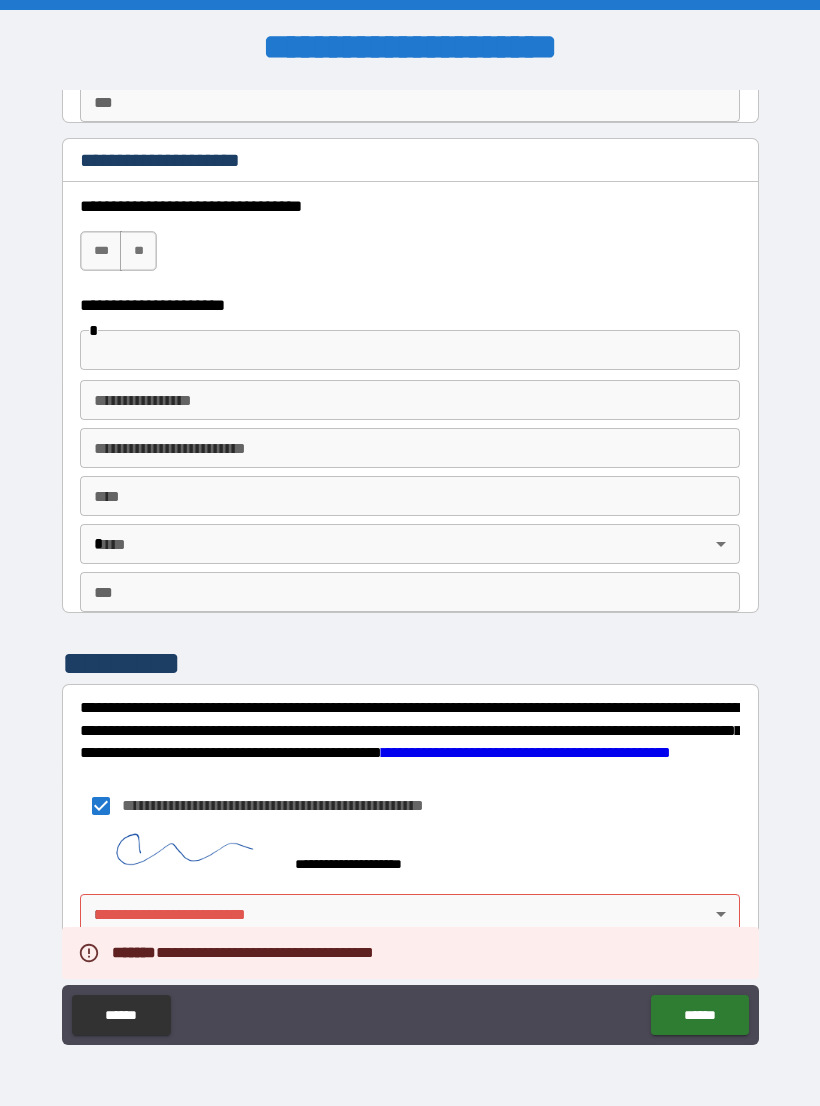 scroll, scrollTop: 3487, scrollLeft: 0, axis: vertical 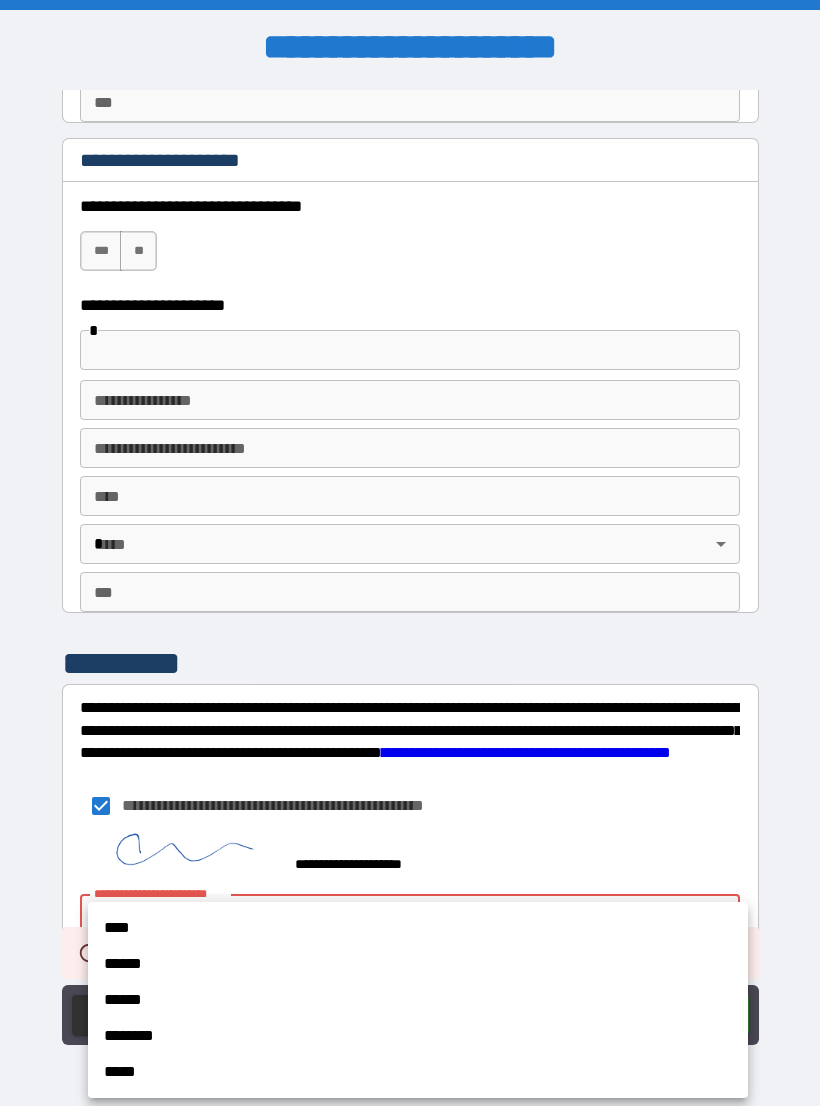 click on "****" at bounding box center [418, 928] 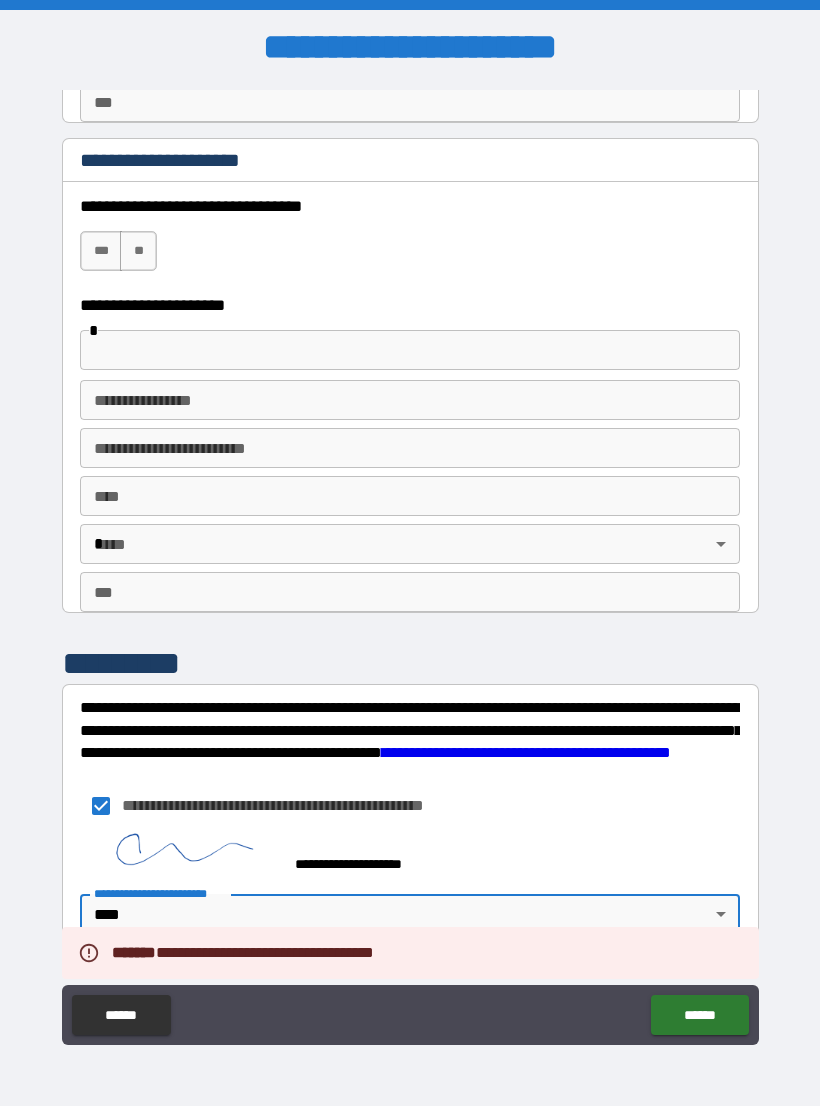 click on "******" at bounding box center [699, 1015] 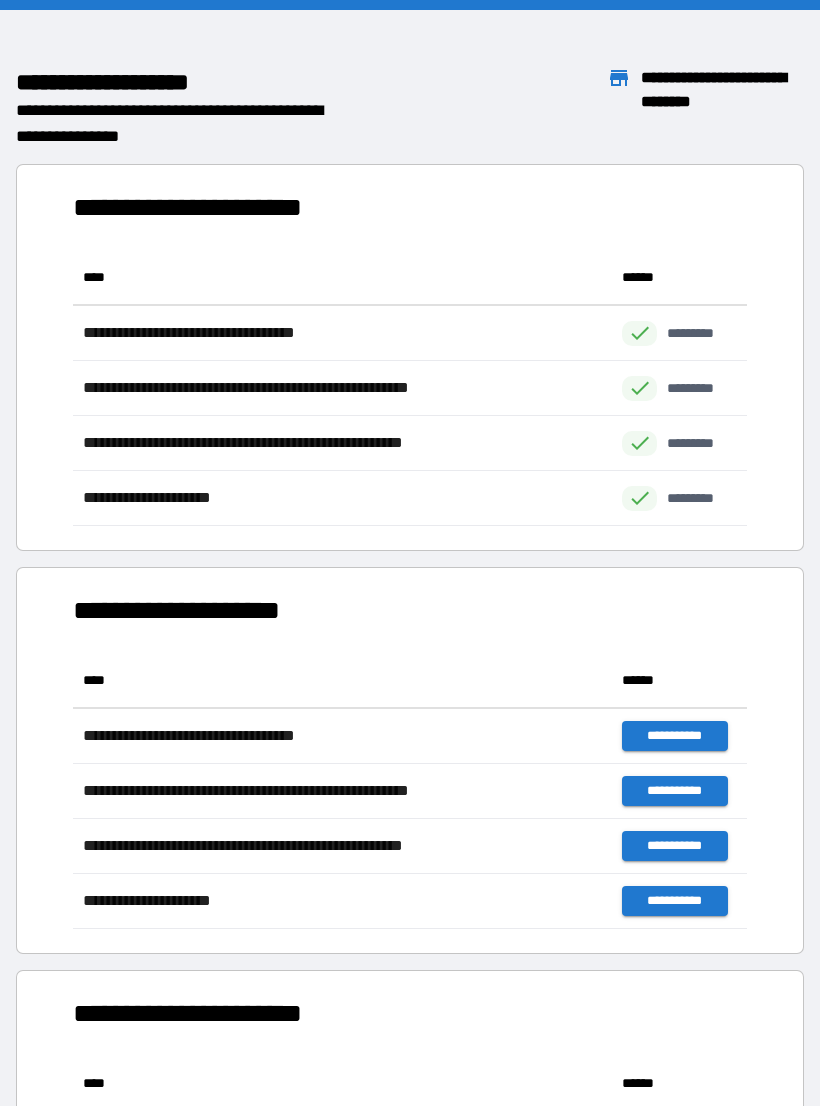 scroll, scrollTop: 1, scrollLeft: 1, axis: both 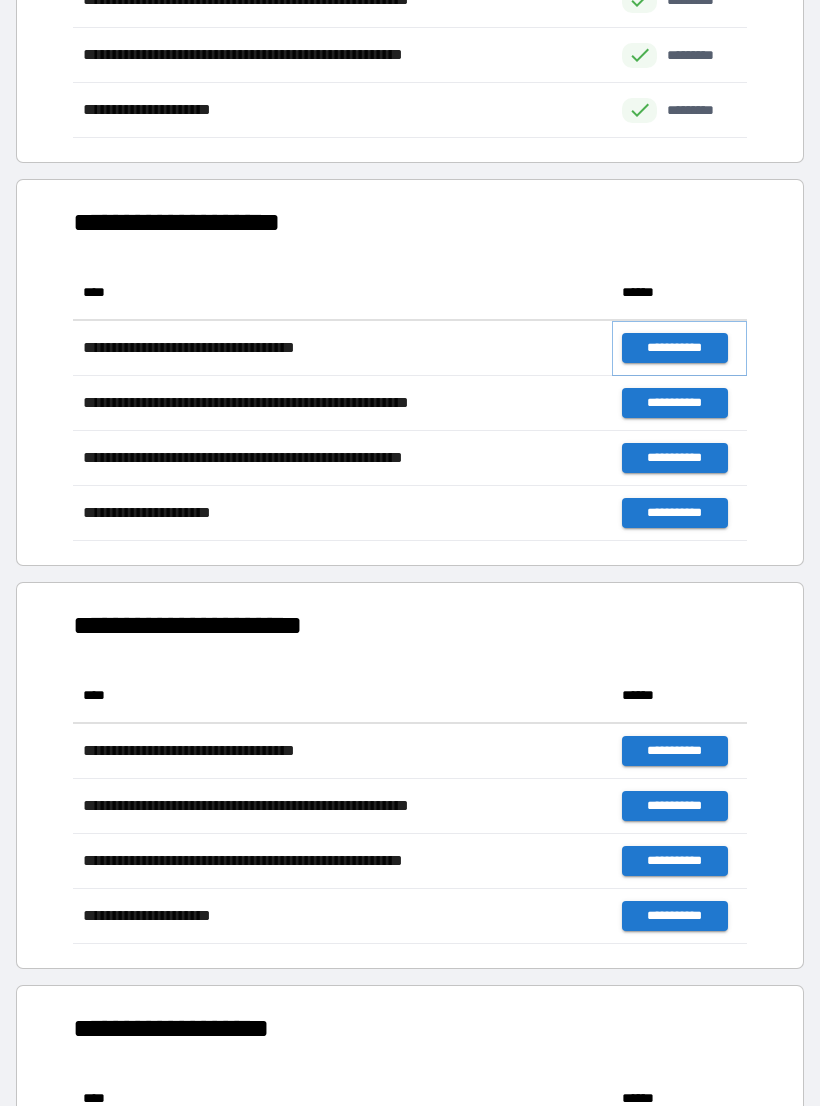 click on "**********" at bounding box center (674, 348) 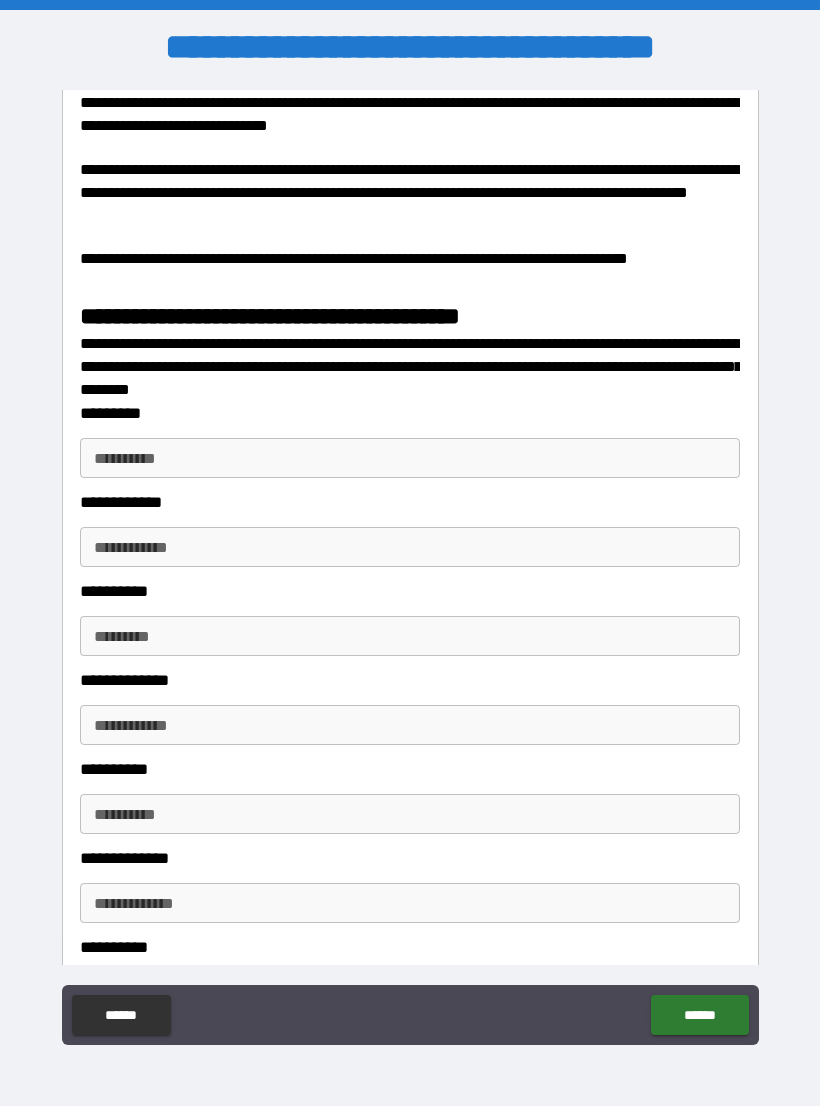 scroll, scrollTop: 2526, scrollLeft: 0, axis: vertical 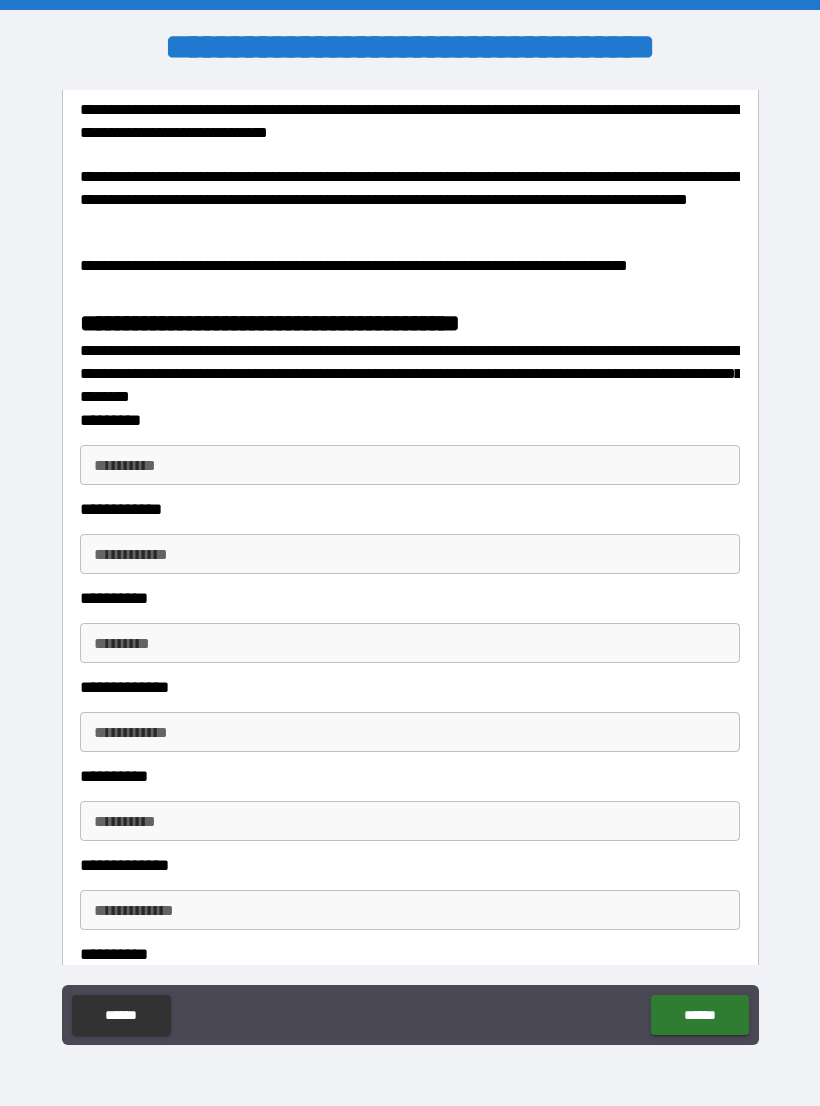 click on "**********" at bounding box center (410, 465) 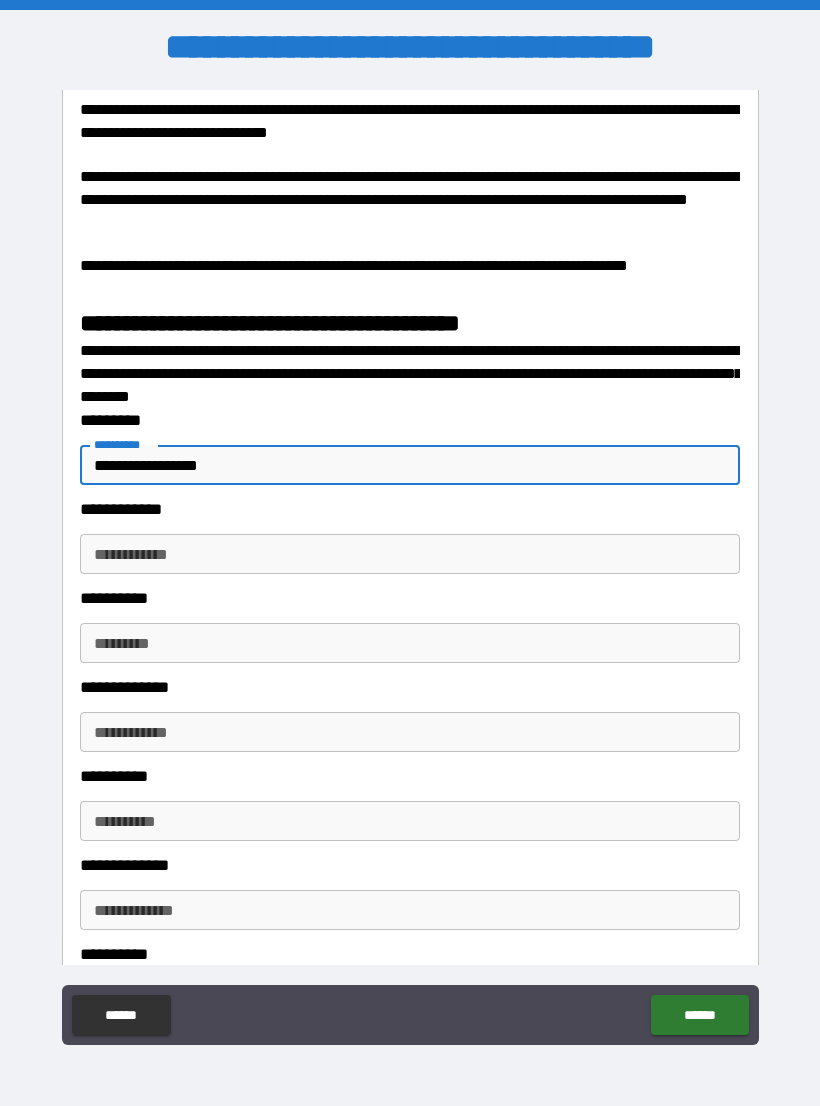 type on "**********" 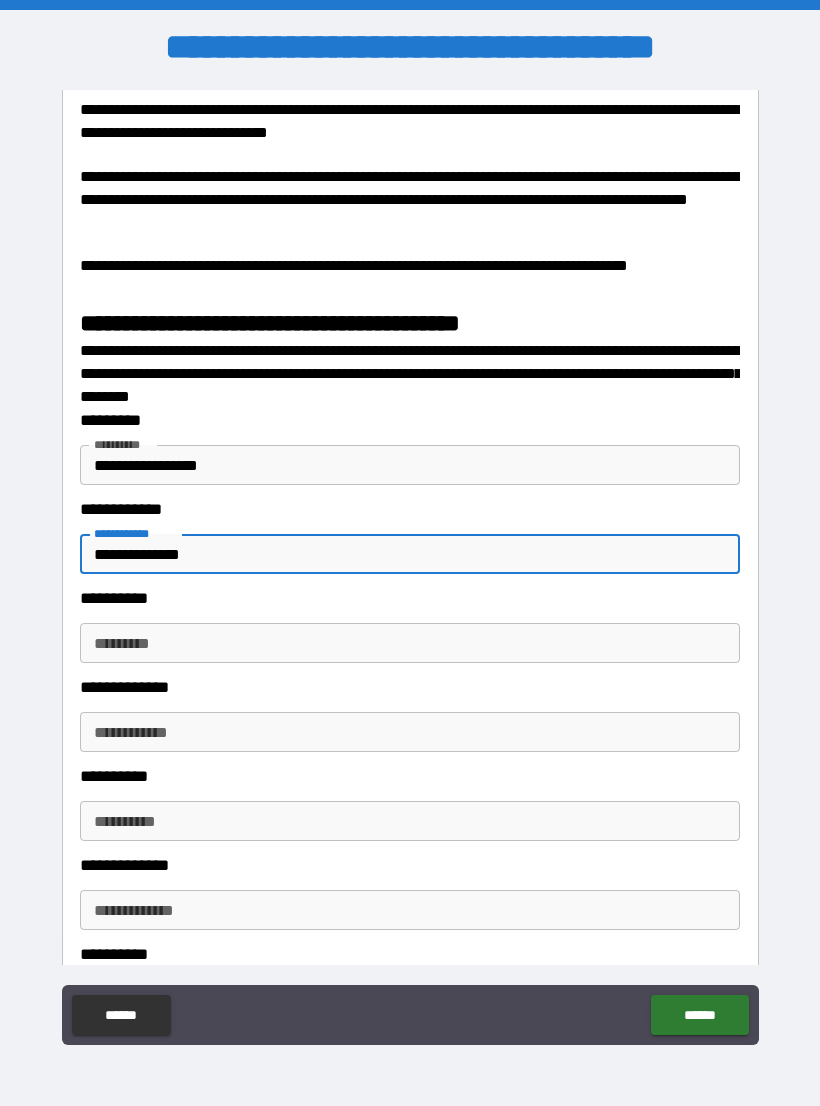 type on "**********" 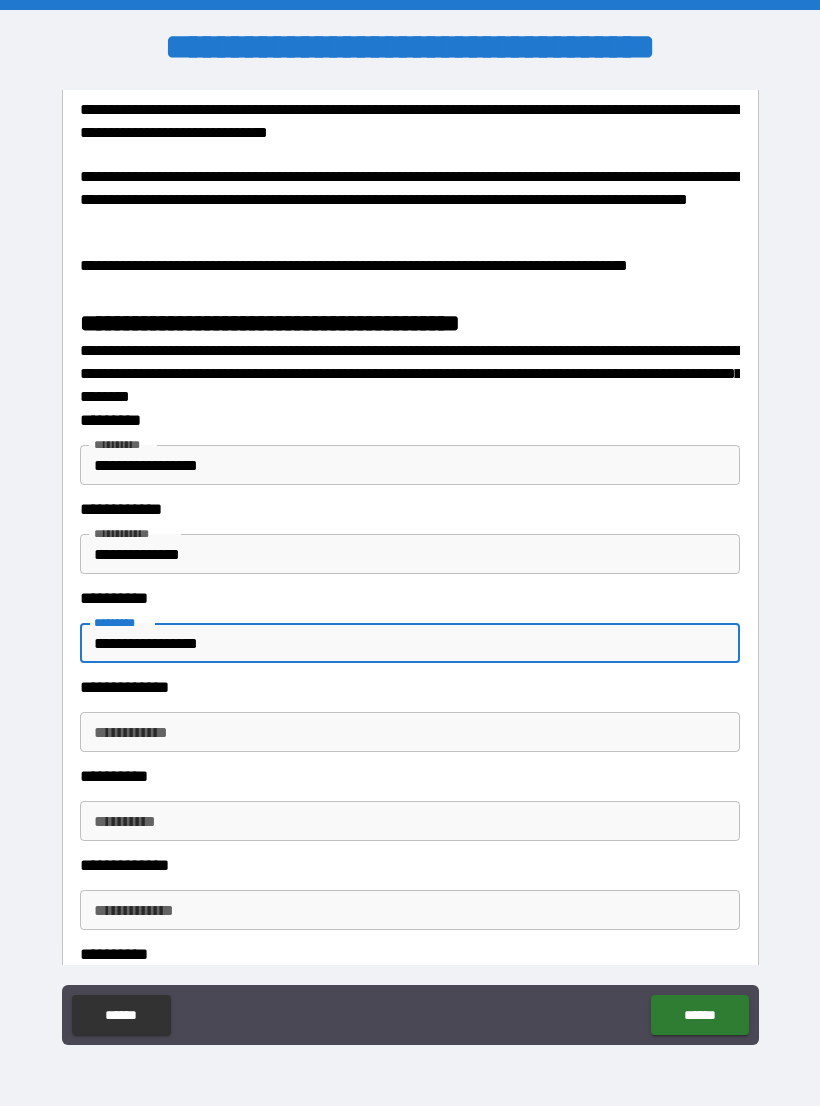 type on "**********" 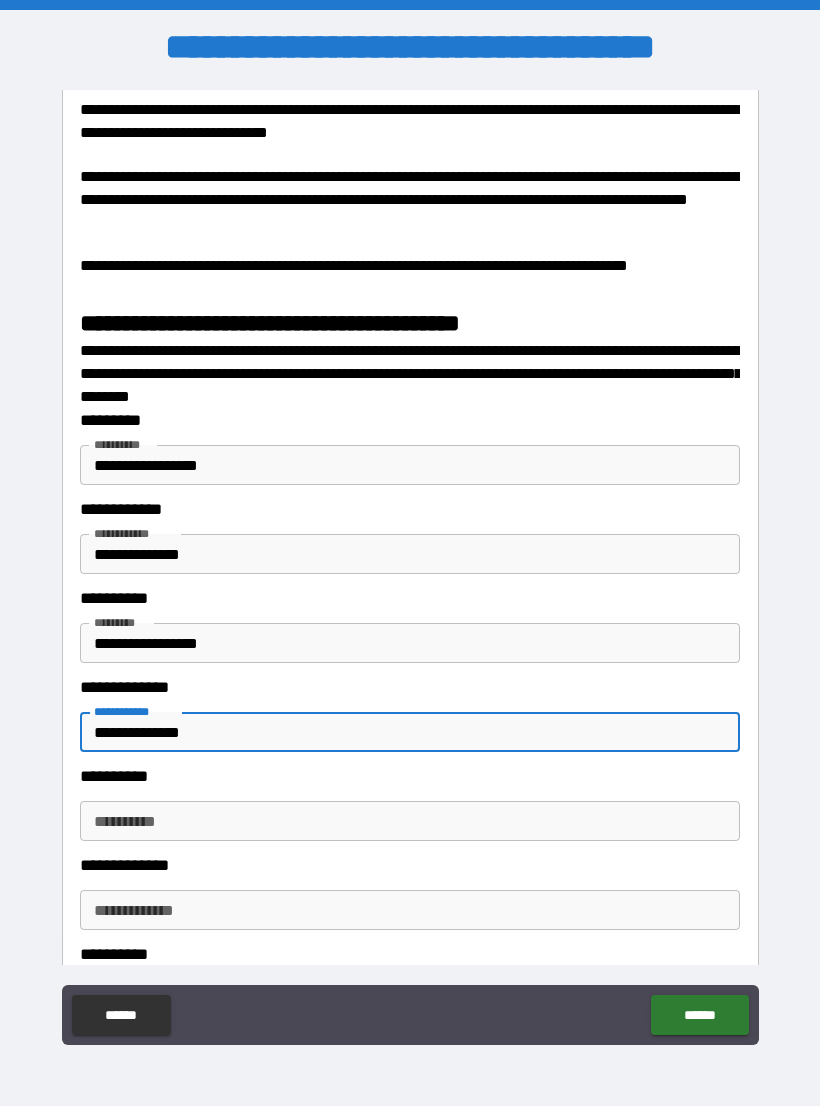 type on "**********" 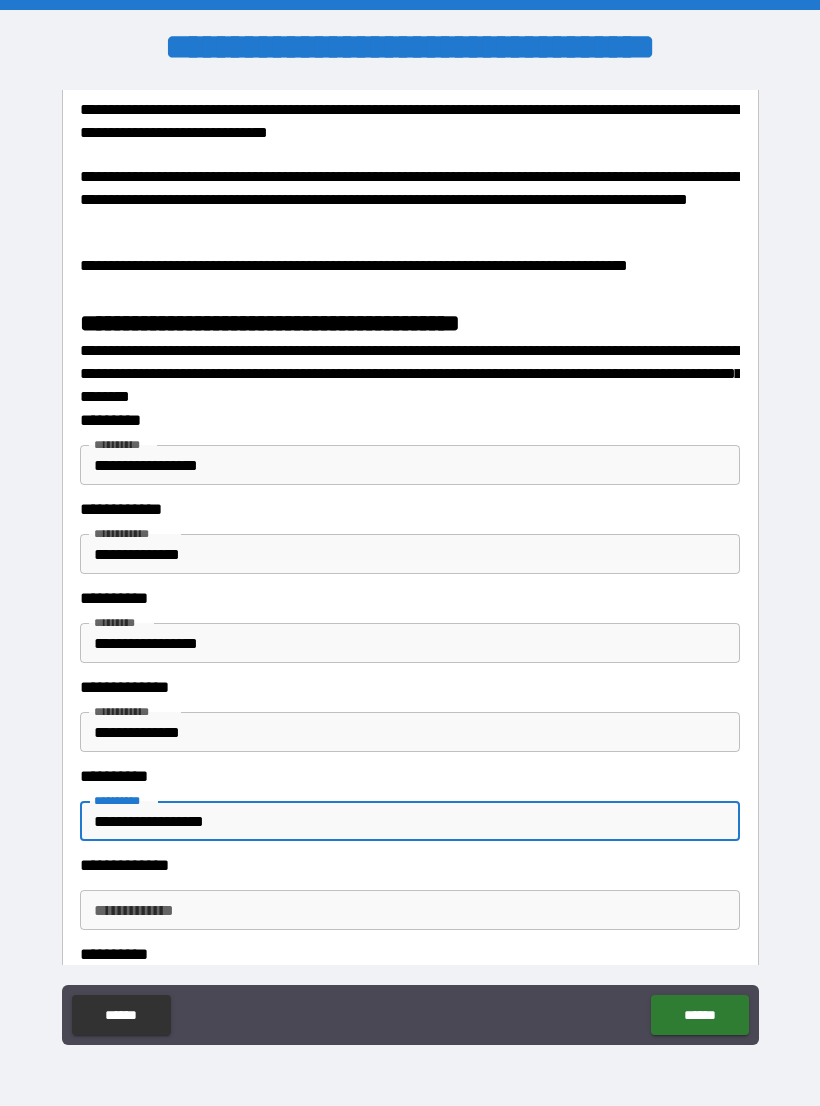 type on "**********" 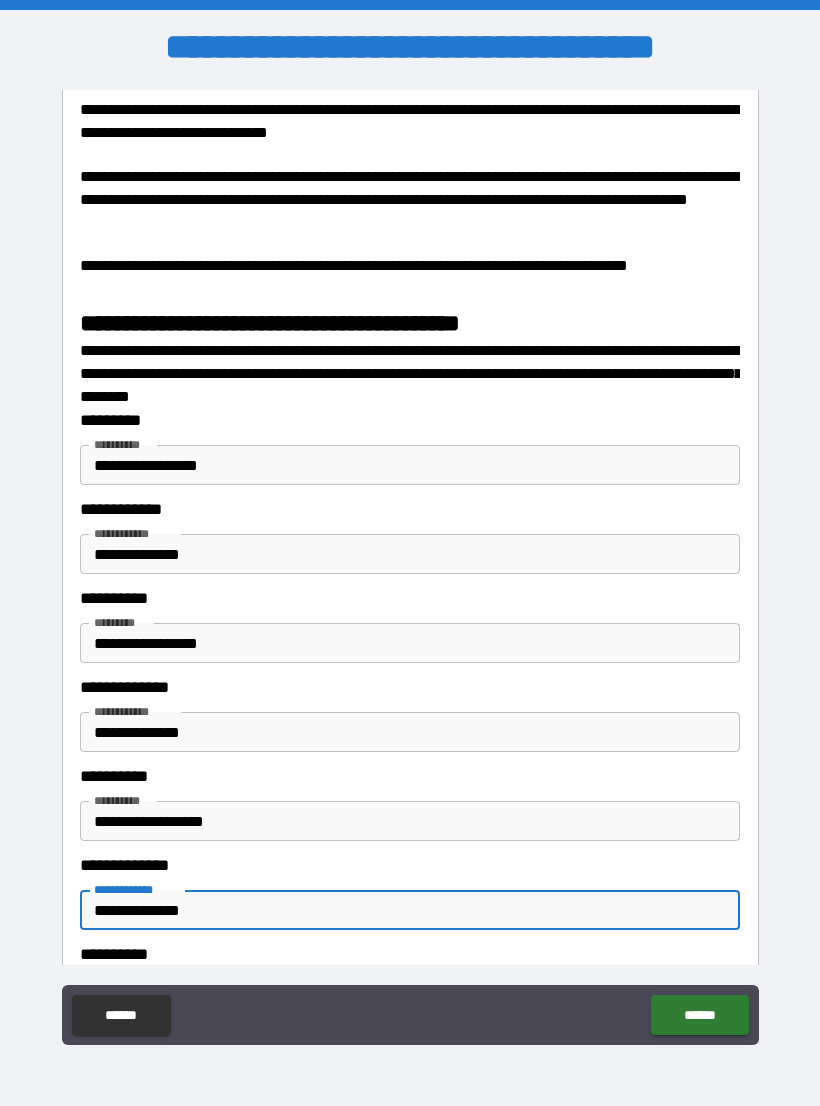 type on "**********" 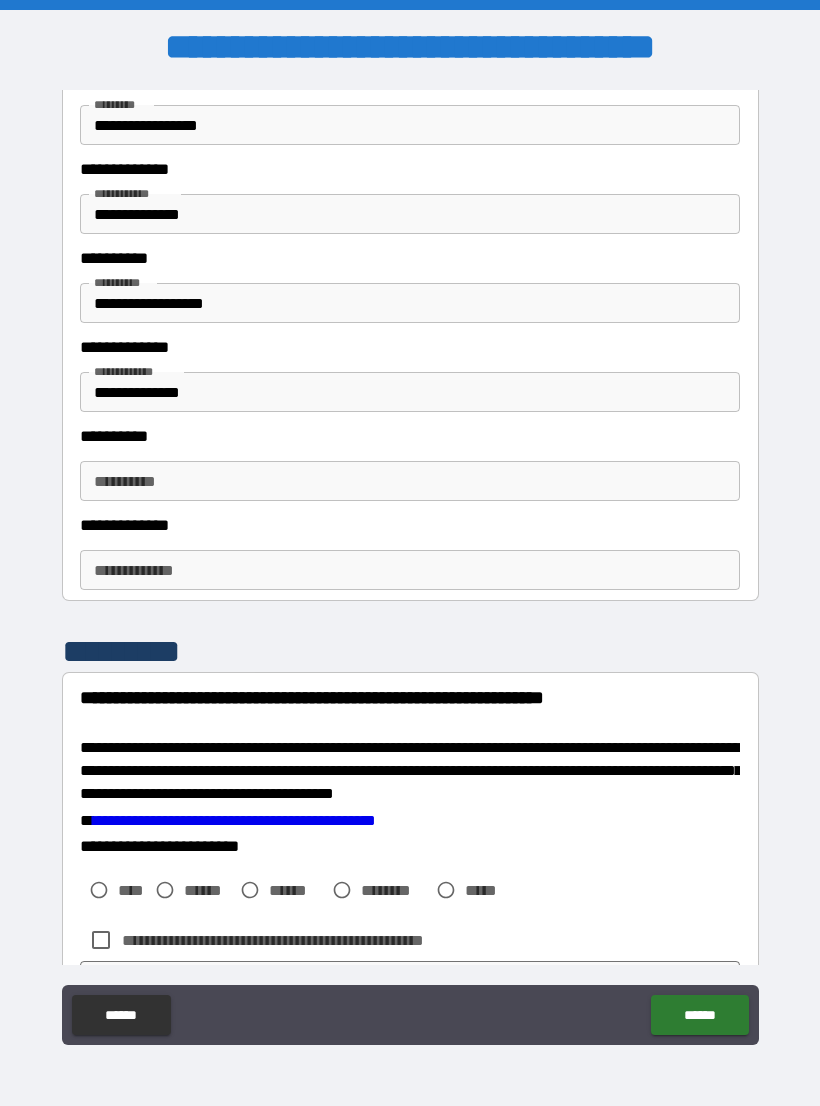 scroll, scrollTop: 3045, scrollLeft: 0, axis: vertical 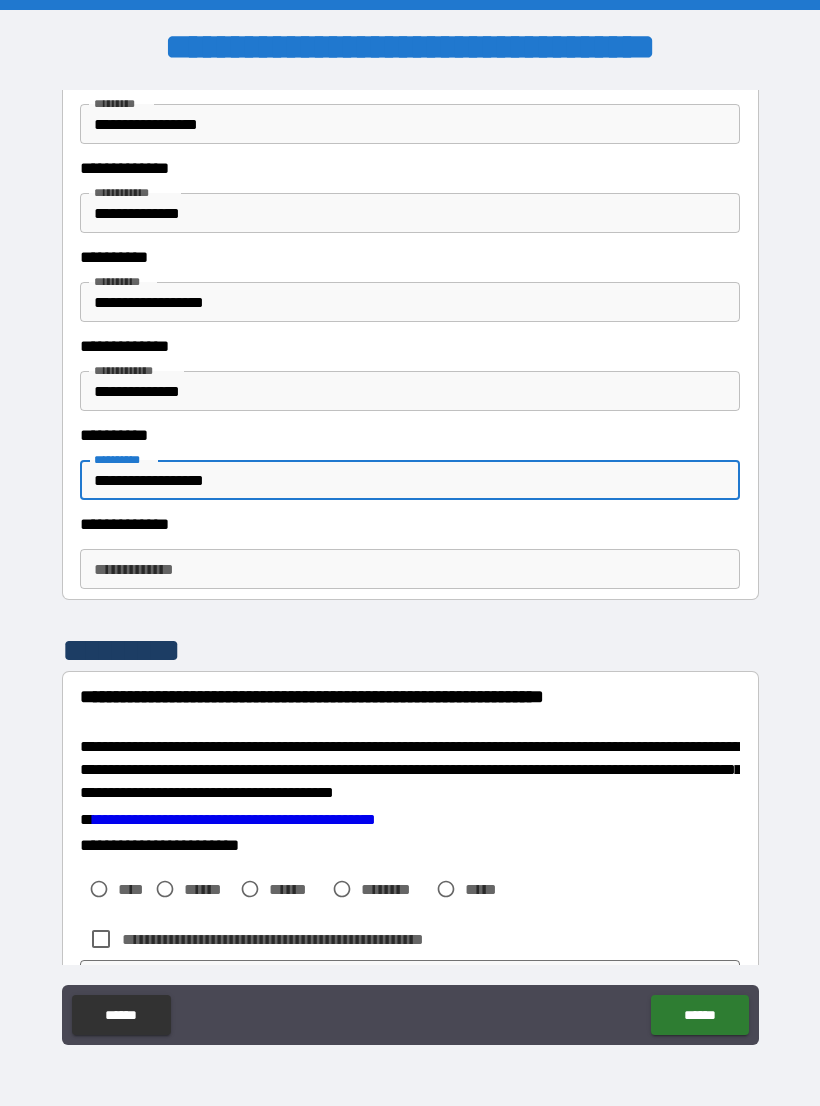 type on "**********" 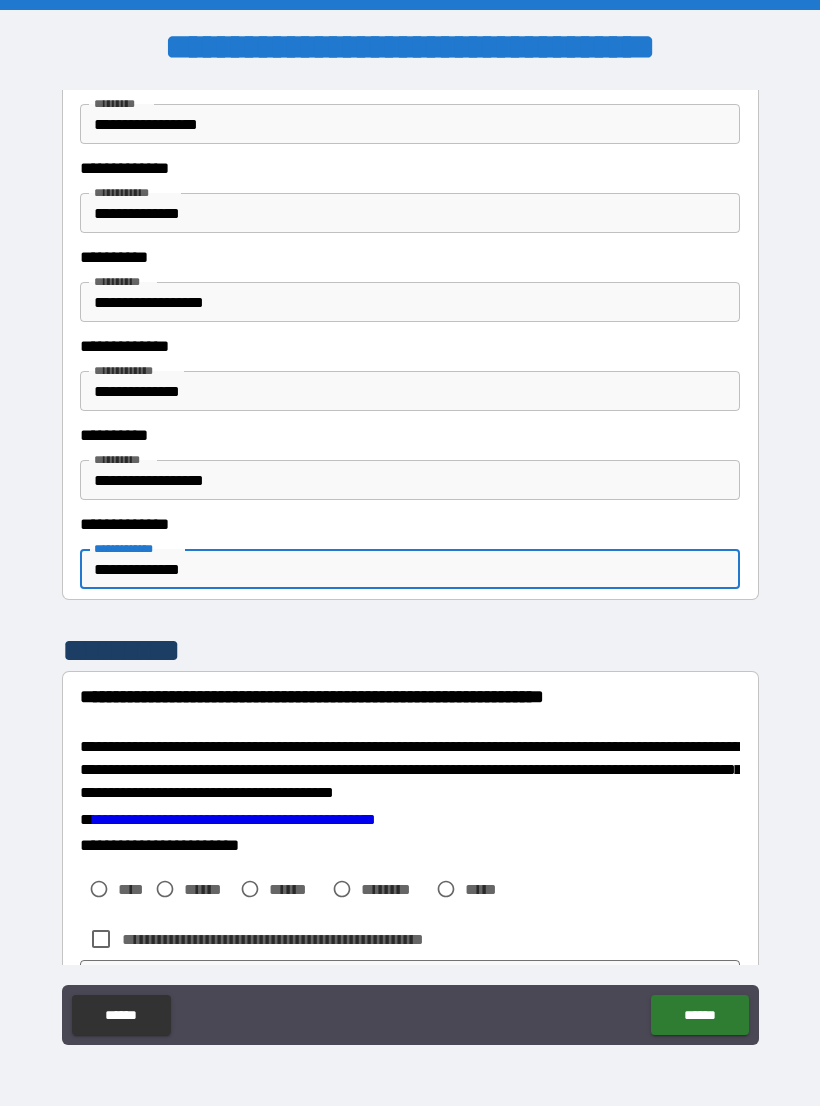 type on "**********" 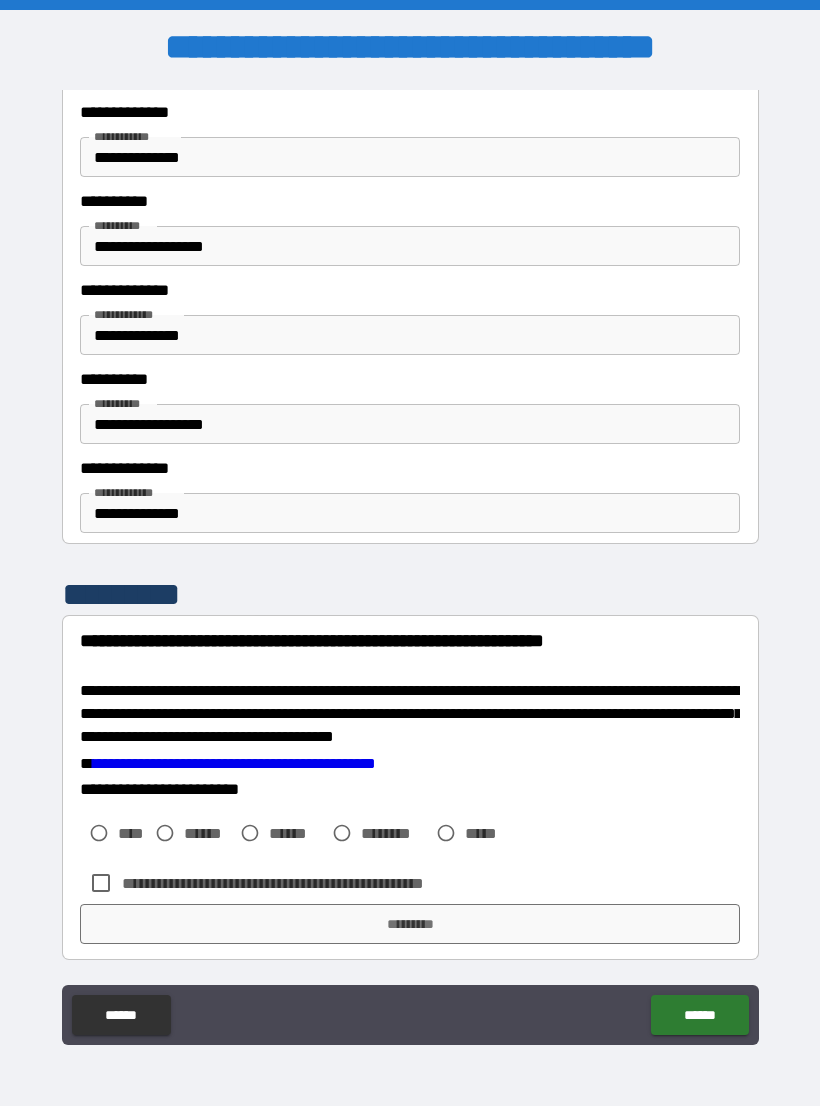 scroll, scrollTop: 3114, scrollLeft: 0, axis: vertical 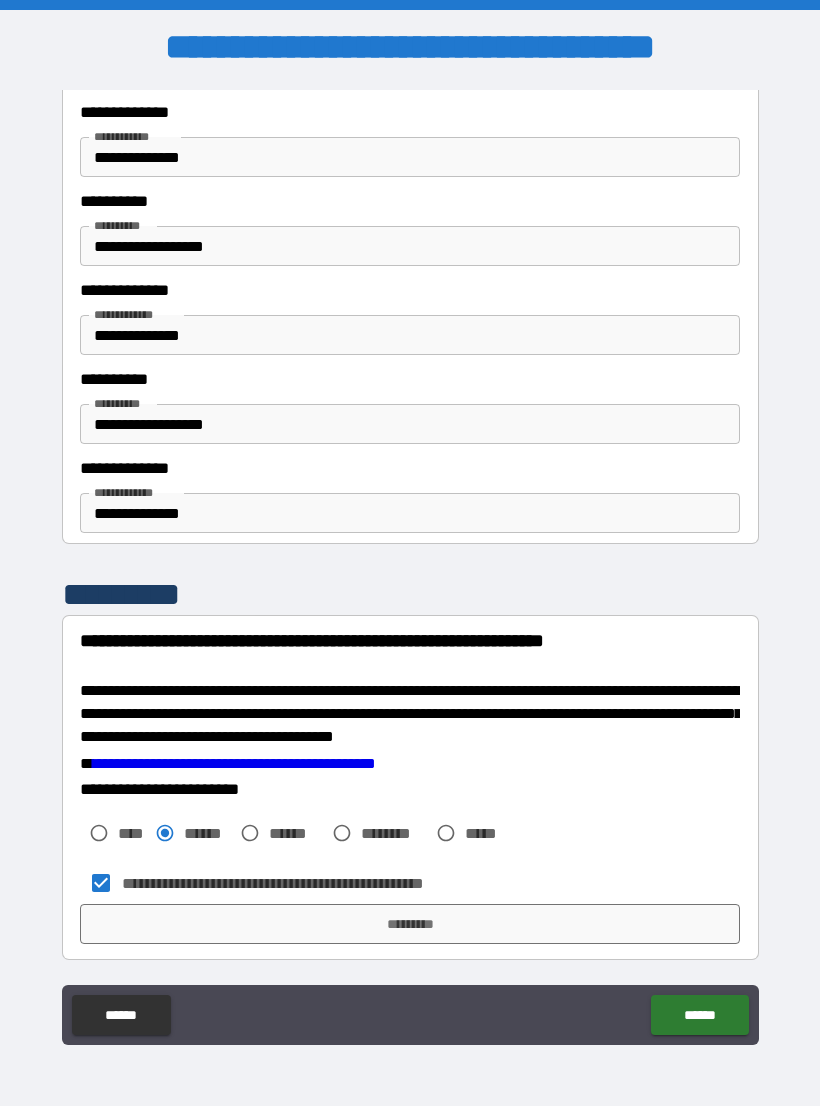 click on "*********" at bounding box center [410, 924] 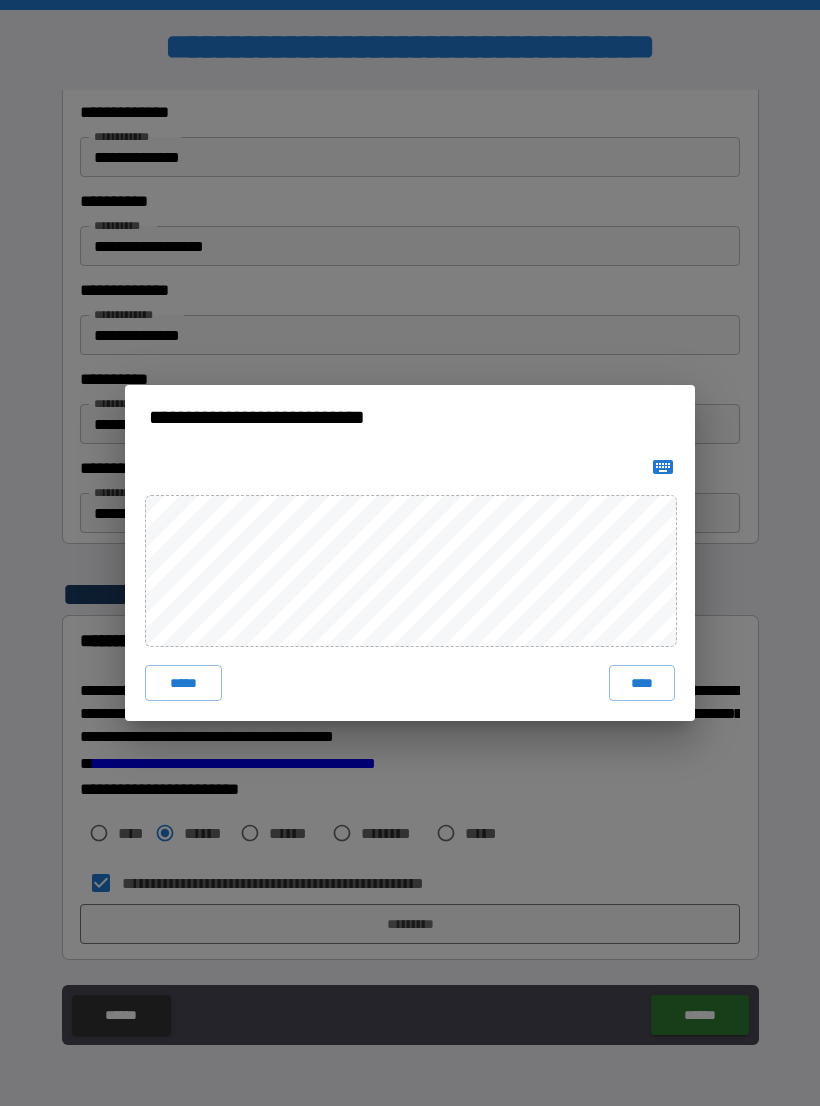 click on "****" at bounding box center [642, 683] 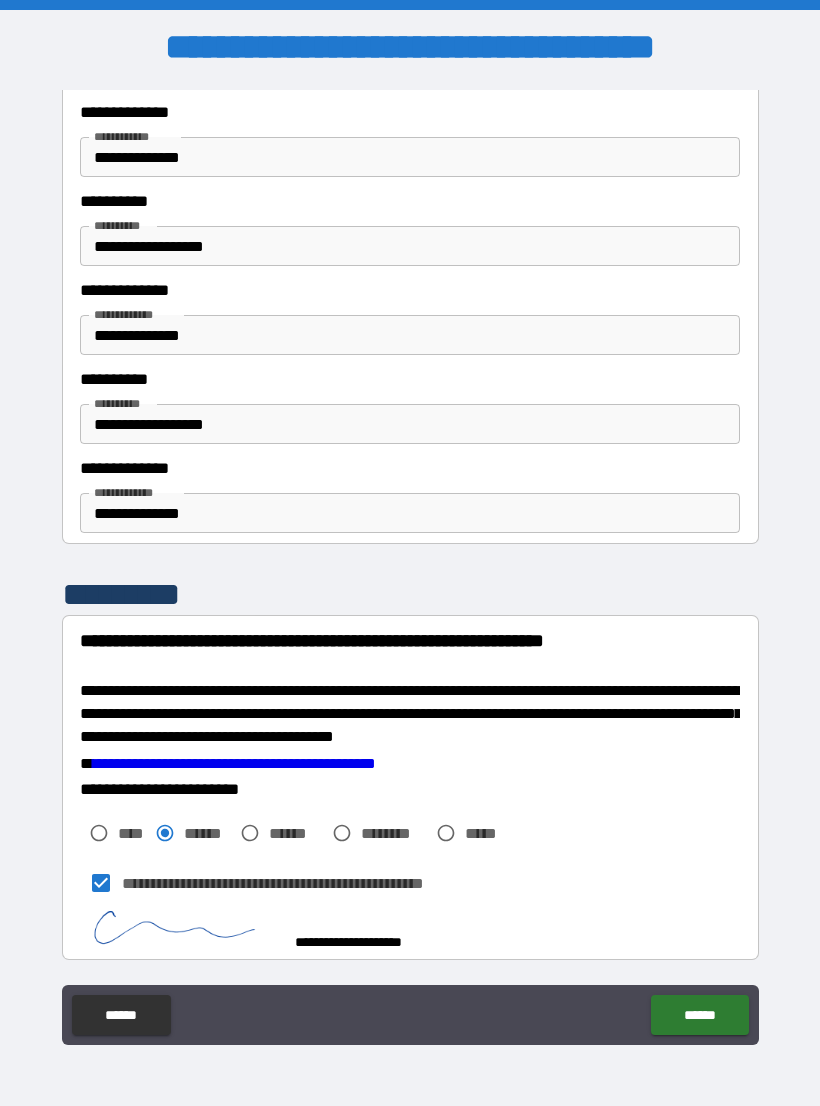 scroll, scrollTop: 3104, scrollLeft: 0, axis: vertical 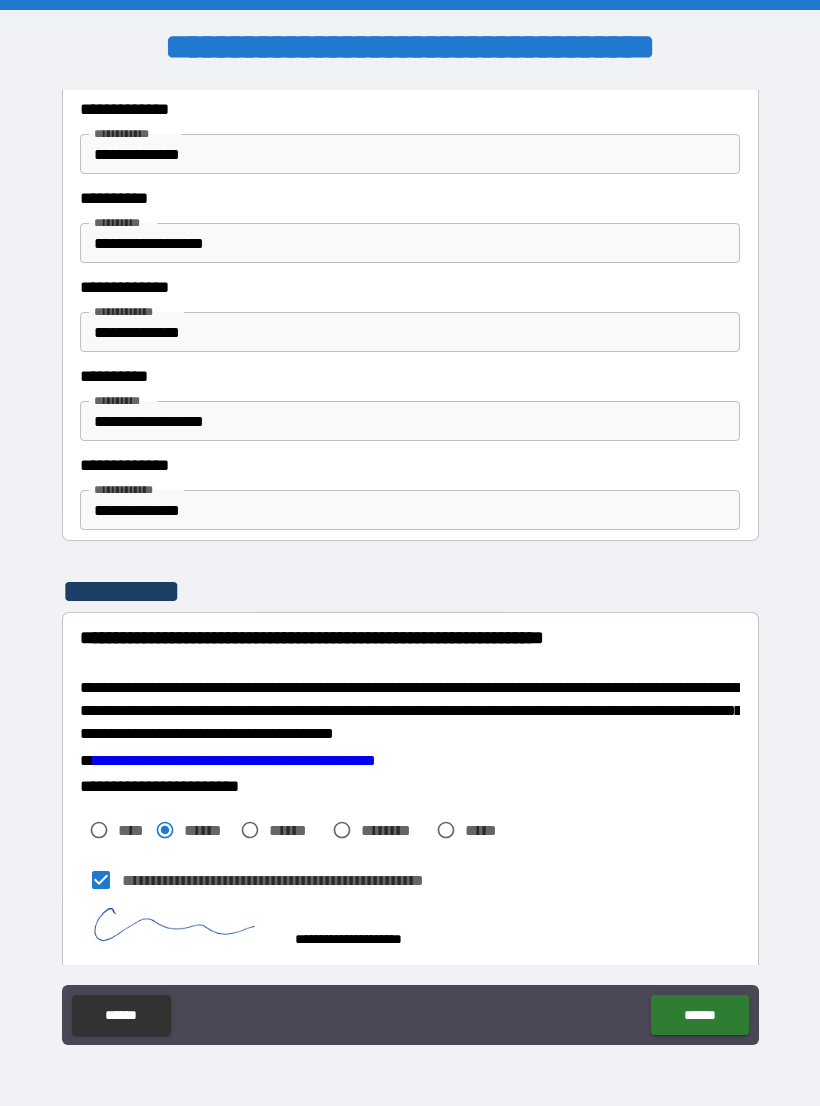click on "******" at bounding box center (699, 1015) 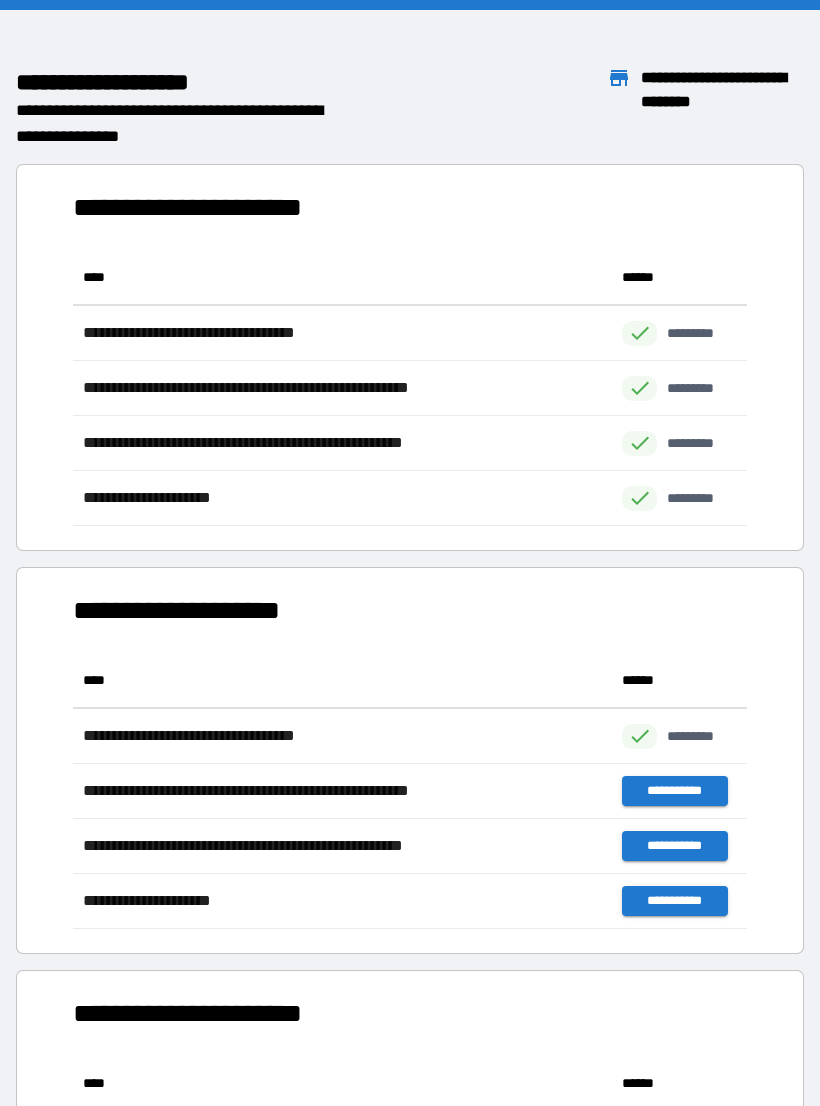 scroll, scrollTop: 1, scrollLeft: 1, axis: both 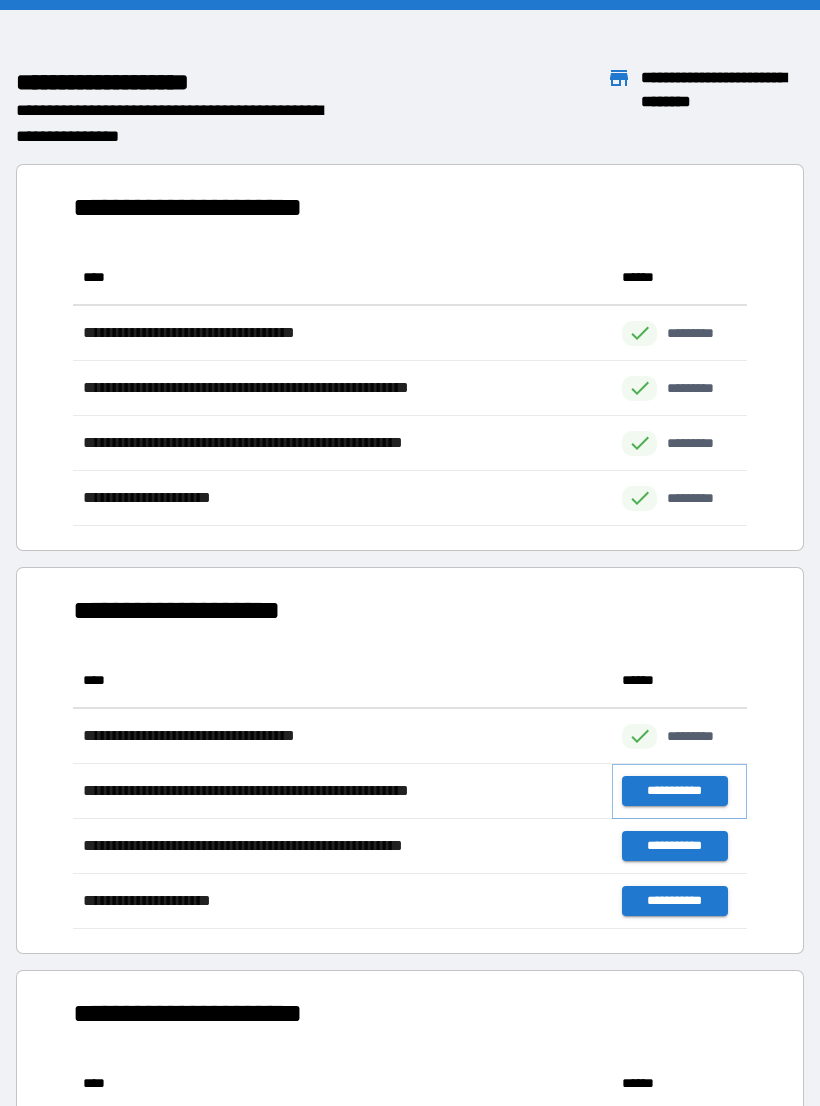 click on "**********" at bounding box center [674, 791] 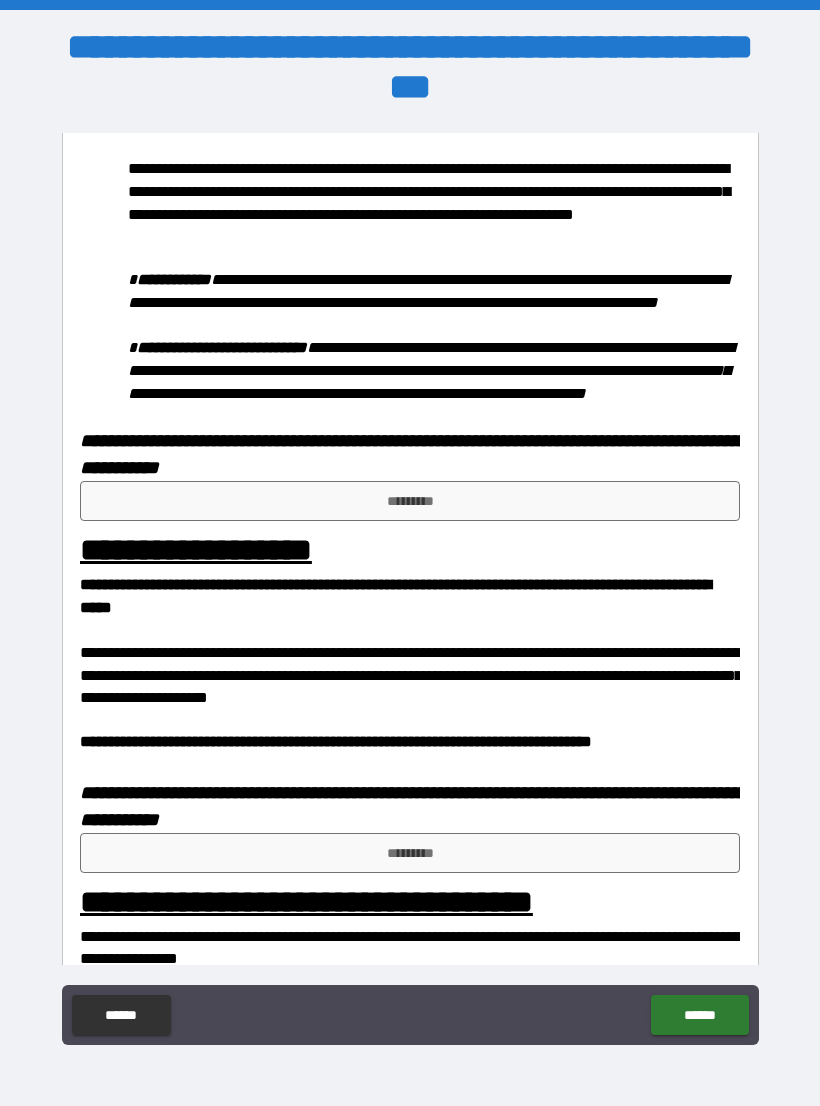 scroll, scrollTop: 1033, scrollLeft: 0, axis: vertical 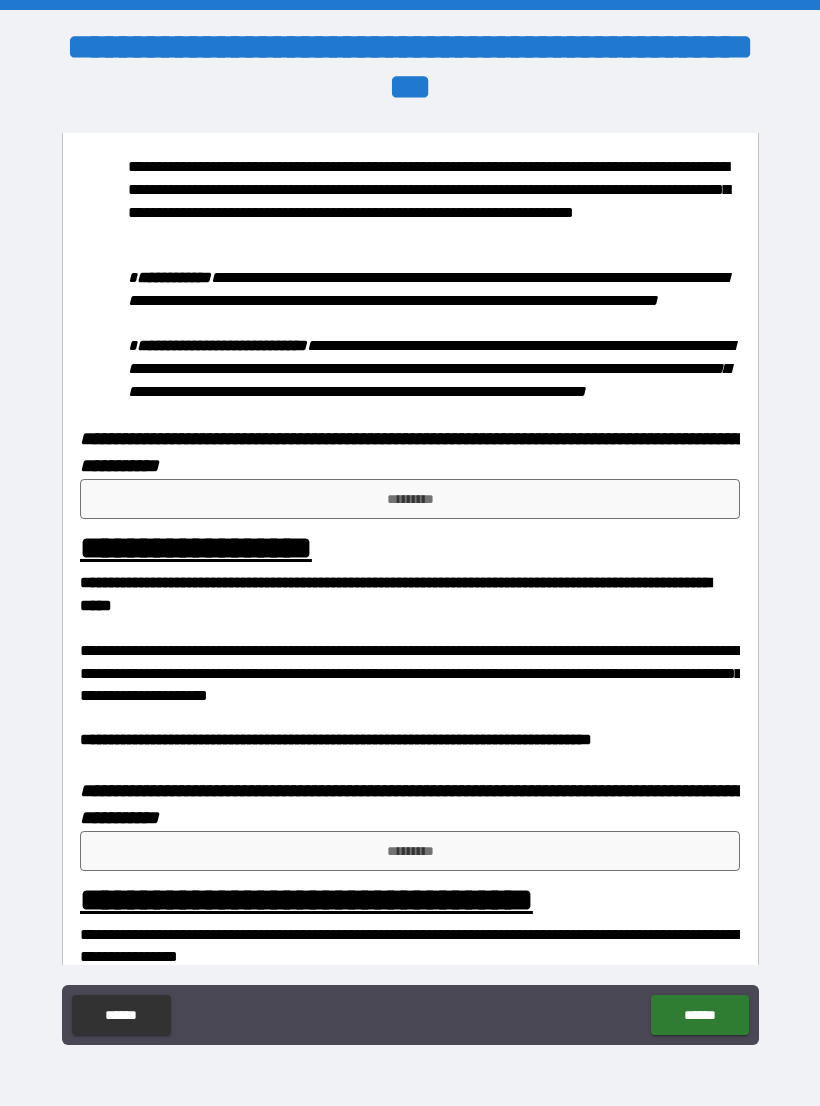 click on "*********" at bounding box center [410, 499] 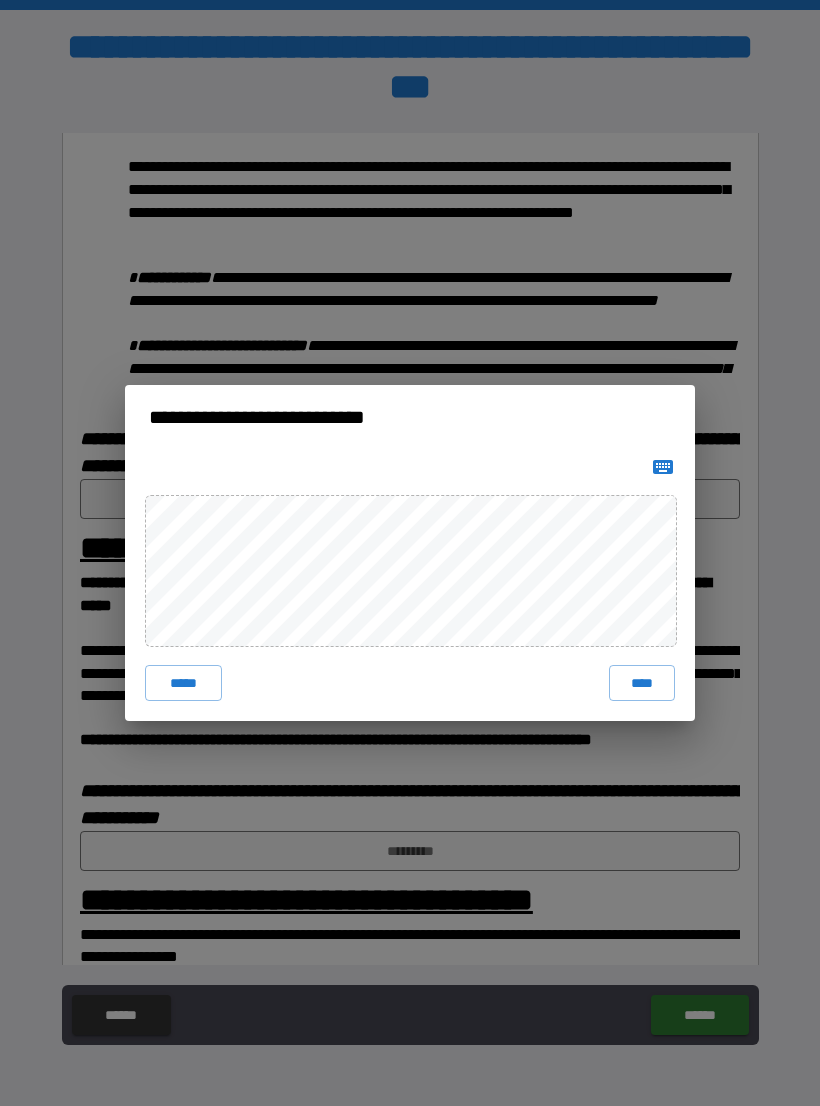 click on "****" at bounding box center [642, 683] 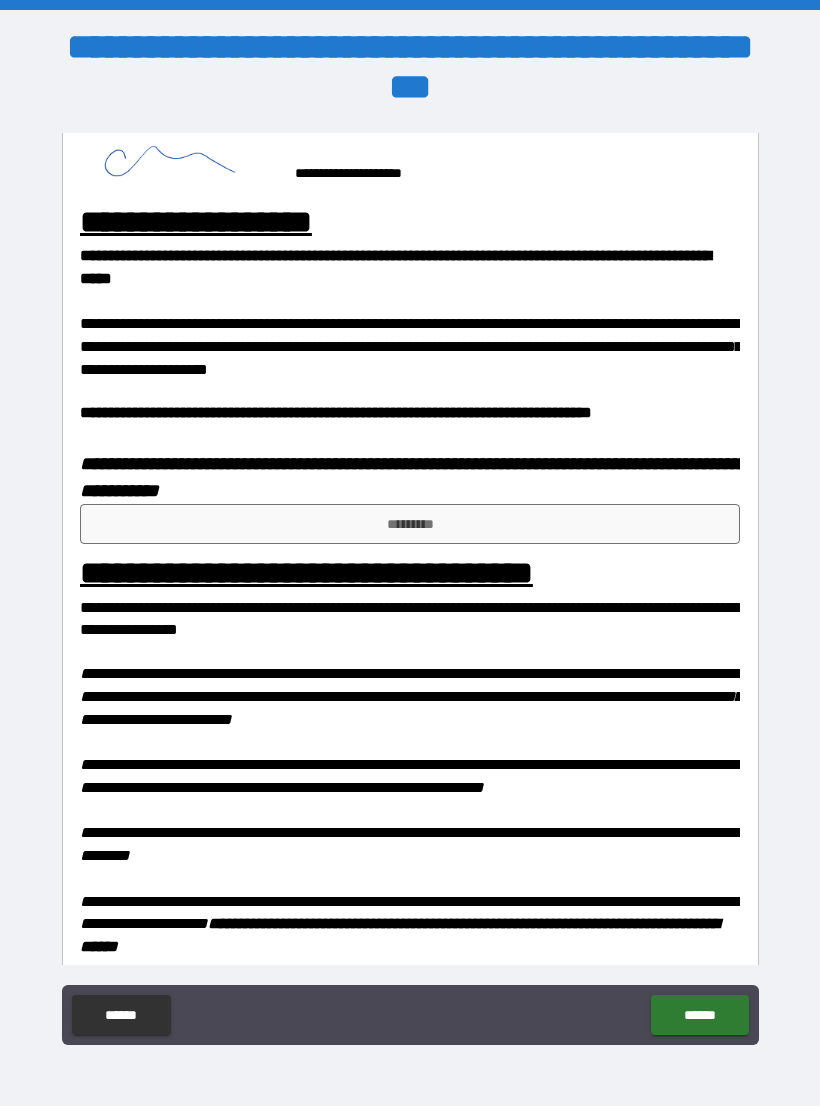 scroll, scrollTop: 1396, scrollLeft: 0, axis: vertical 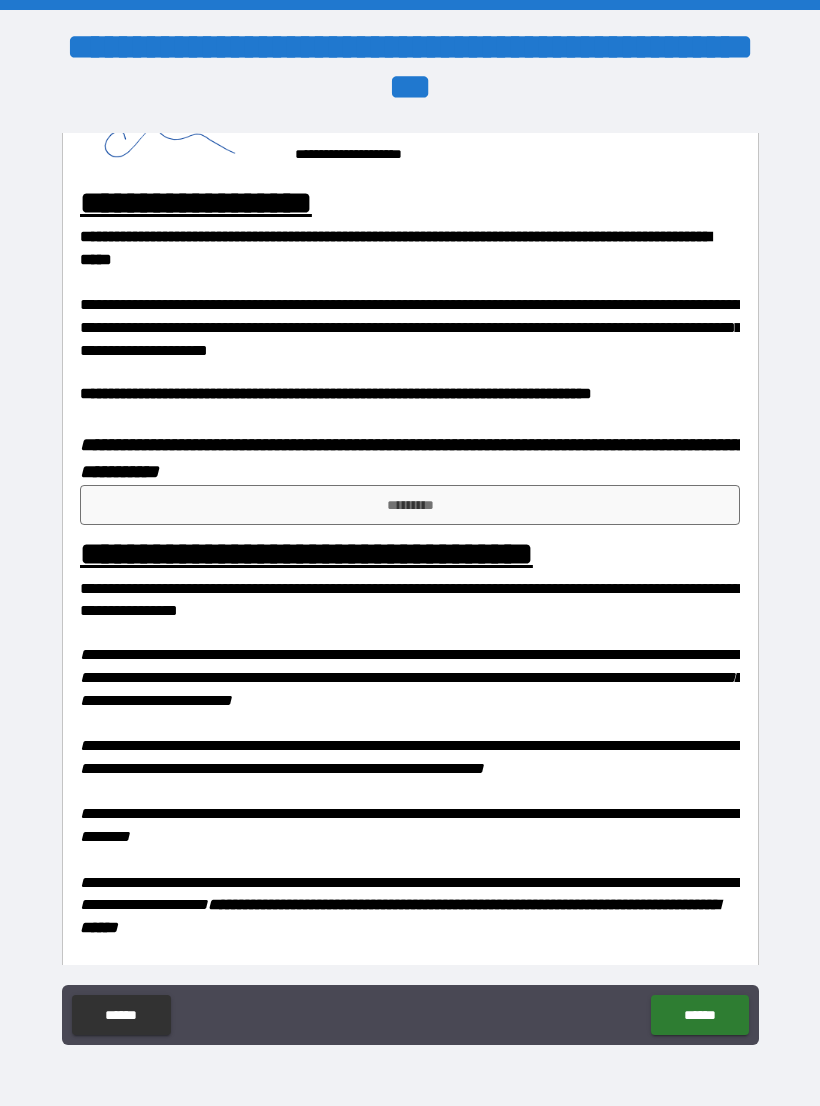 click on "*********" at bounding box center (410, 505) 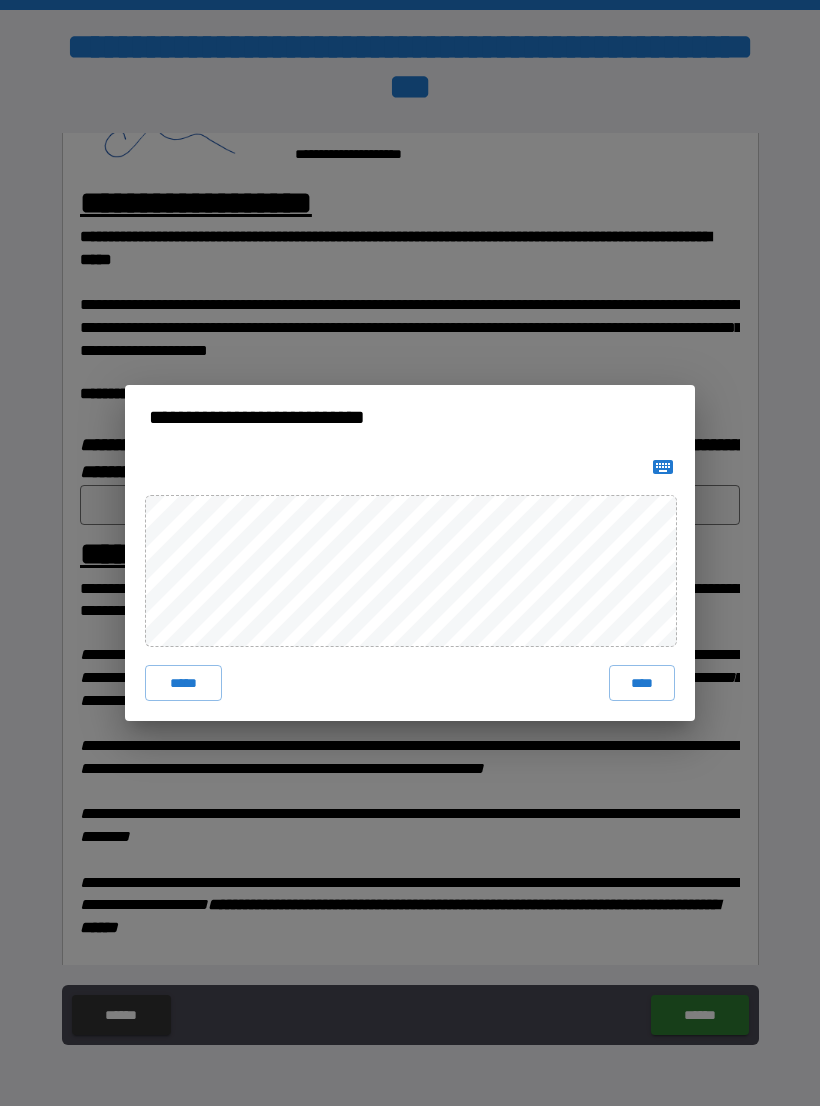 click on "****" at bounding box center [642, 683] 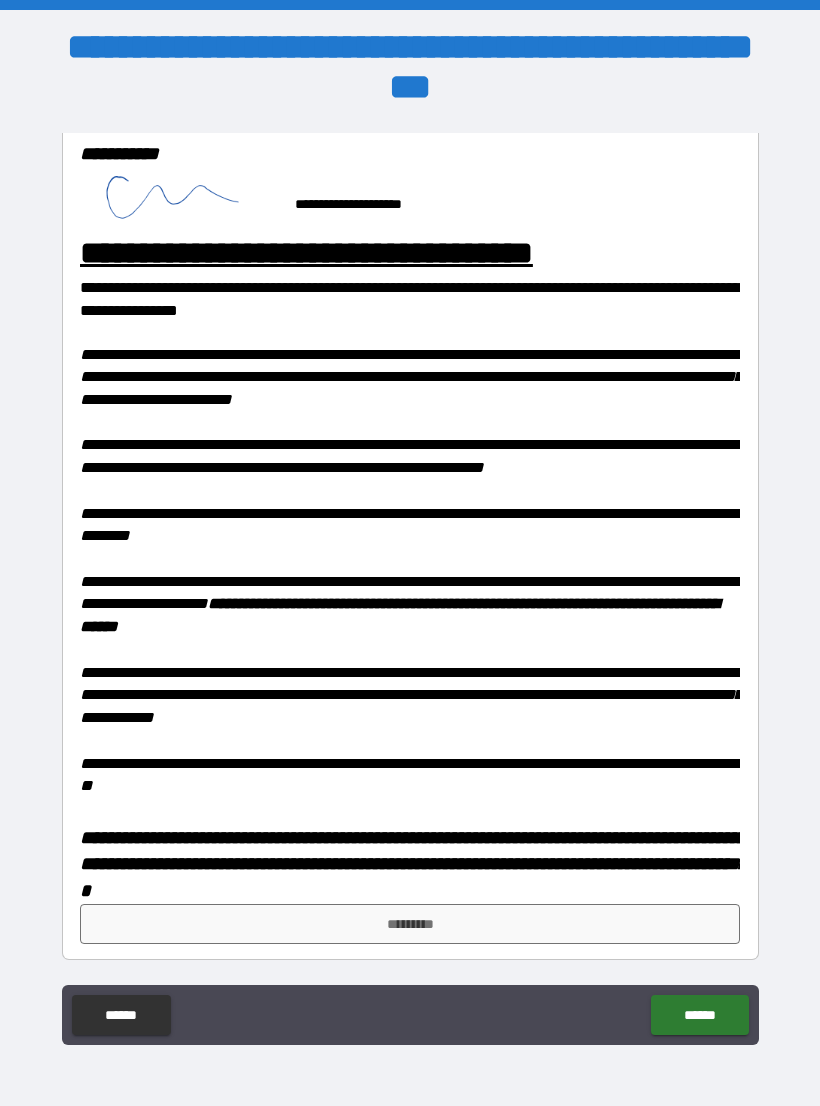 scroll, scrollTop: 1722, scrollLeft: 0, axis: vertical 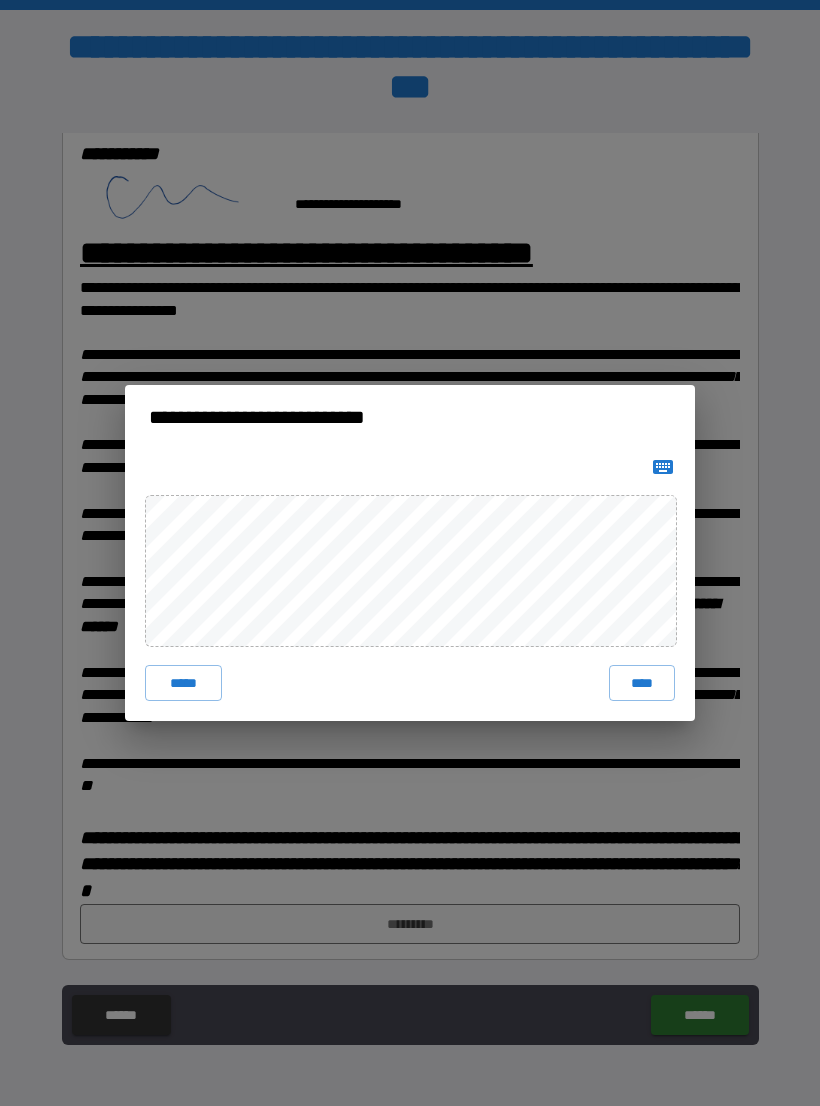 click on "****" at bounding box center [642, 683] 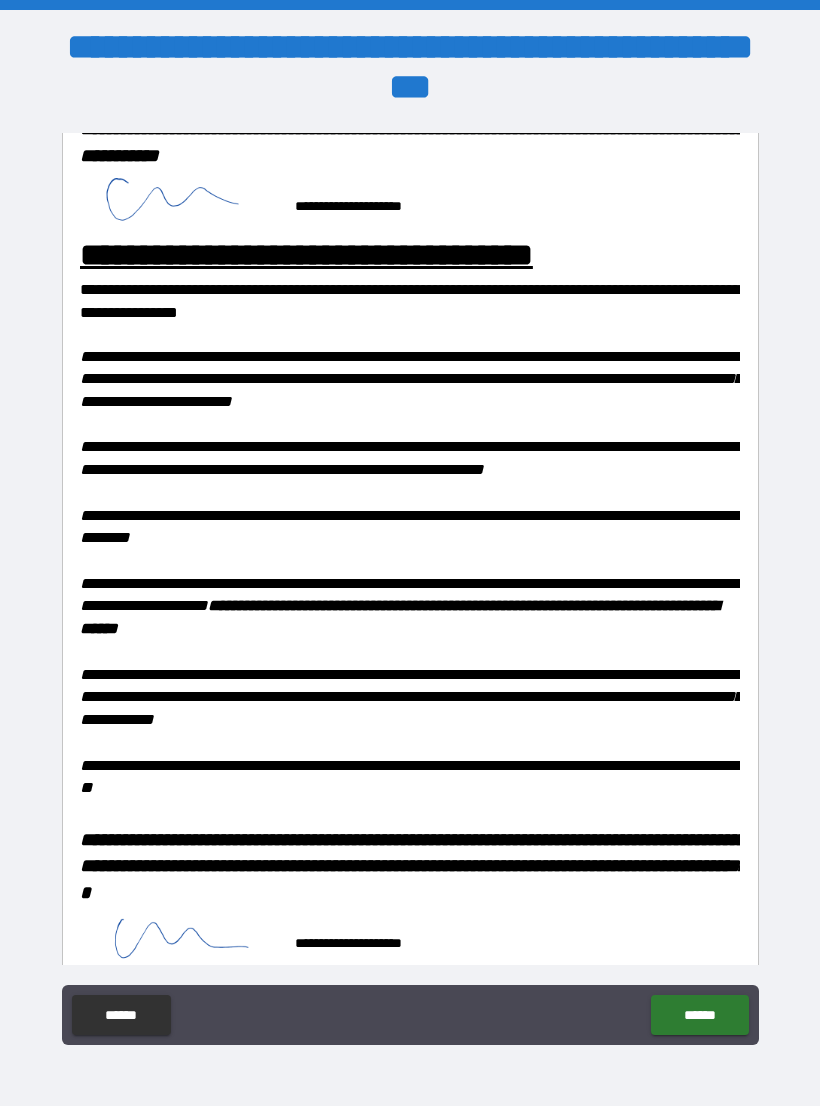click on "******" at bounding box center [699, 1015] 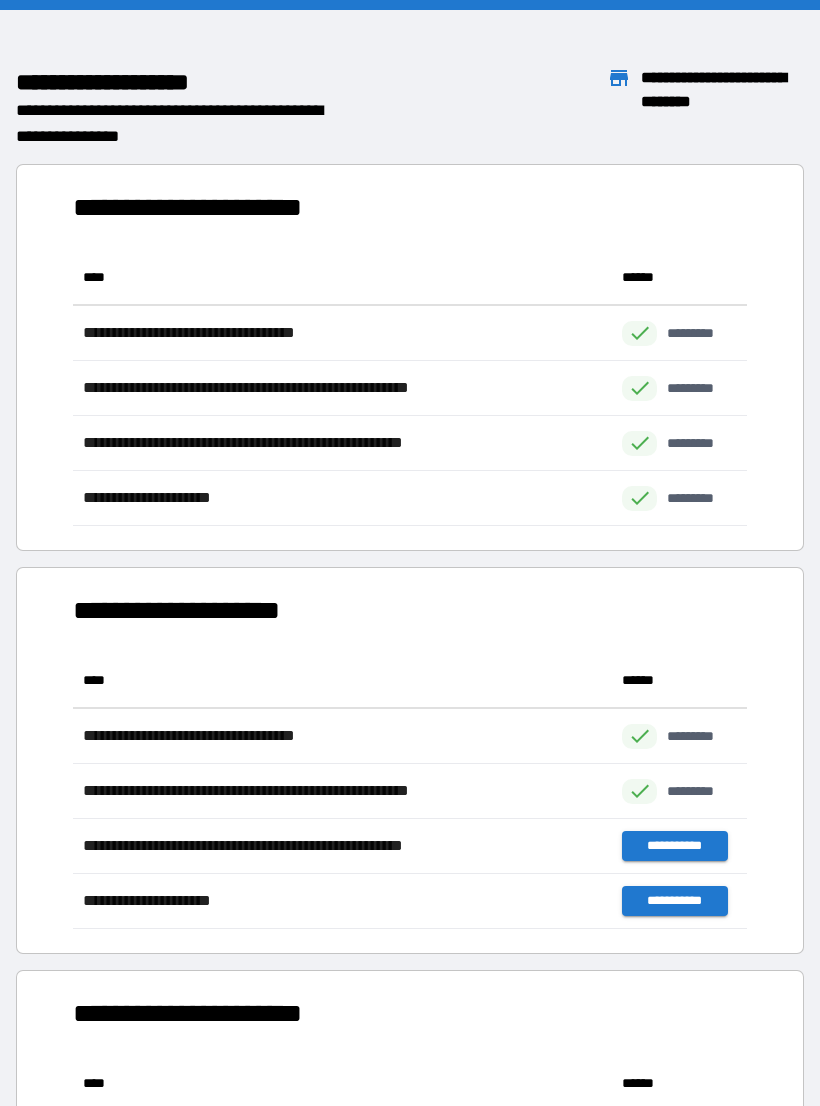 scroll, scrollTop: 1, scrollLeft: 1, axis: both 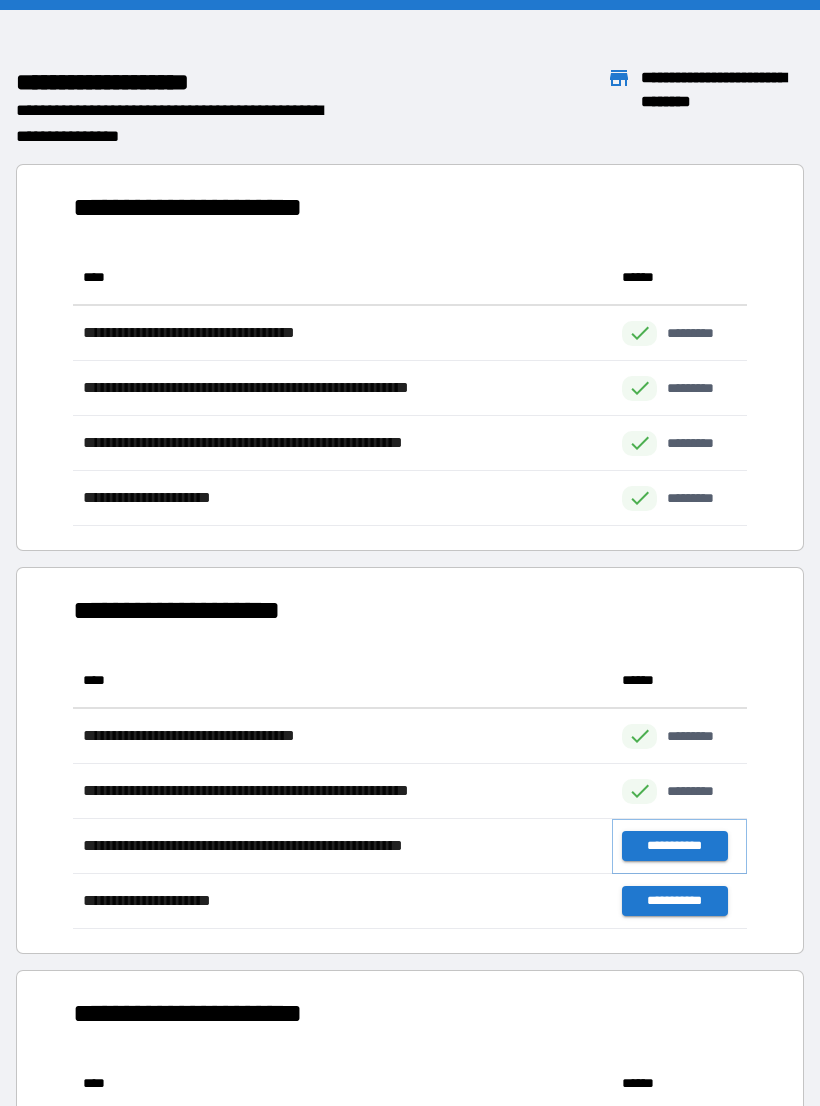 click on "**********" at bounding box center [674, 846] 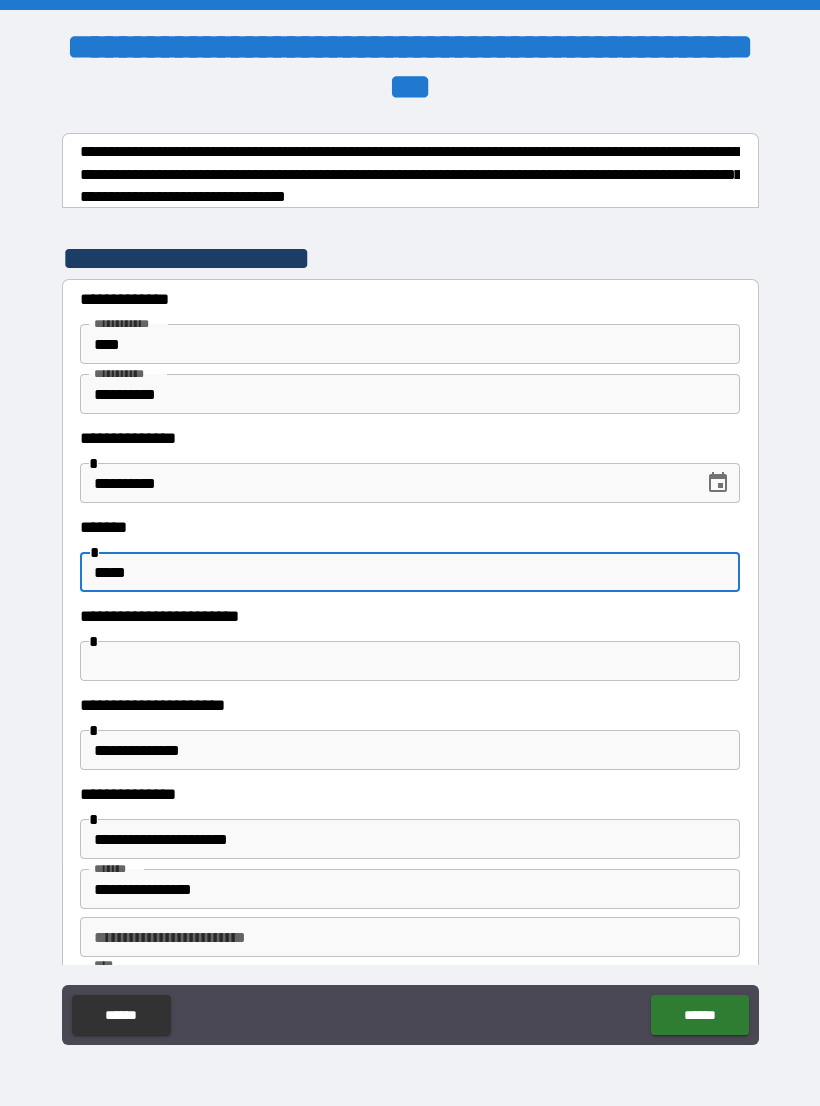 click at bounding box center (410, 661) 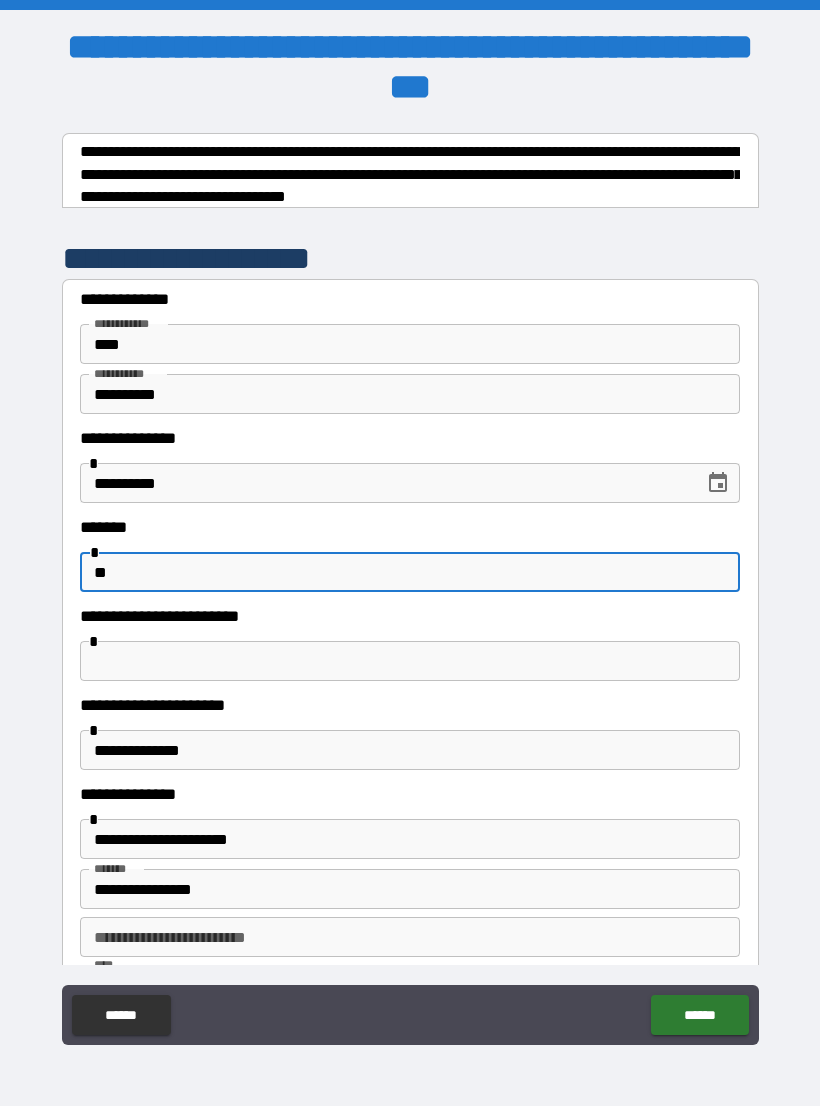 type on "*" 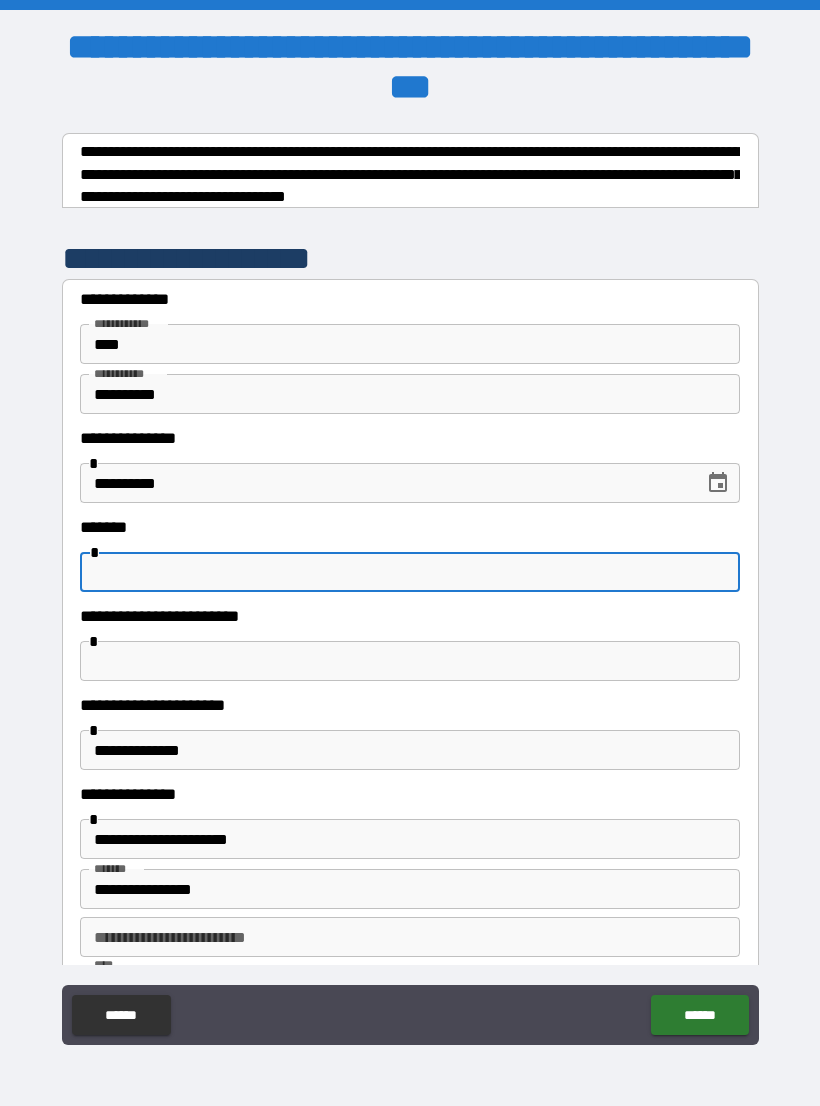 type on "*" 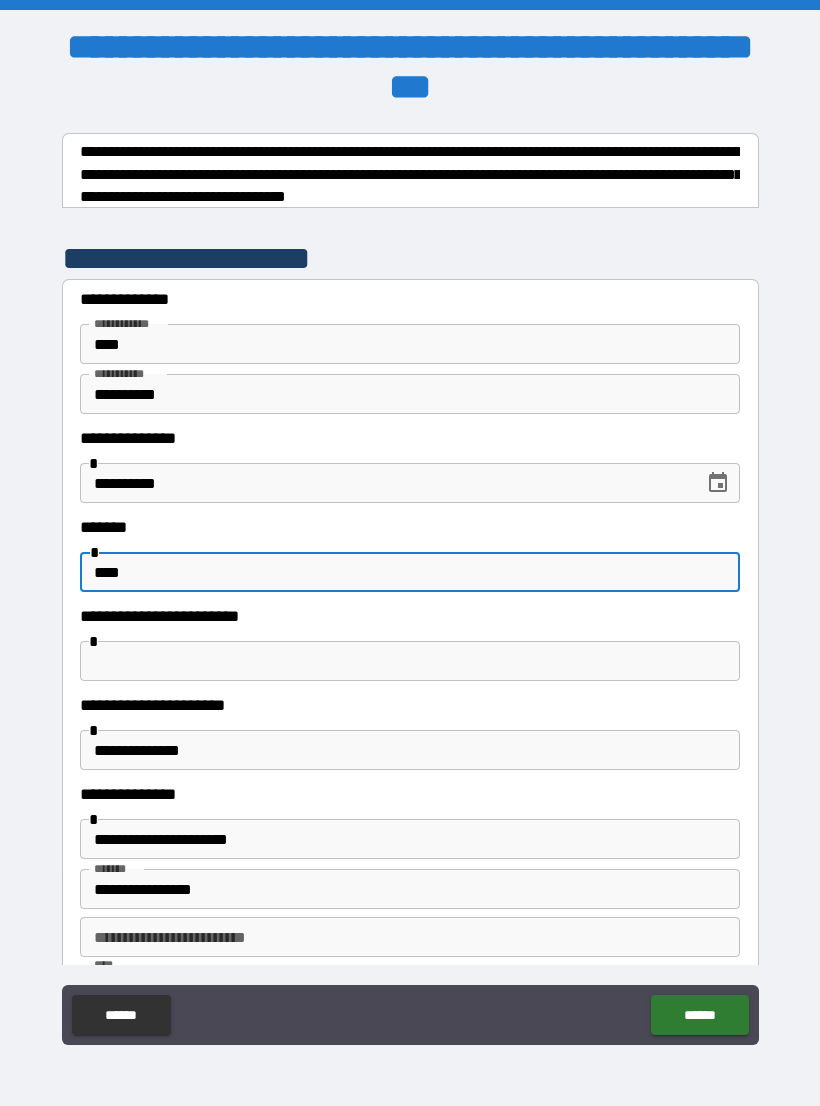 type on "****" 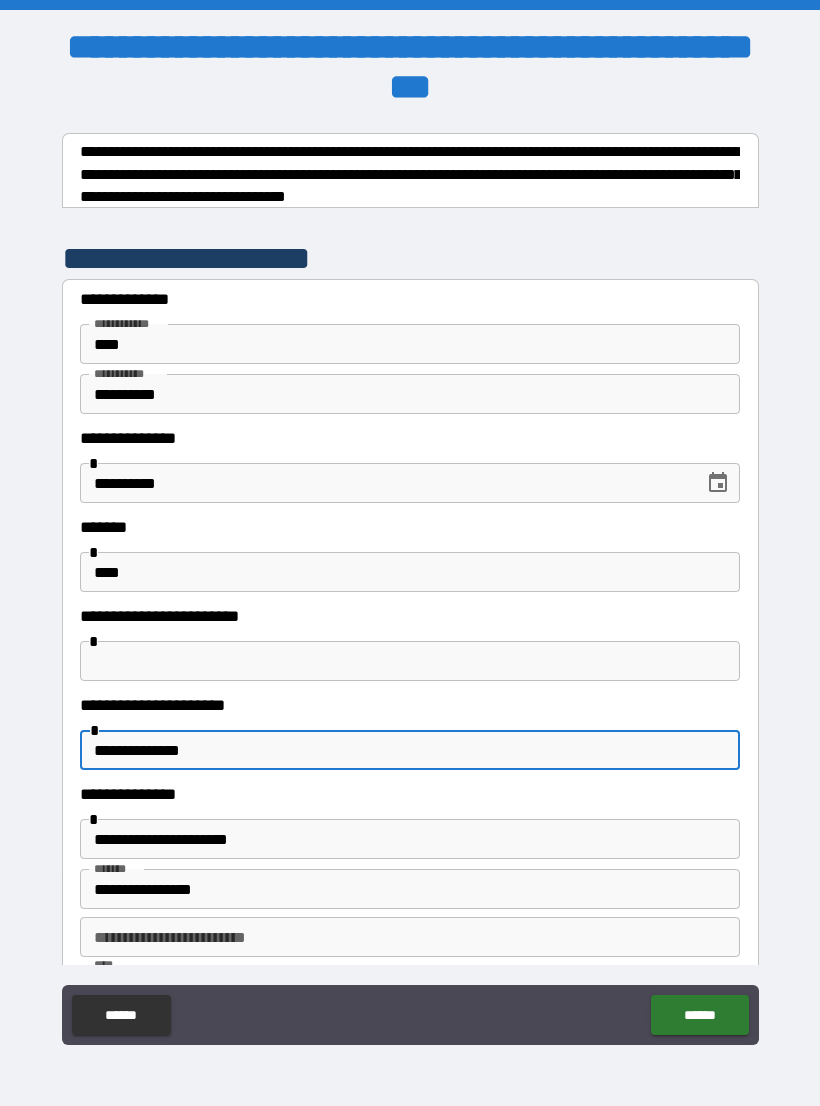 type on "**********" 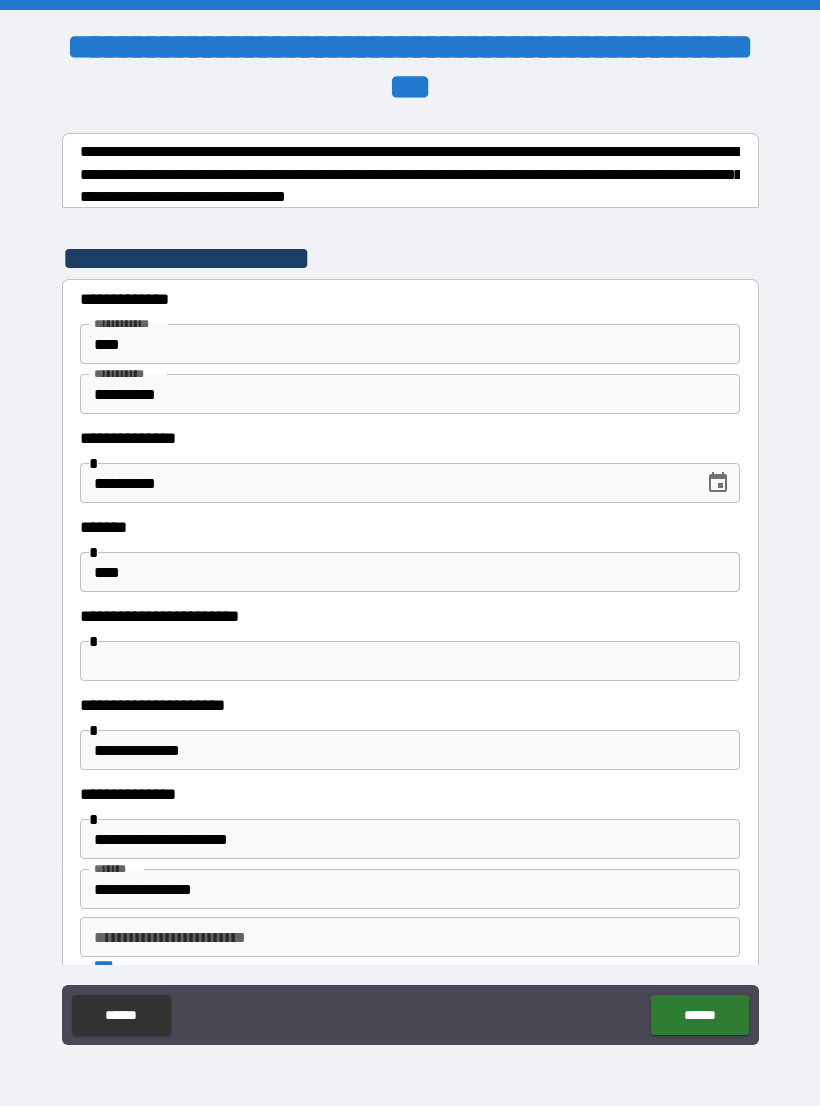 scroll, scrollTop: 436, scrollLeft: 0, axis: vertical 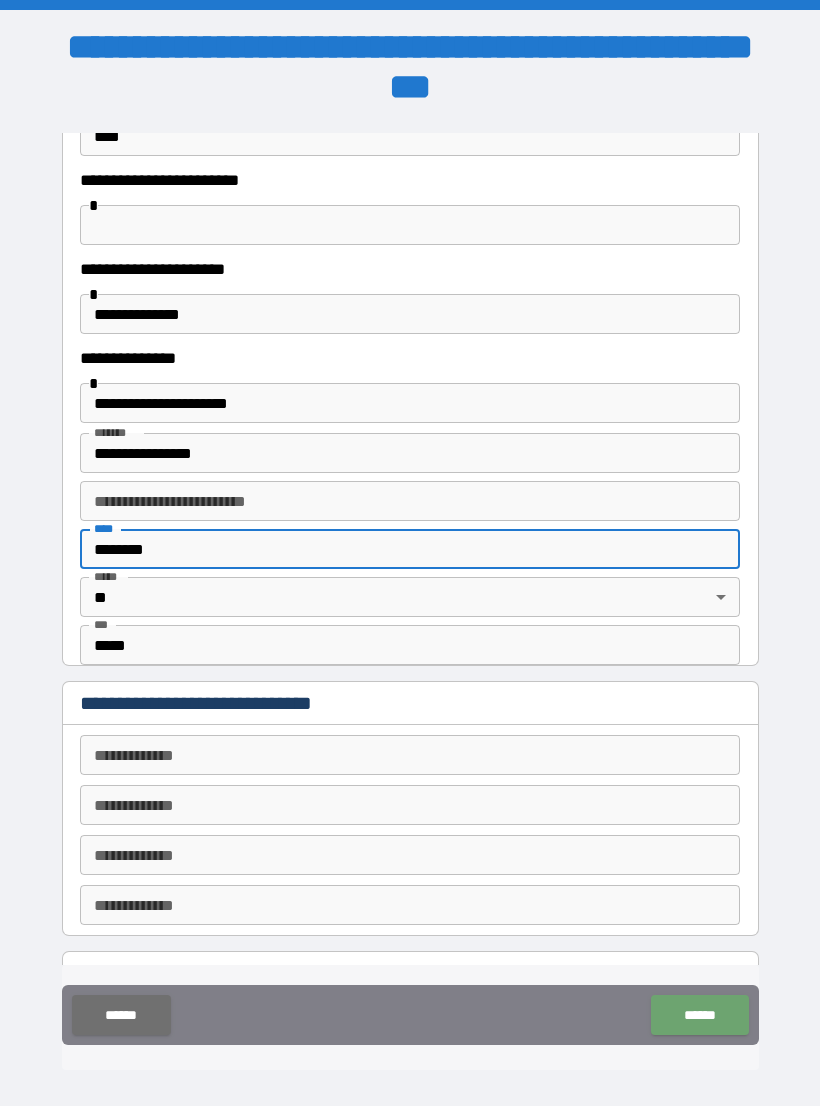 type on "********" 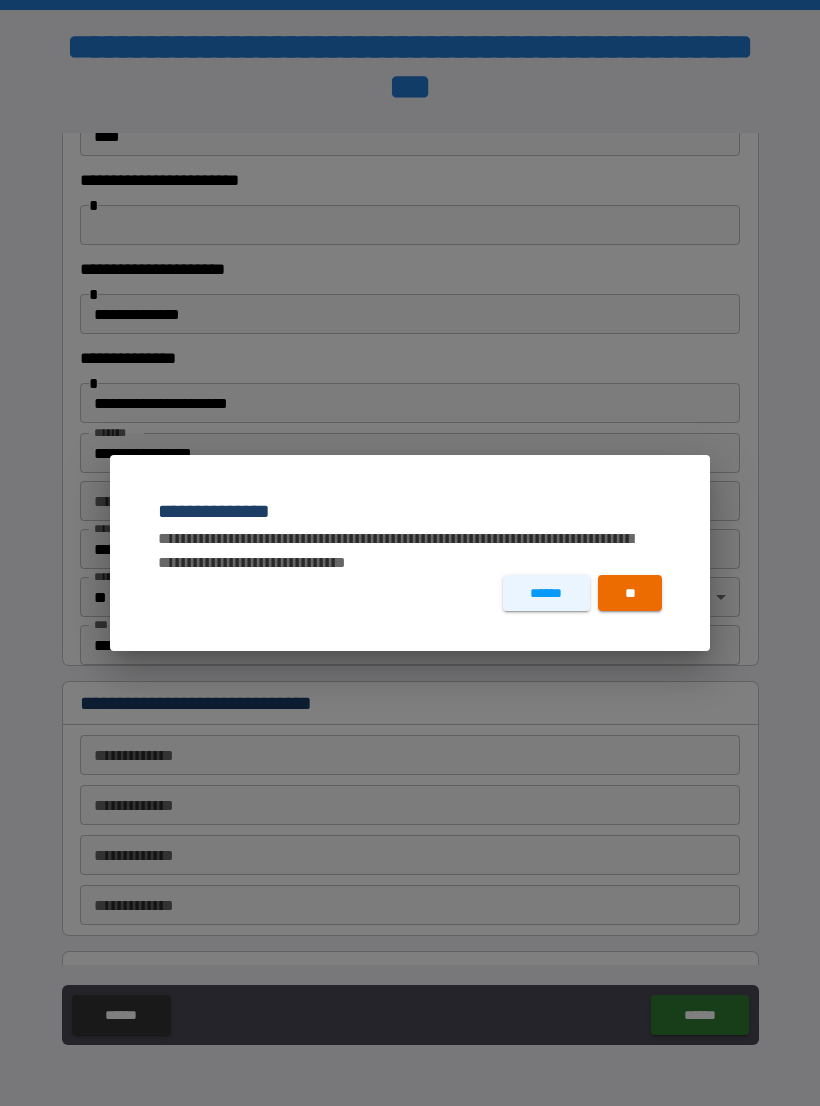 click on "**" at bounding box center [630, 593] 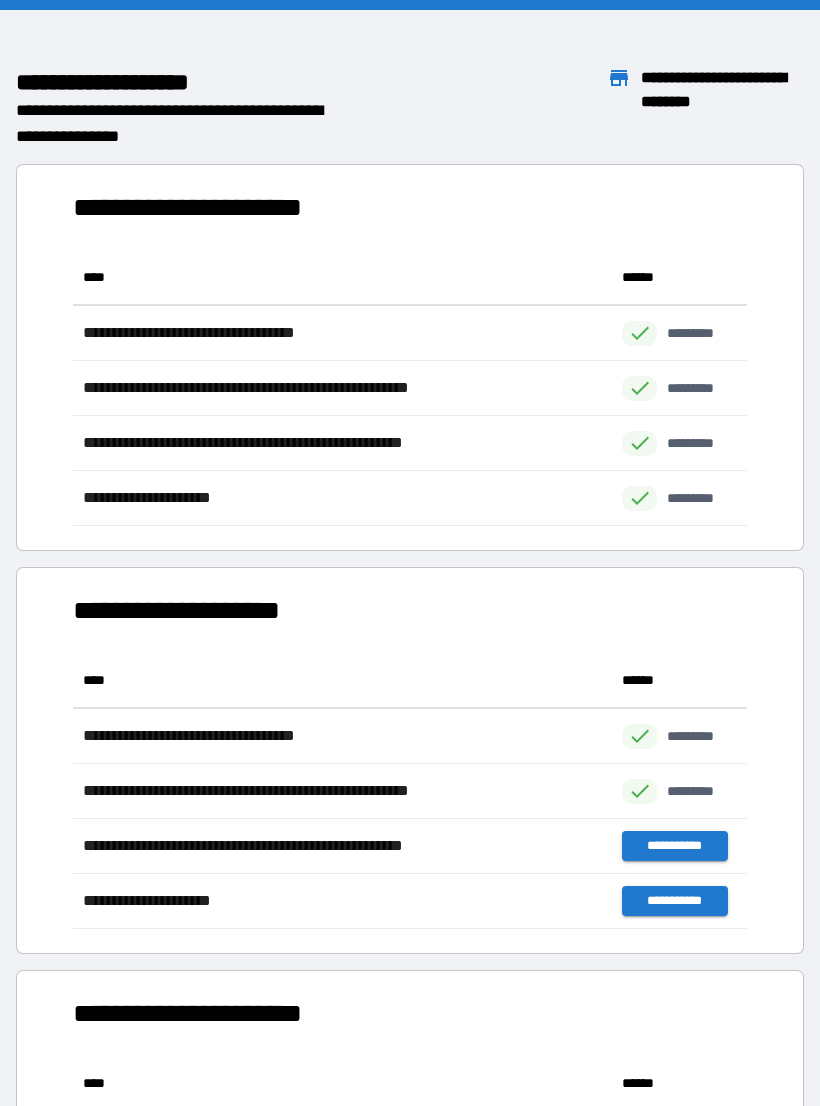 scroll, scrollTop: 276, scrollLeft: 674, axis: both 